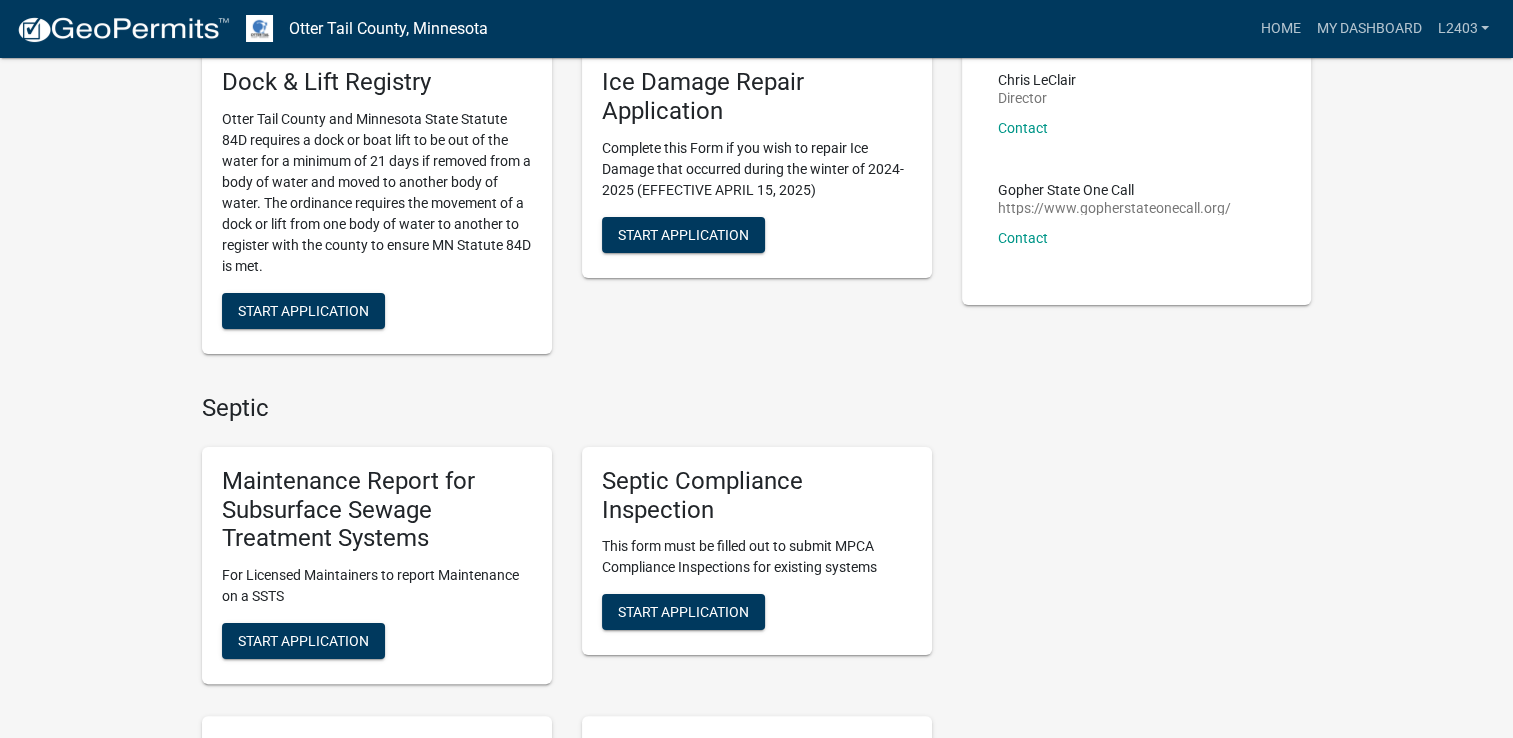 scroll, scrollTop: 300, scrollLeft: 0, axis: vertical 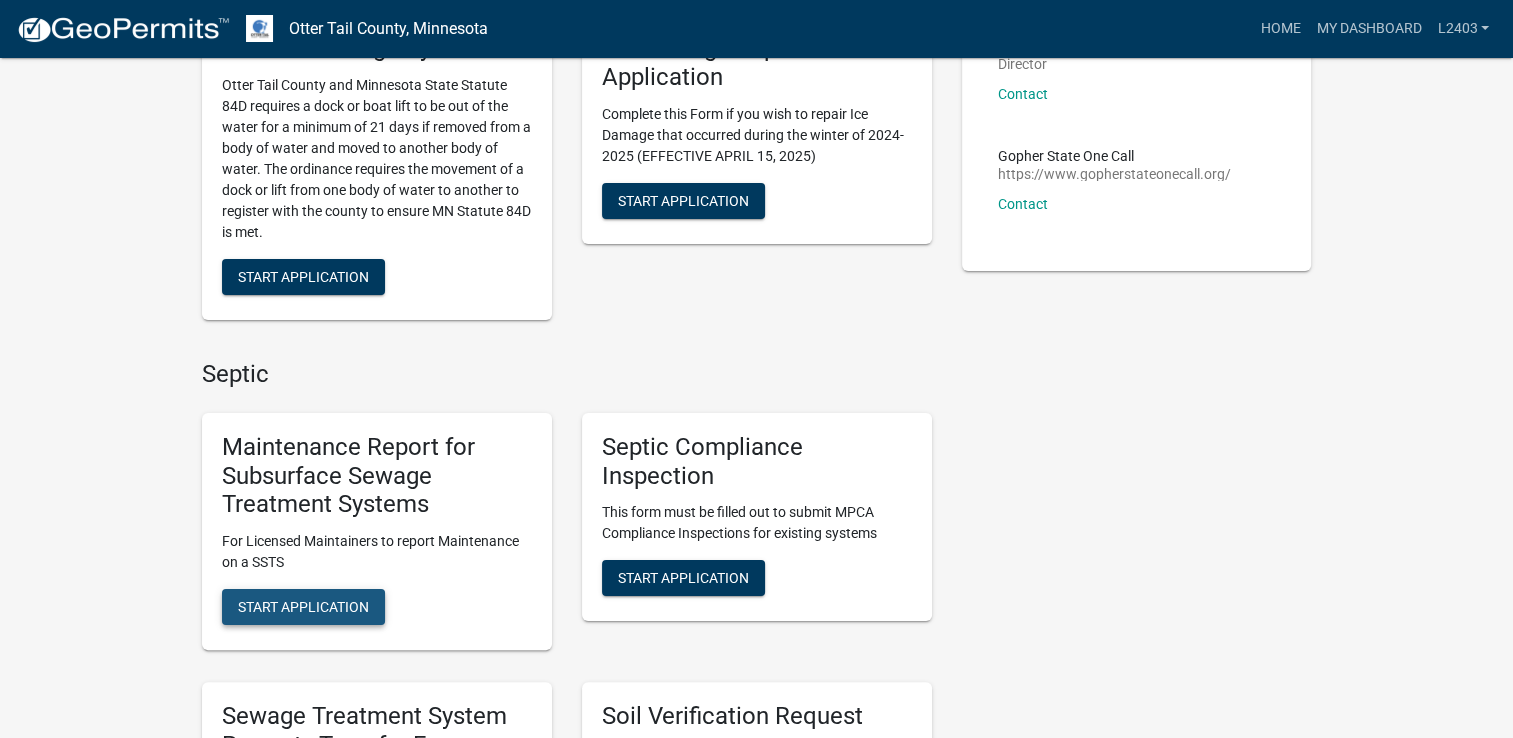 click on "Start Application" at bounding box center (303, 607) 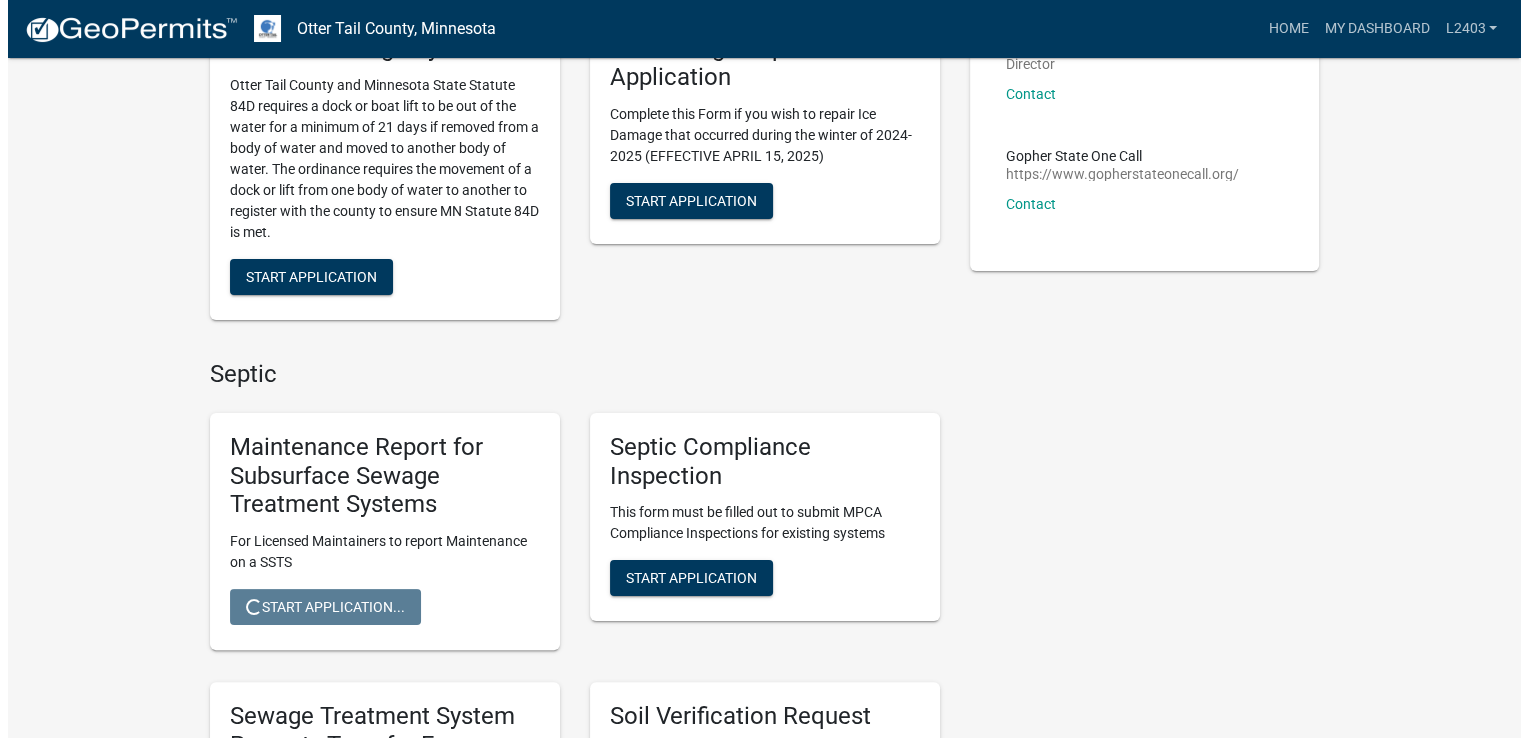 scroll, scrollTop: 0, scrollLeft: 0, axis: both 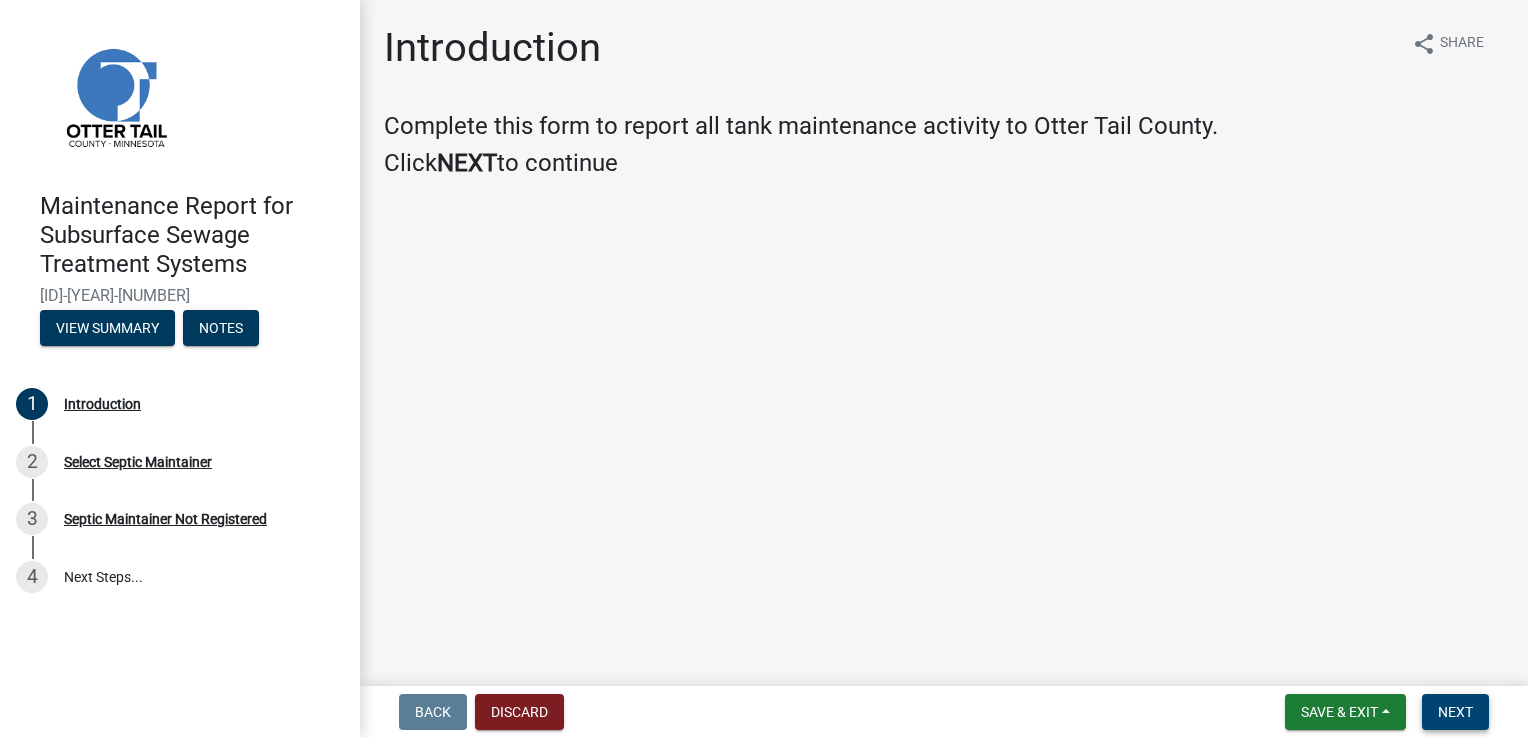 click on "Next" at bounding box center (1455, 712) 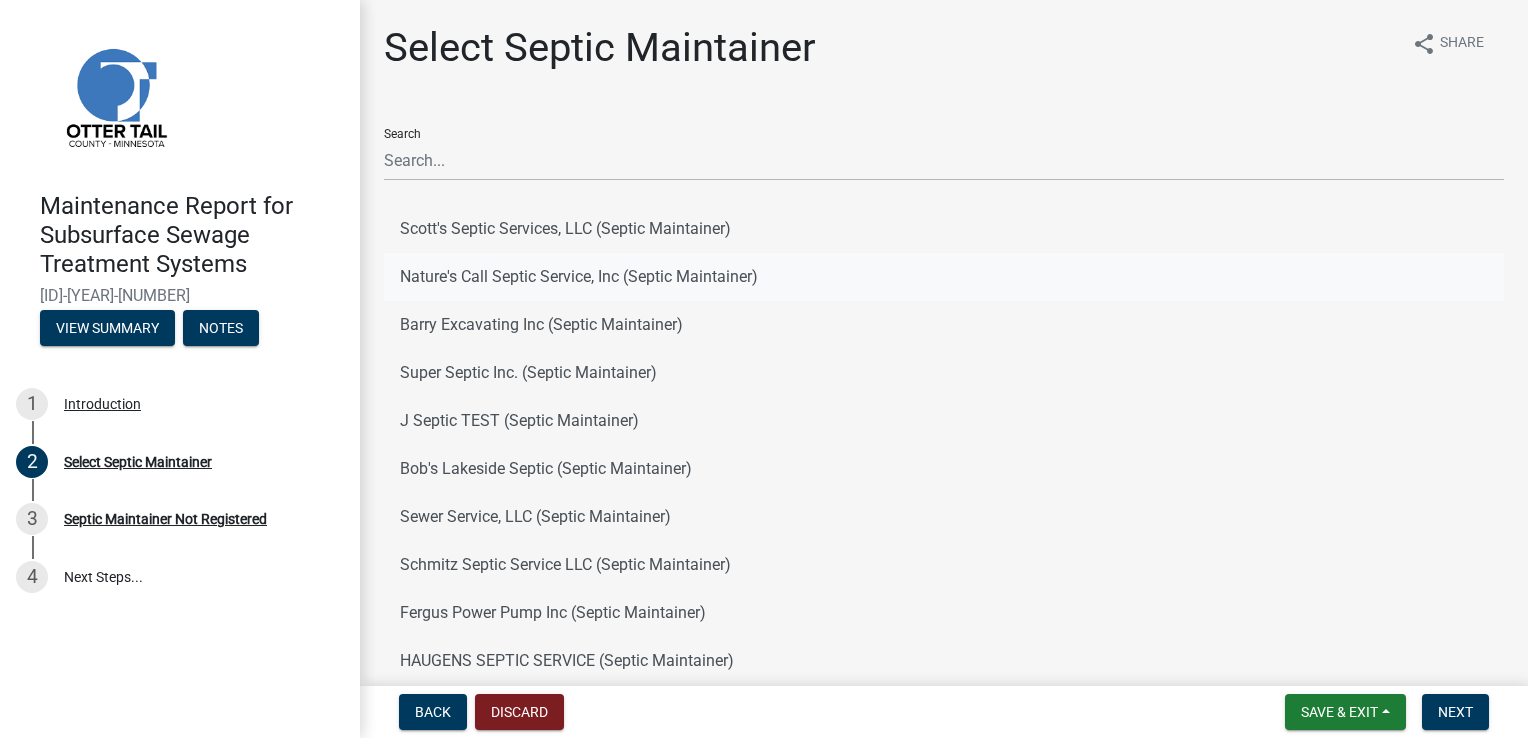 click on "Nature's Call Septic Service, Inc (Septic Maintainer)" 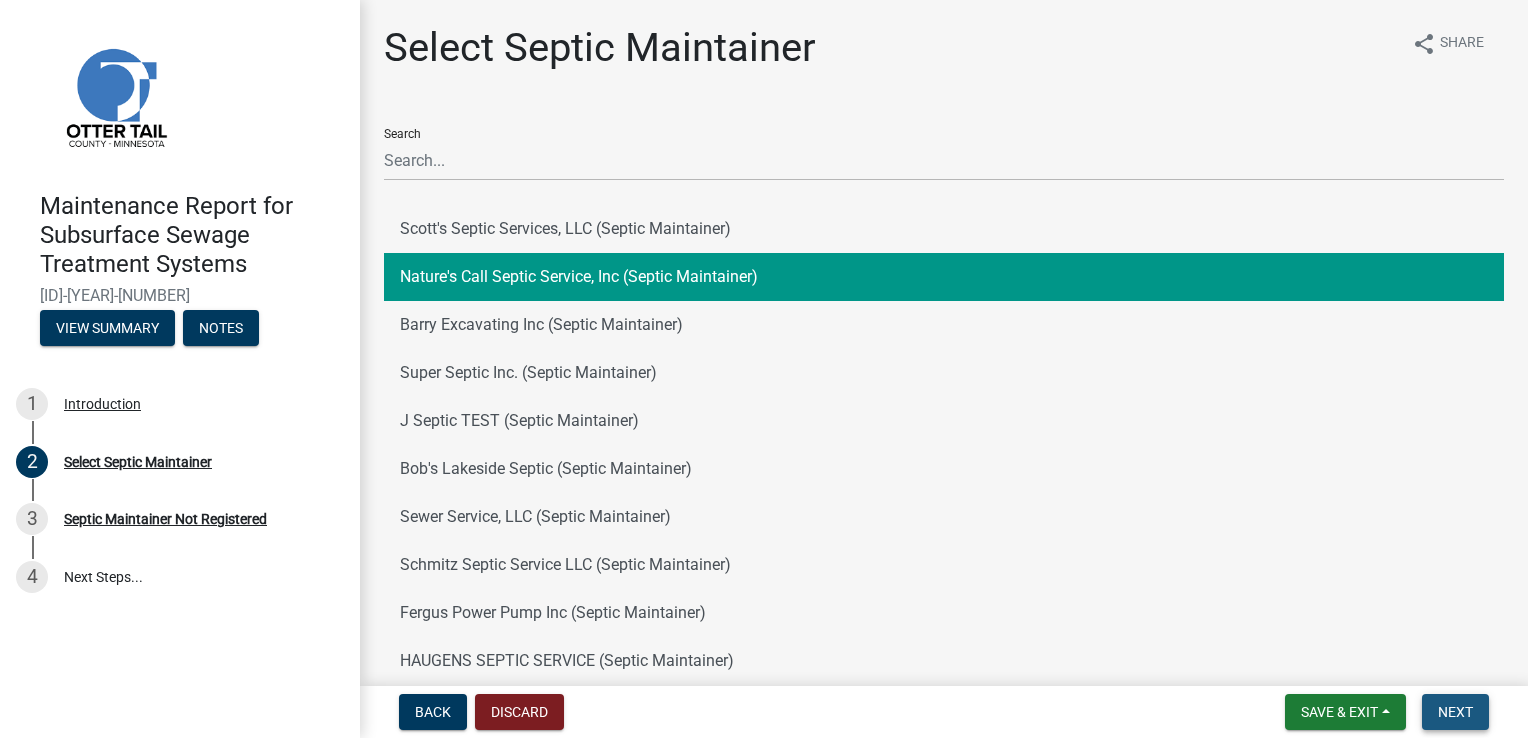 click on "Next" at bounding box center (1455, 712) 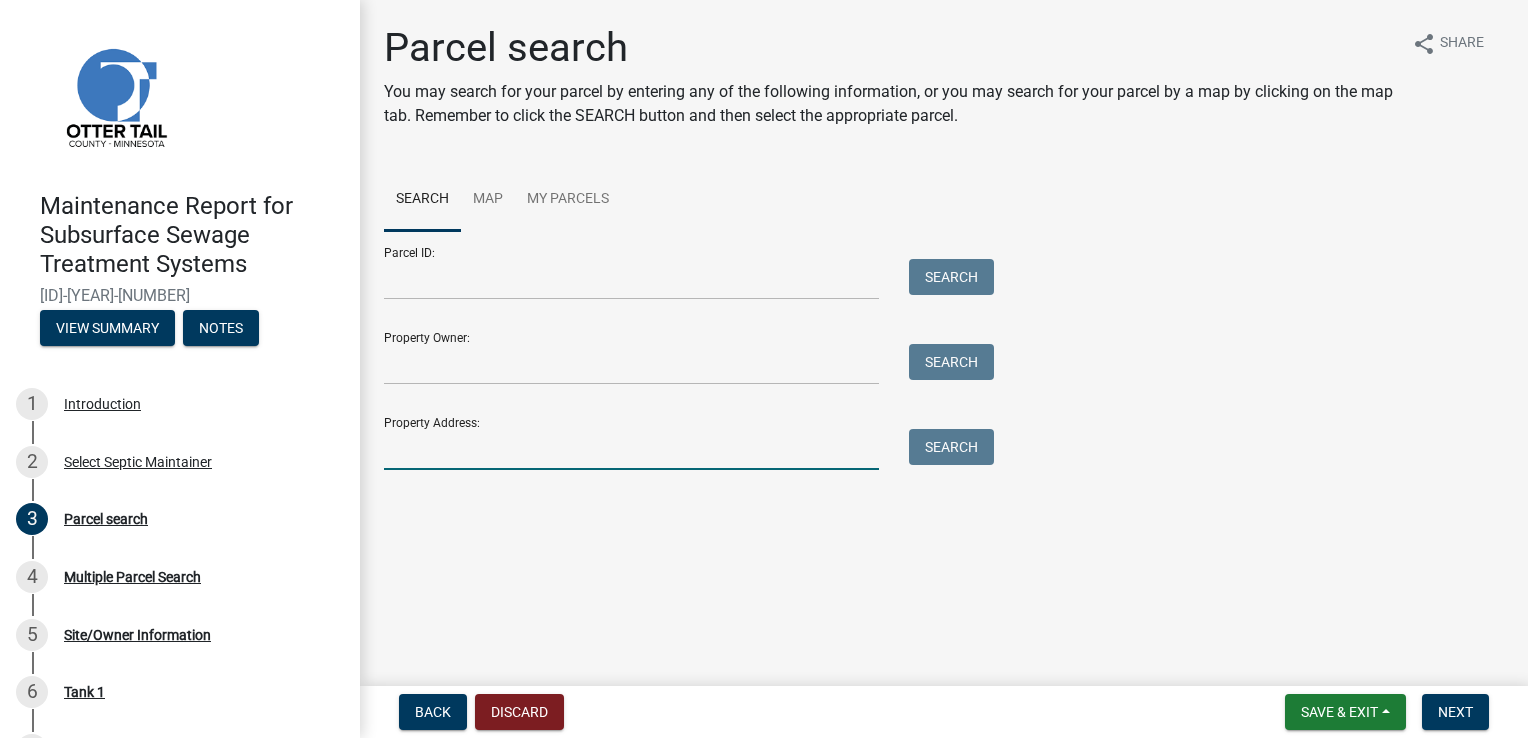 click on "Property Address:" at bounding box center [631, 449] 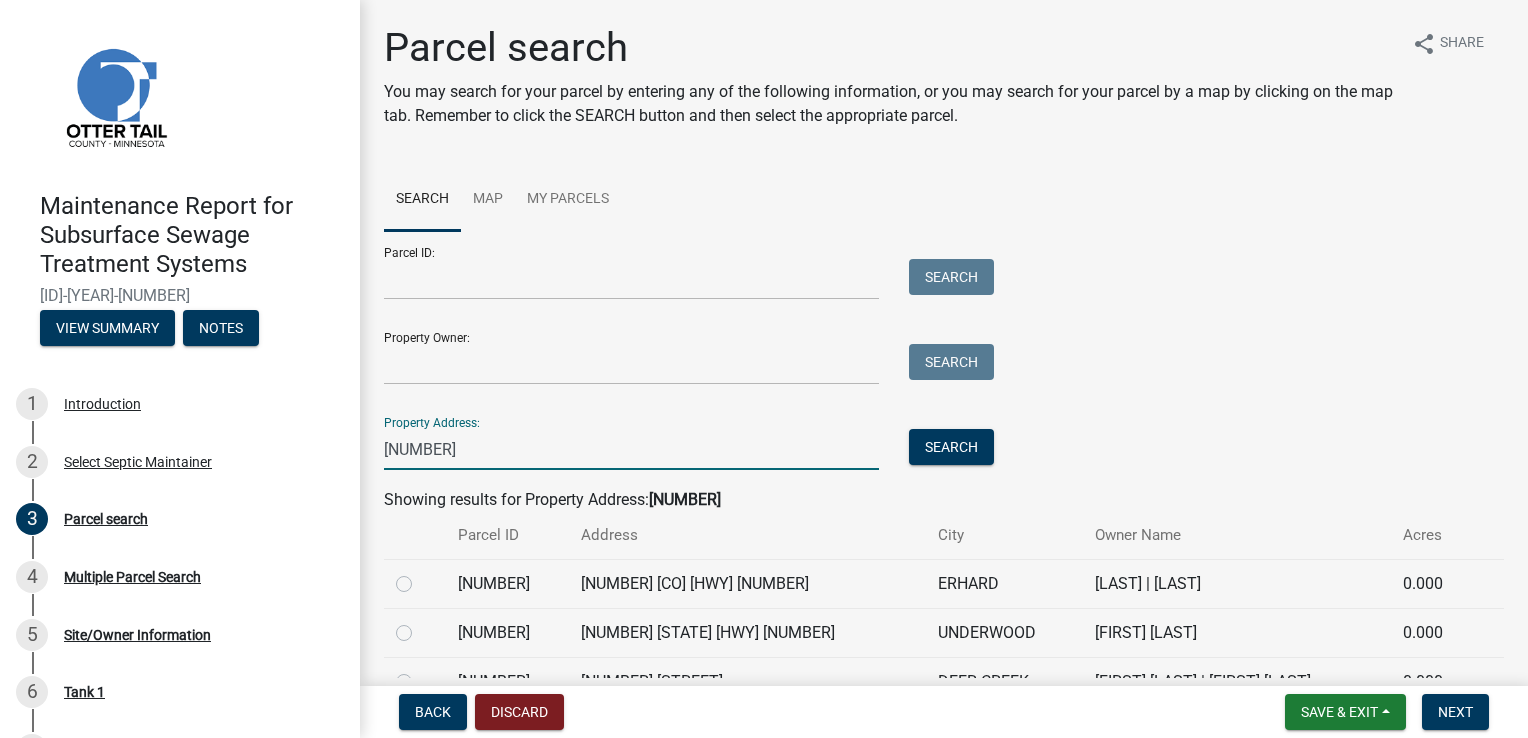 type on "[NUMBER]" 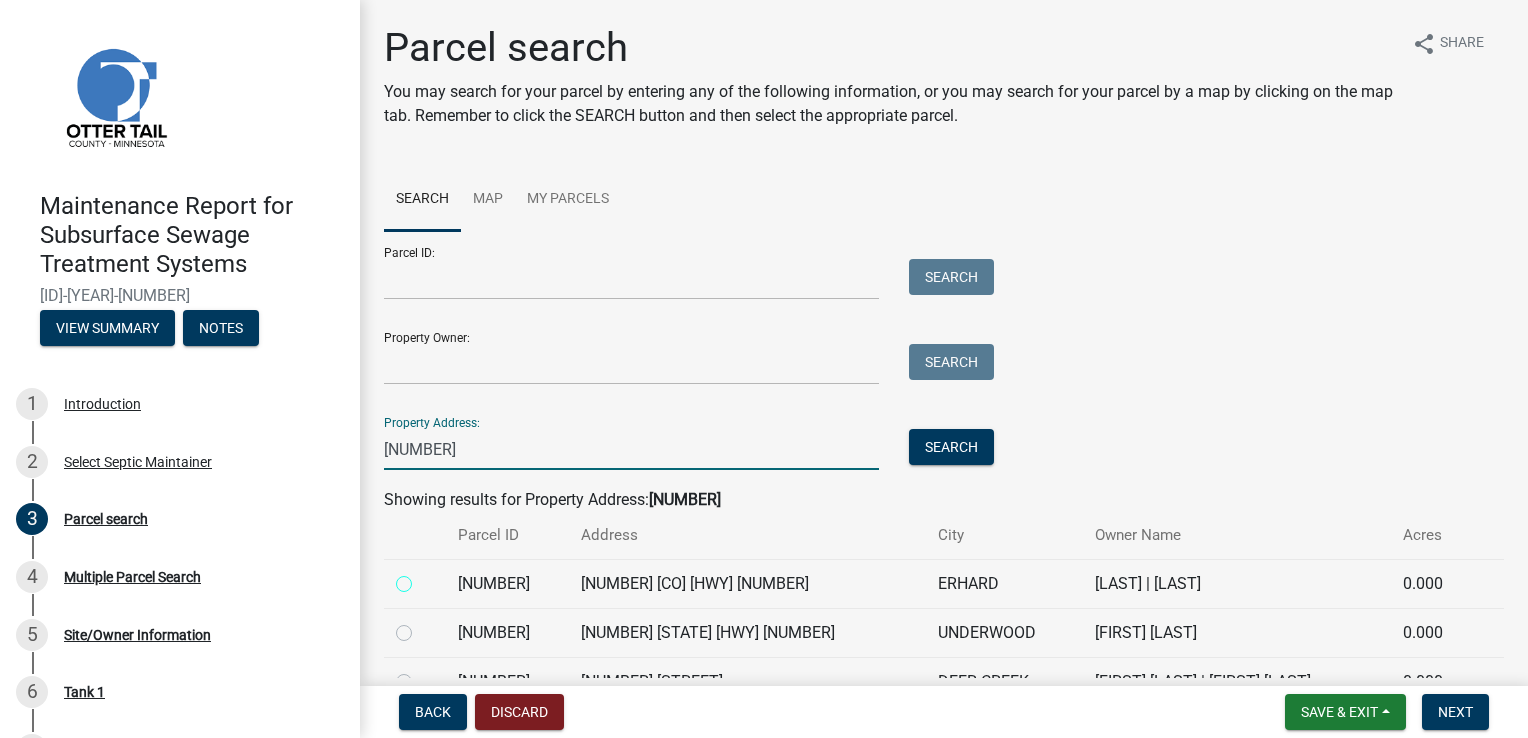 radio on "true" 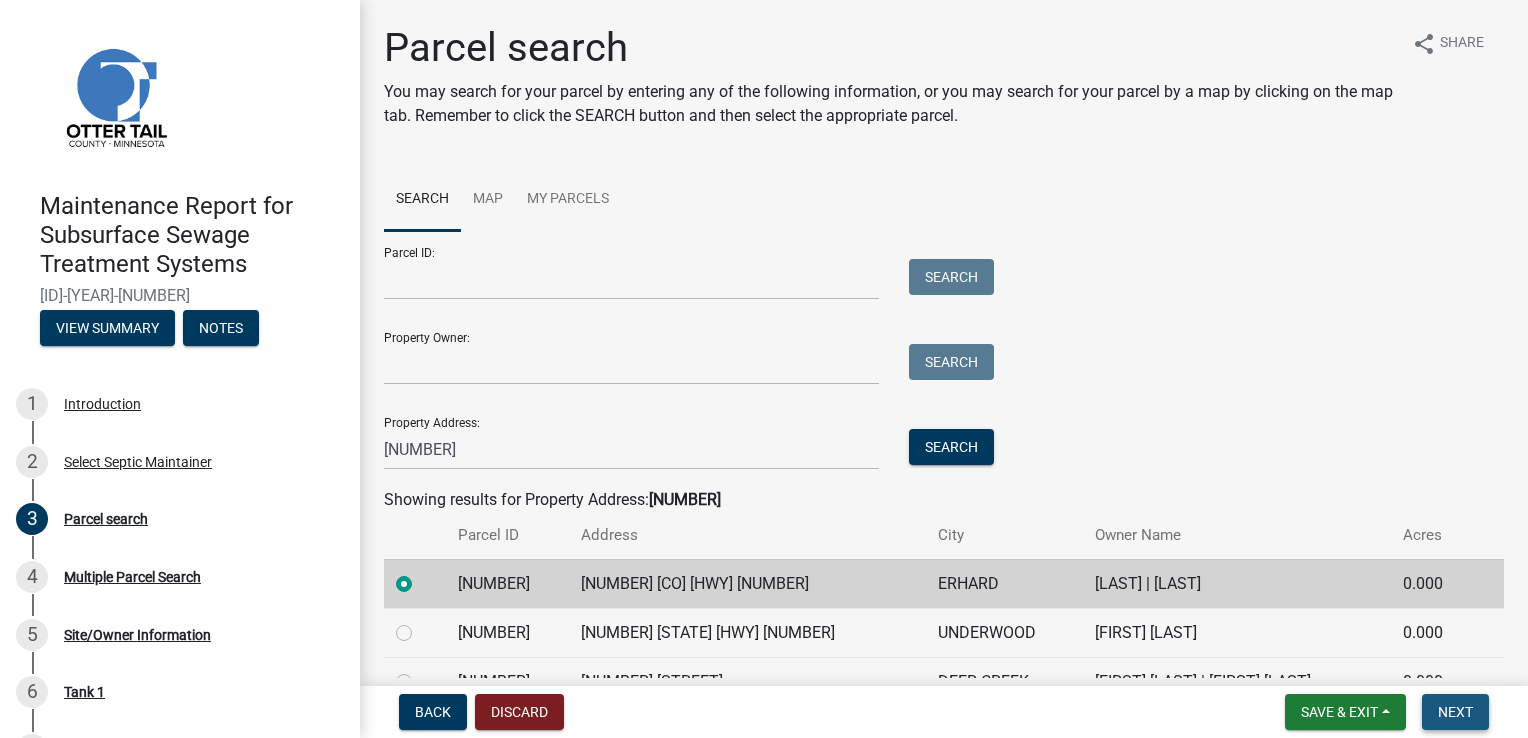 click on "Next" at bounding box center [1455, 712] 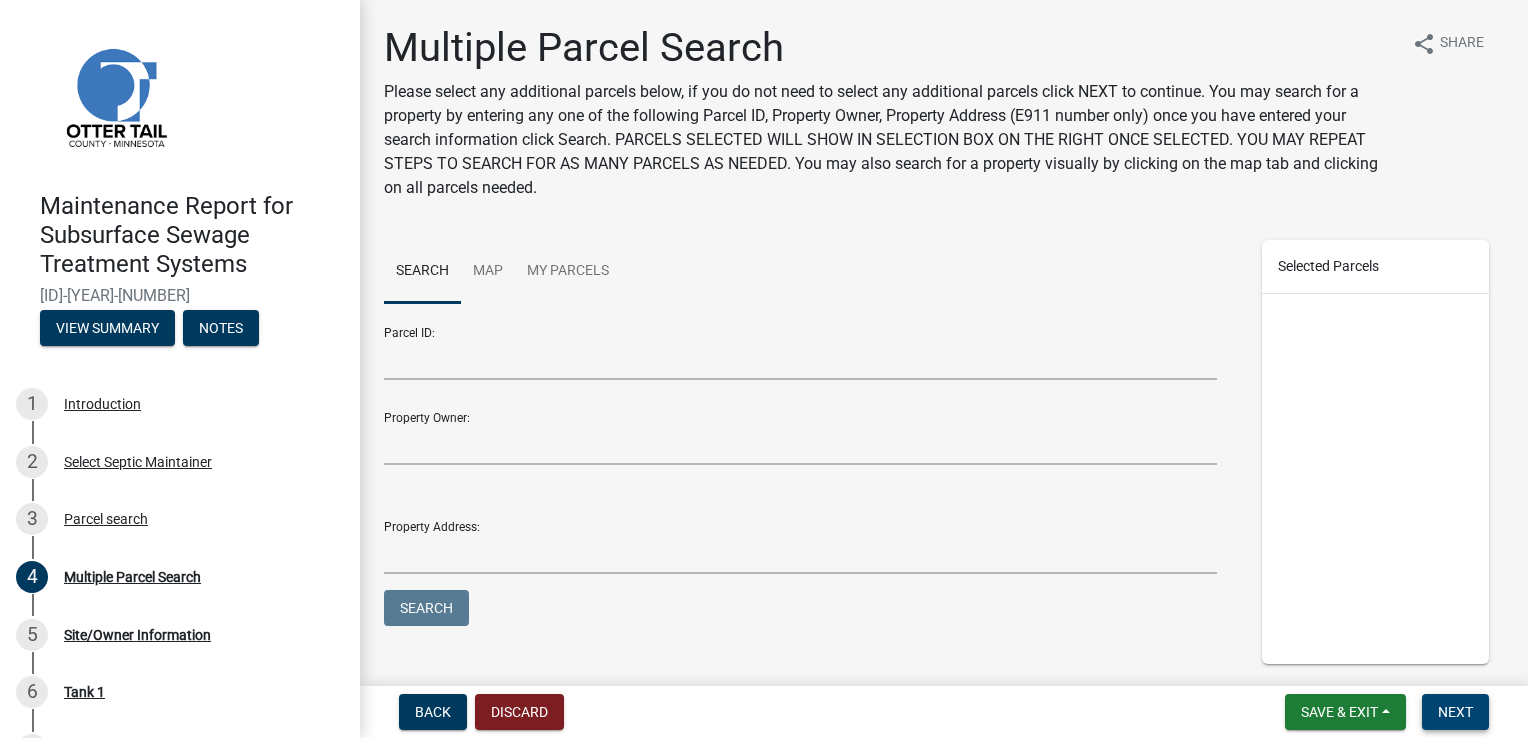 click on "Next" at bounding box center (1455, 712) 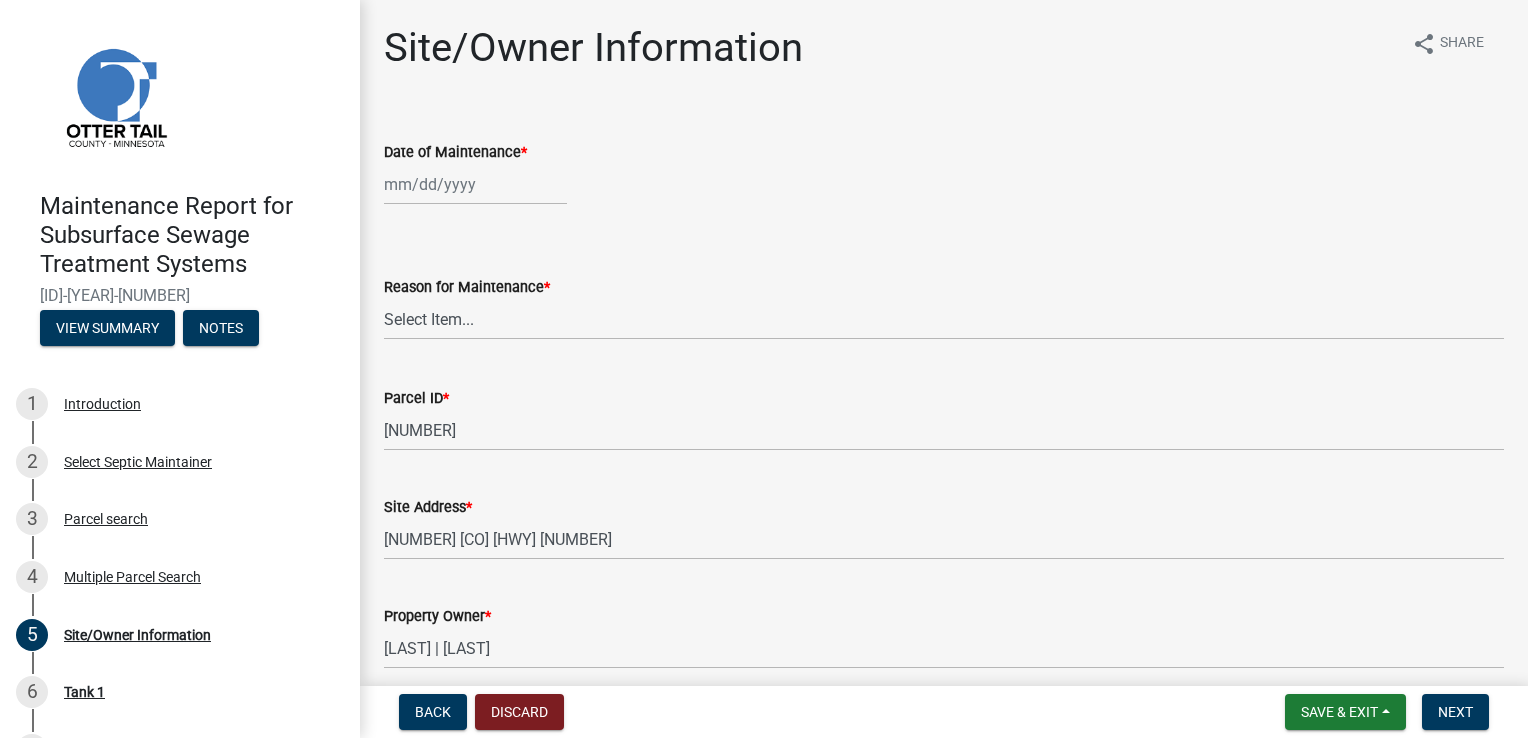 click 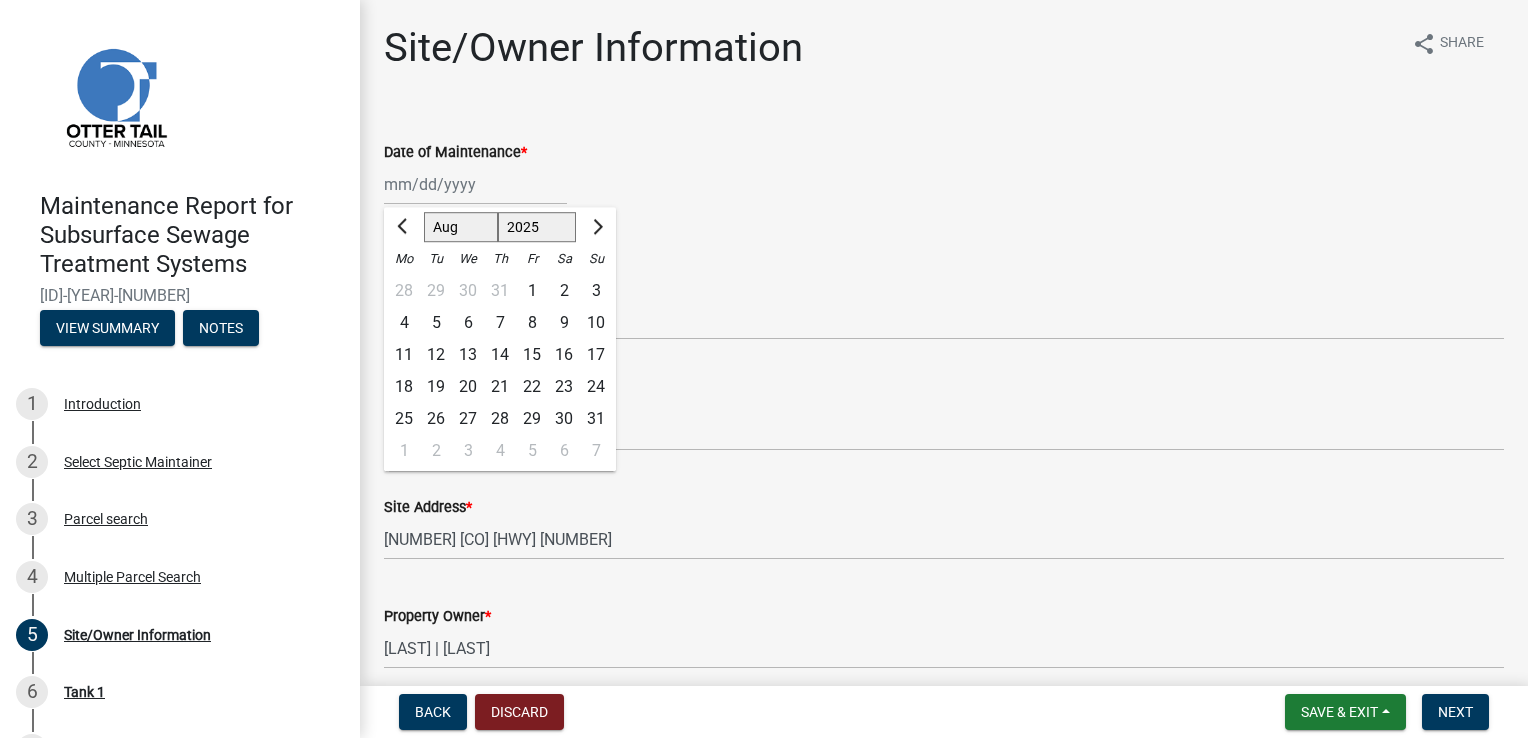 click on "Date of Maintenance  *" 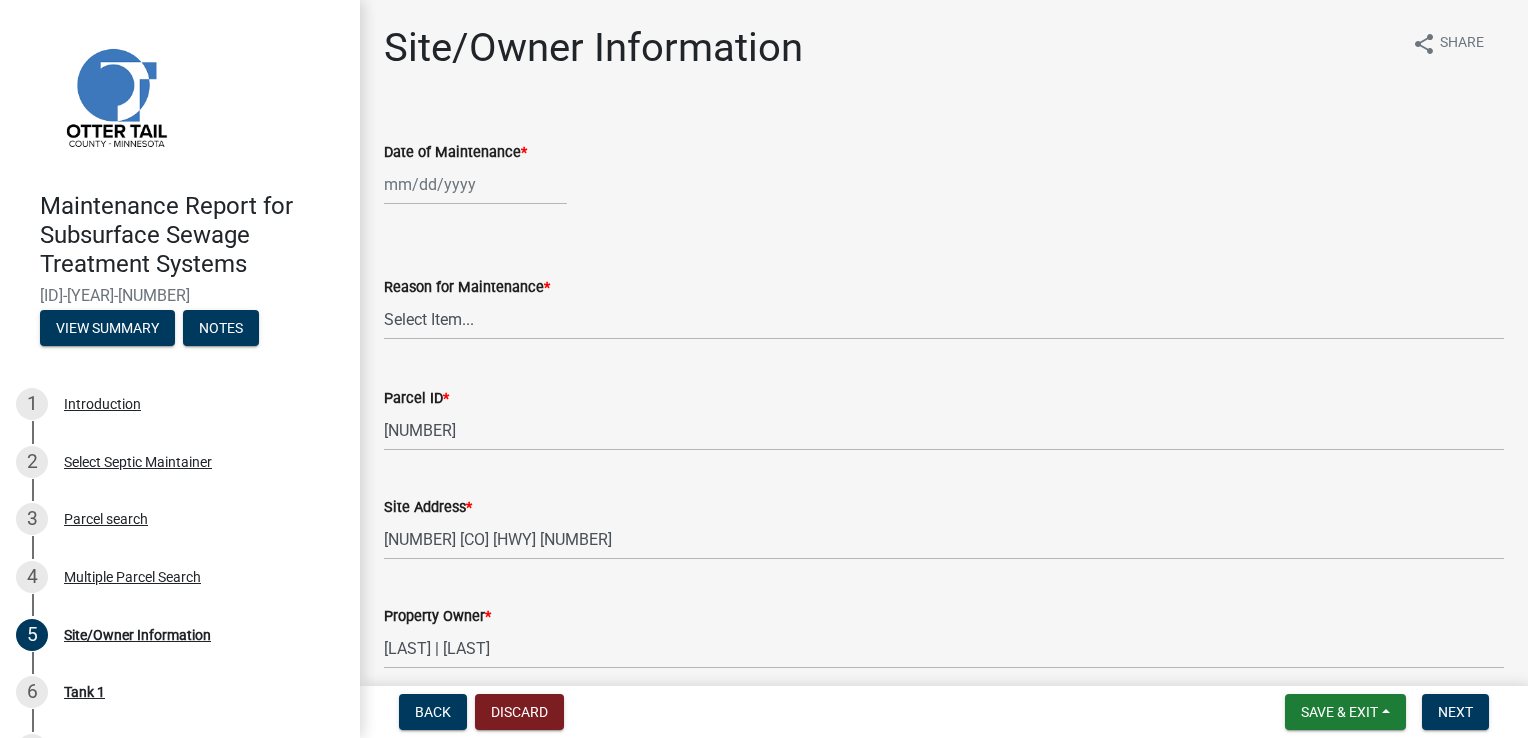 click 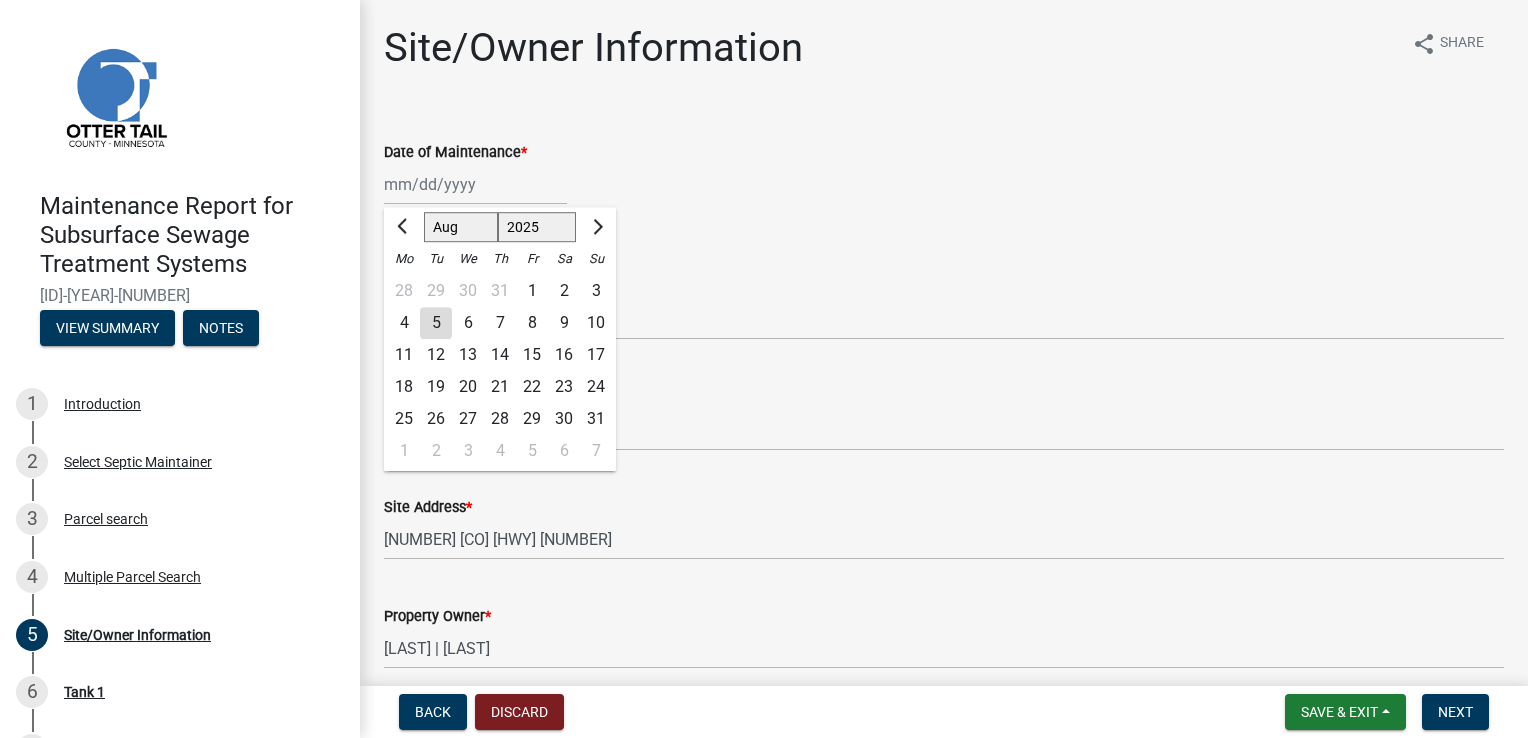 click on "4" 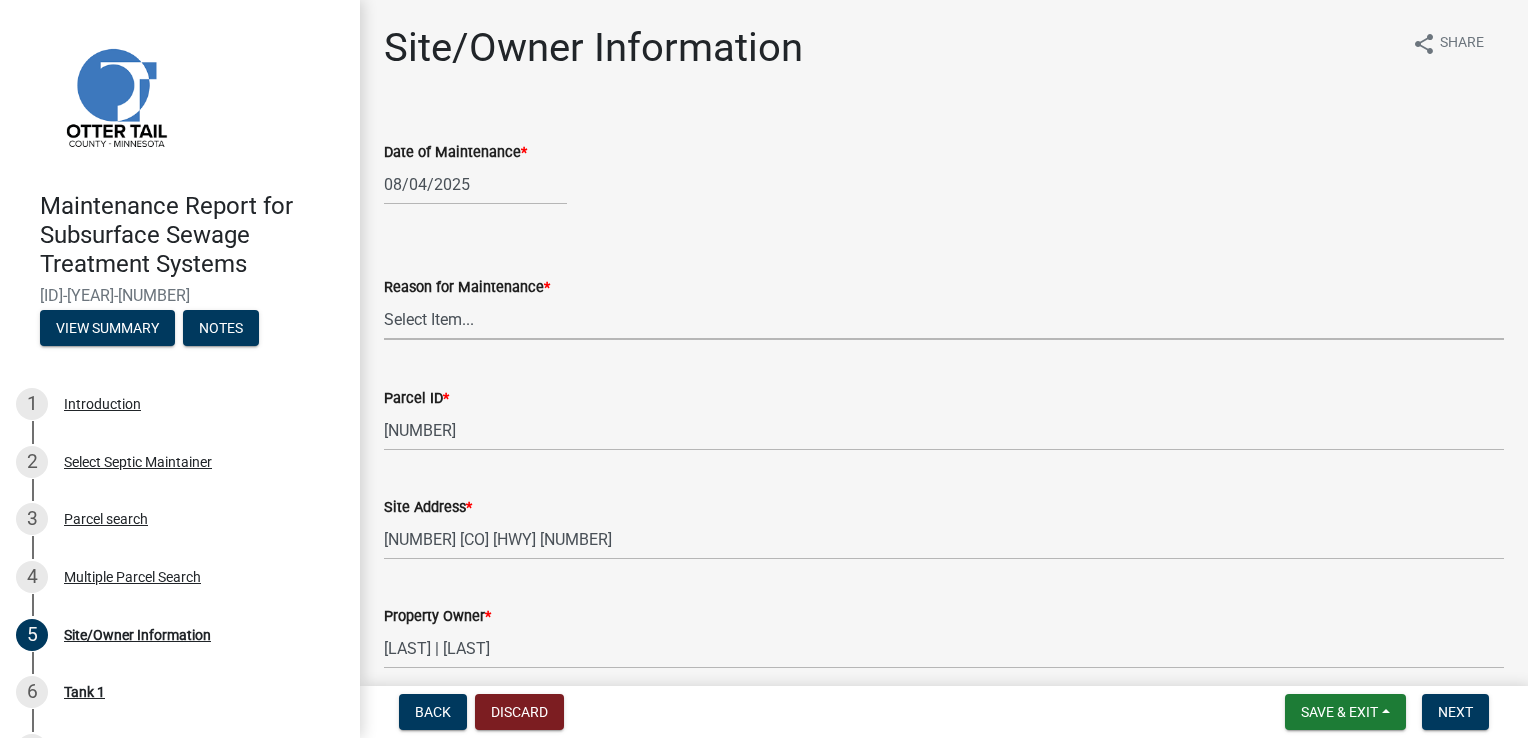 drag, startPoint x: 409, startPoint y: 316, endPoint x: 414, endPoint y: 334, distance: 18.681541 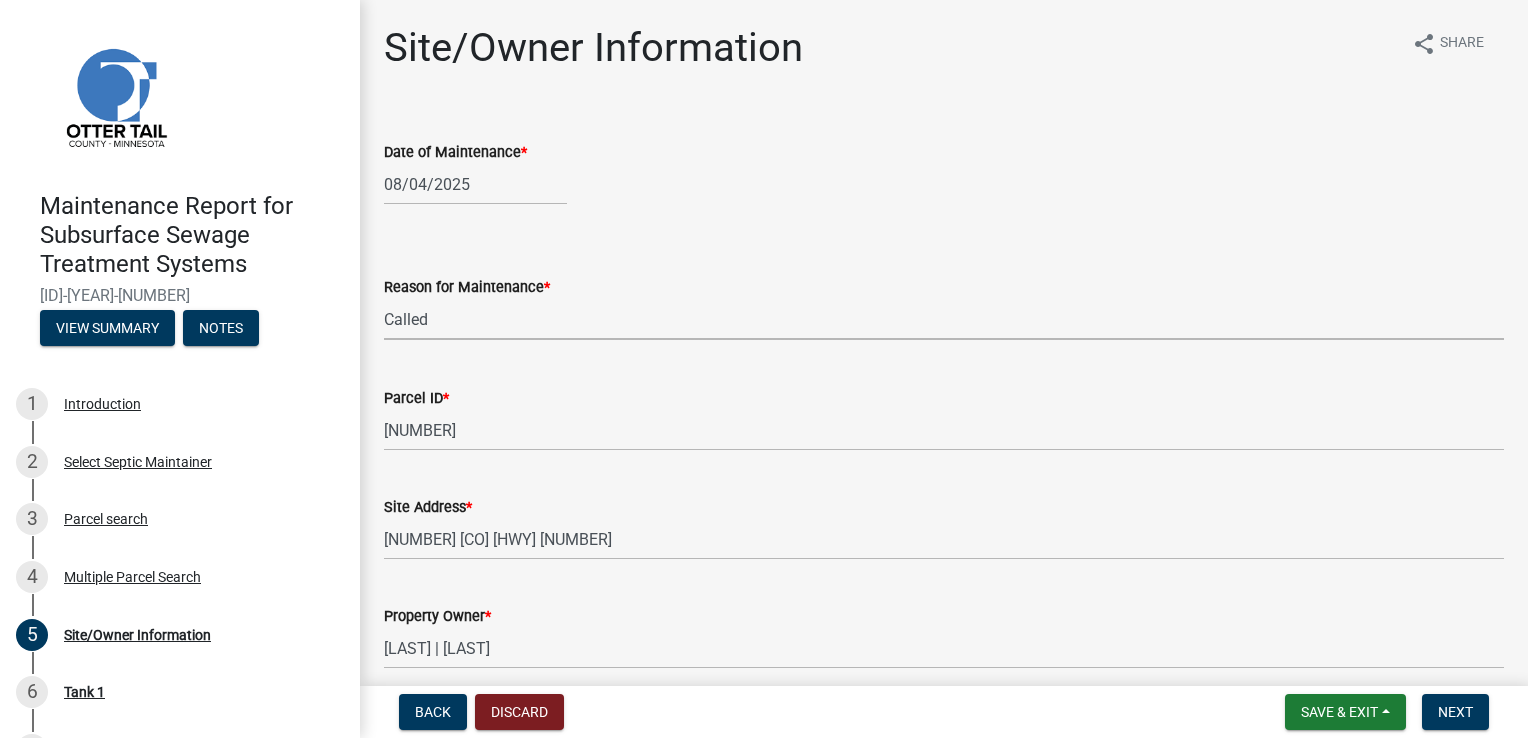 click on "Select Item...   Called   Routine   Other" at bounding box center (944, 319) 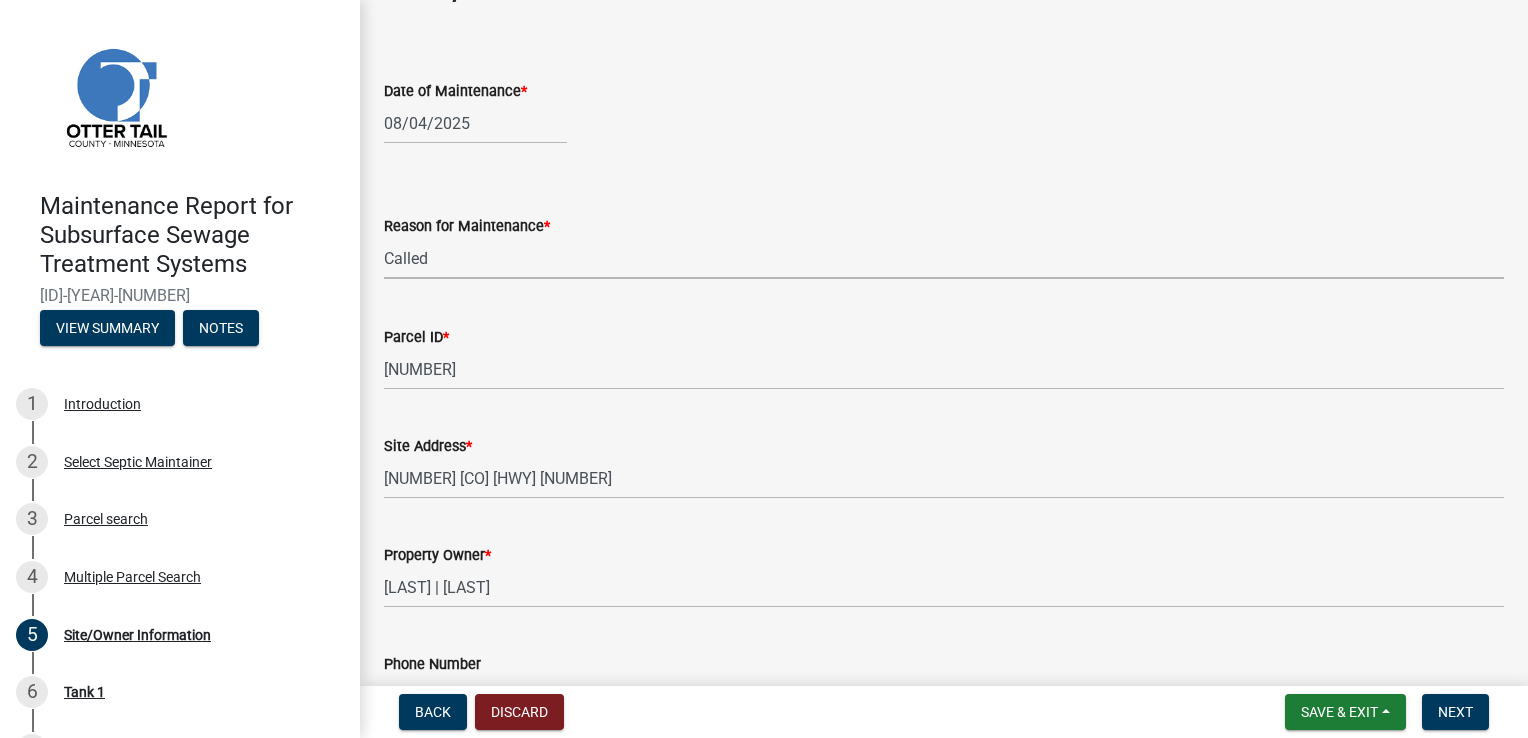 scroll, scrollTop: 300, scrollLeft: 0, axis: vertical 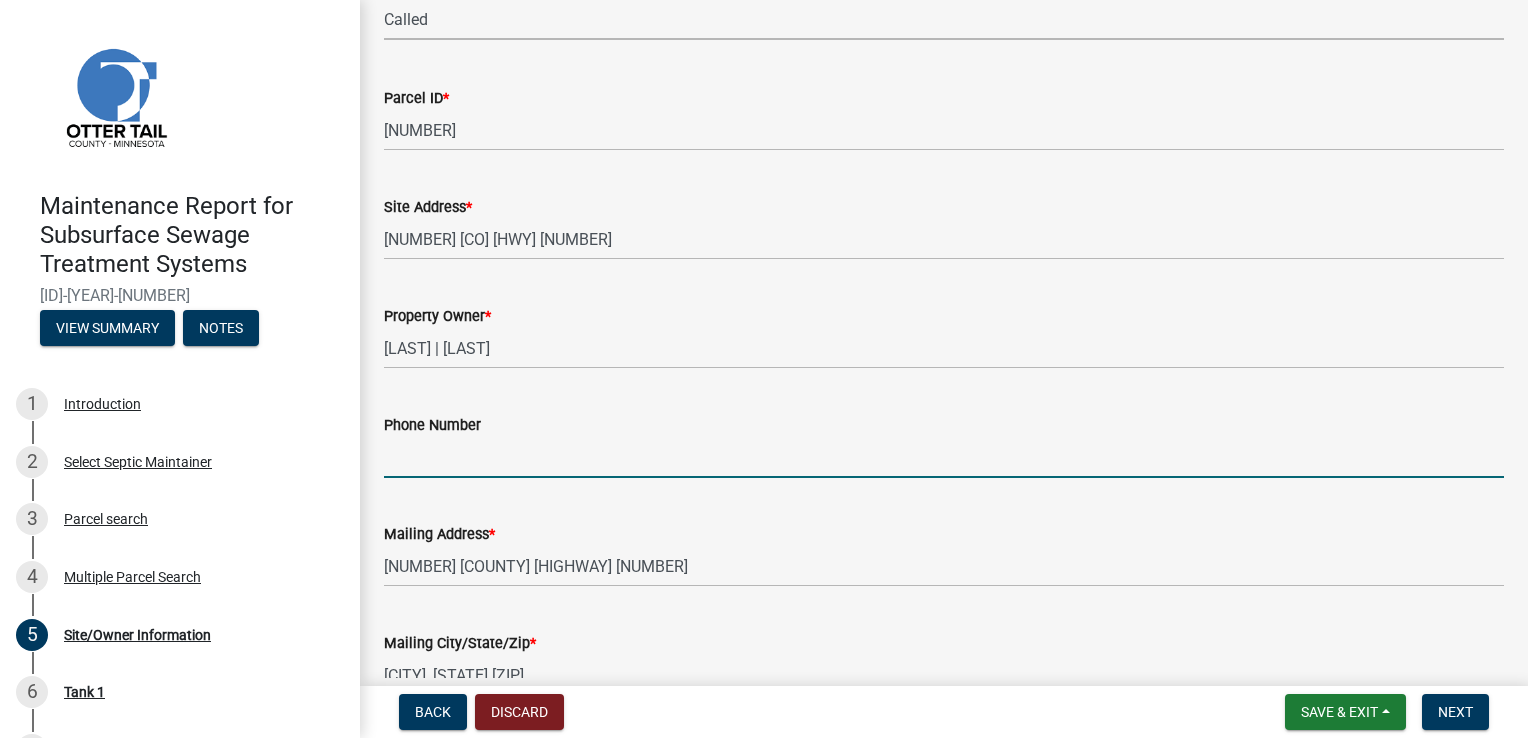 click on "Phone Number" at bounding box center (944, 457) 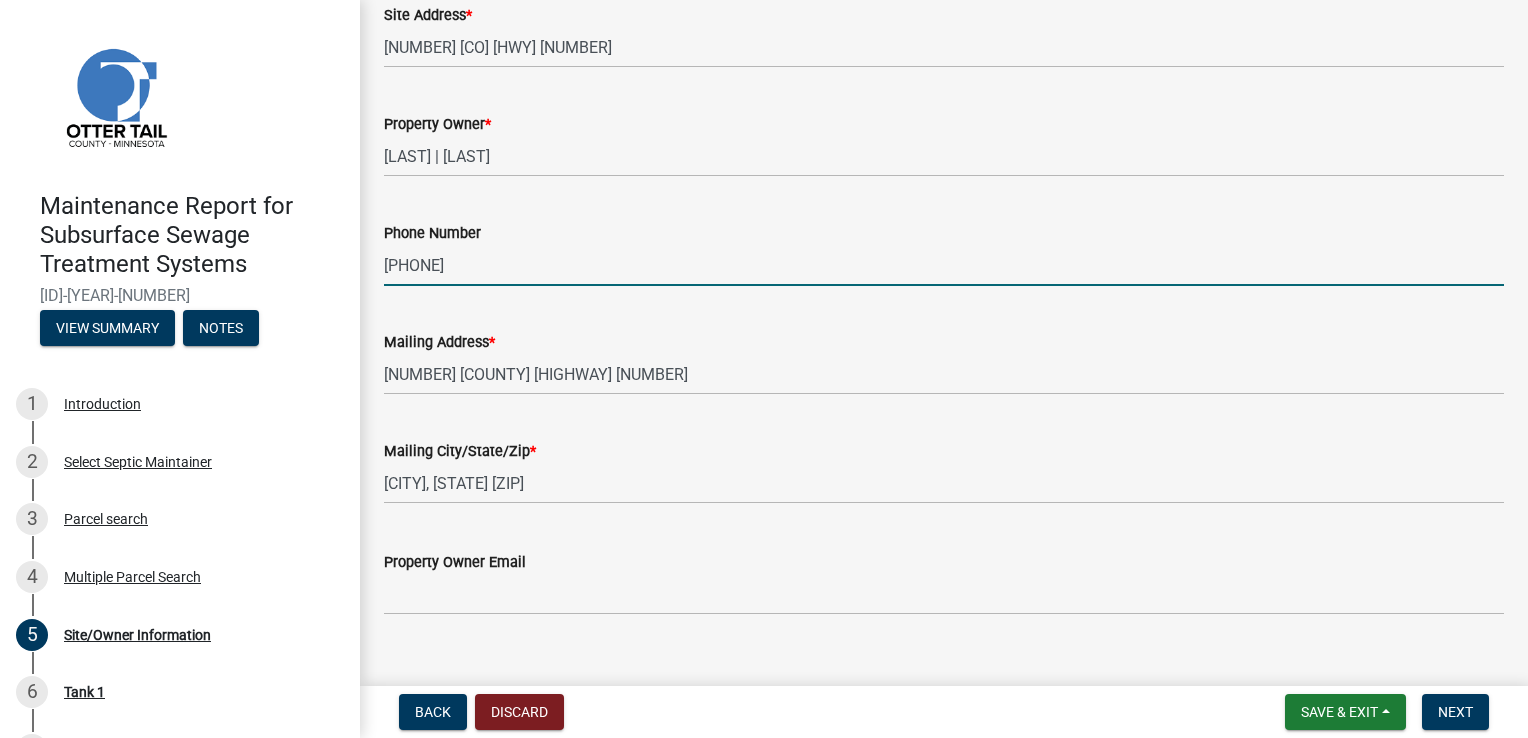 scroll, scrollTop: 500, scrollLeft: 0, axis: vertical 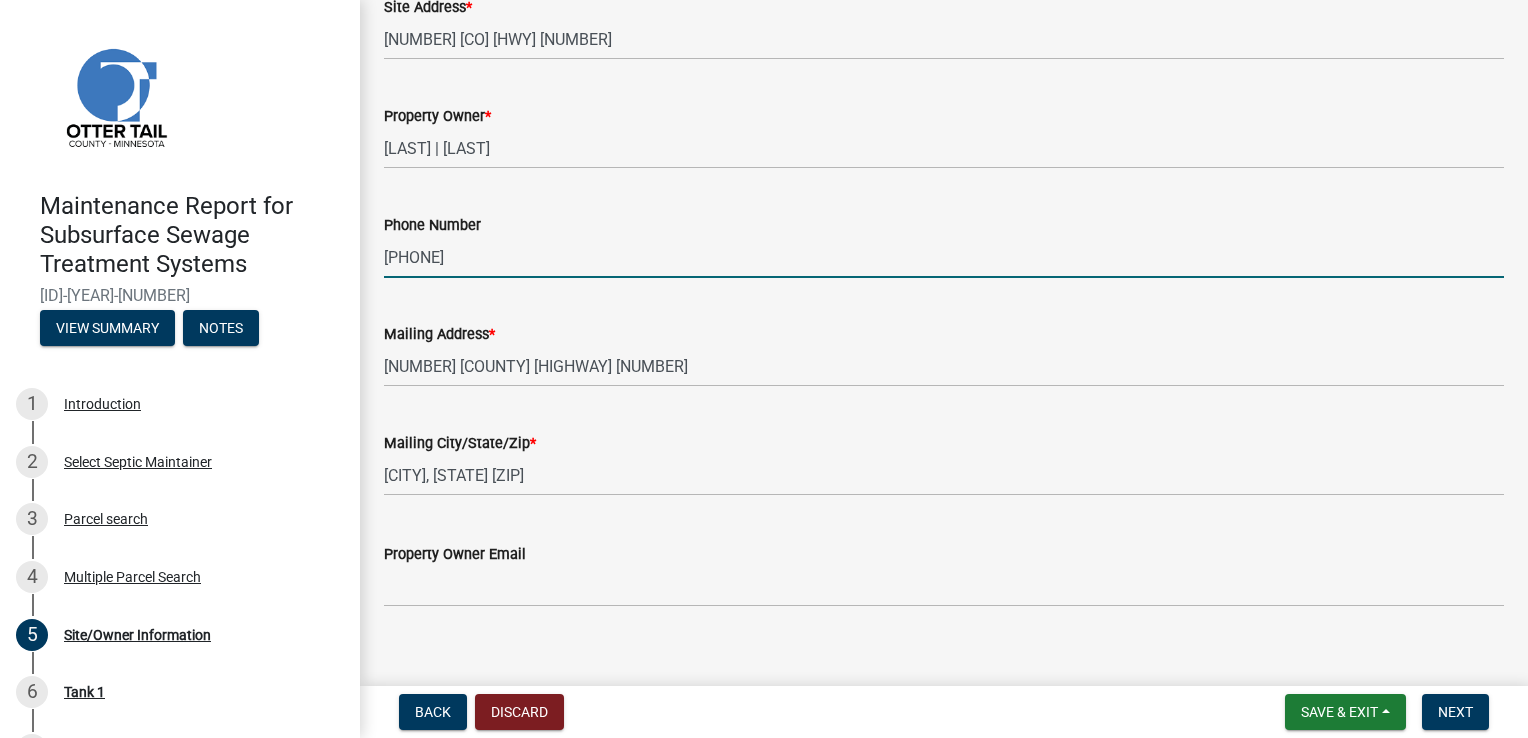 type on "[PHONE]" 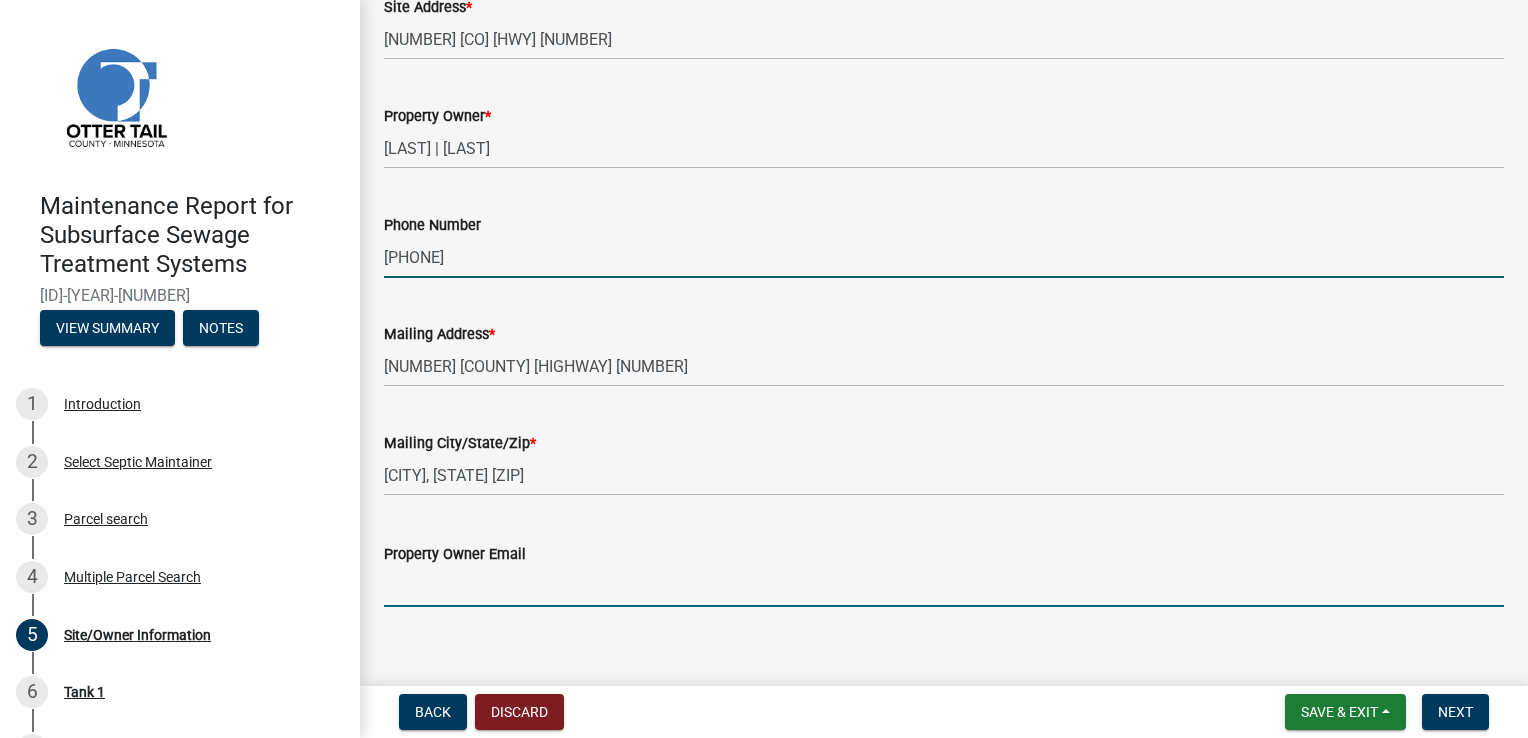 click on "Property Owner Email" at bounding box center [944, 586] 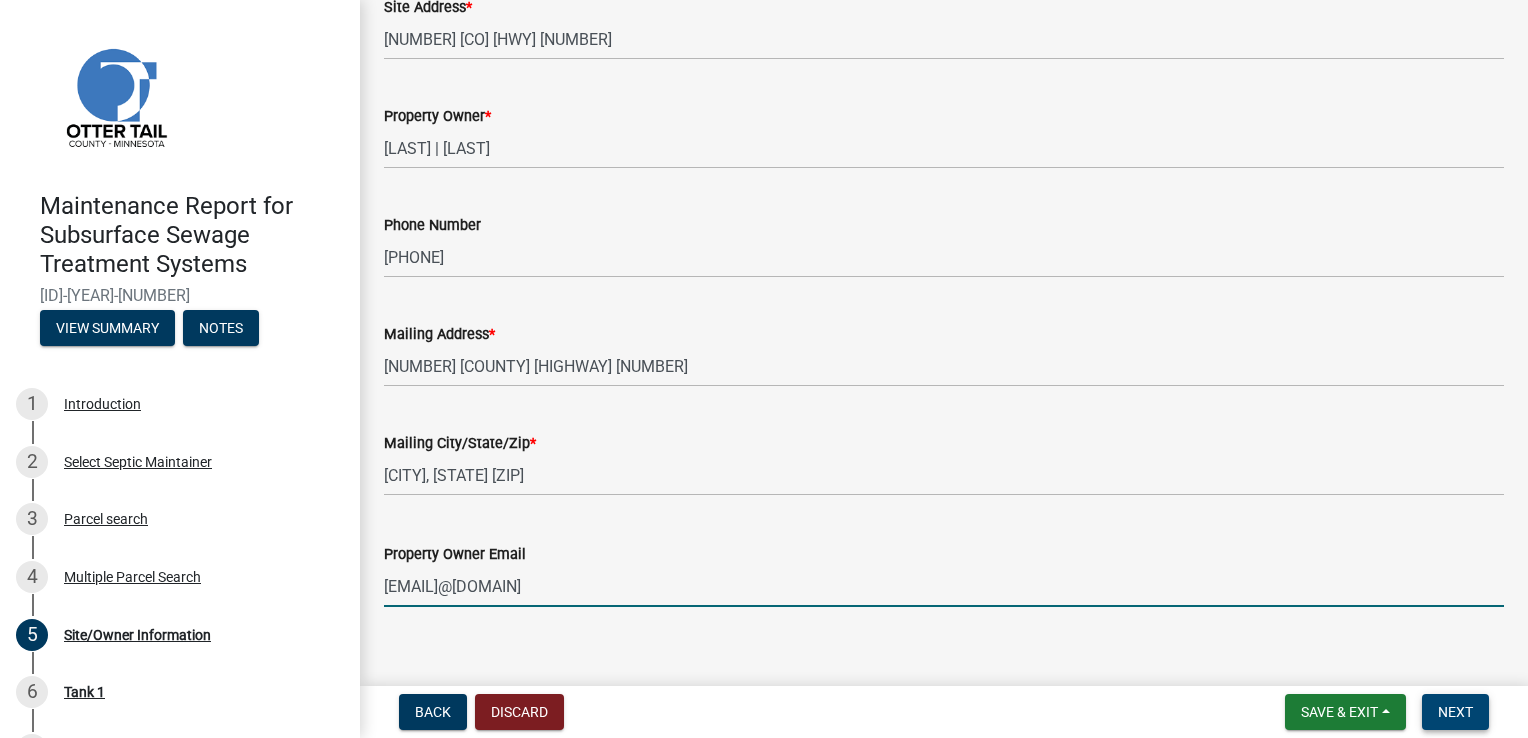 type on "[EMAIL]@[DOMAIN]" 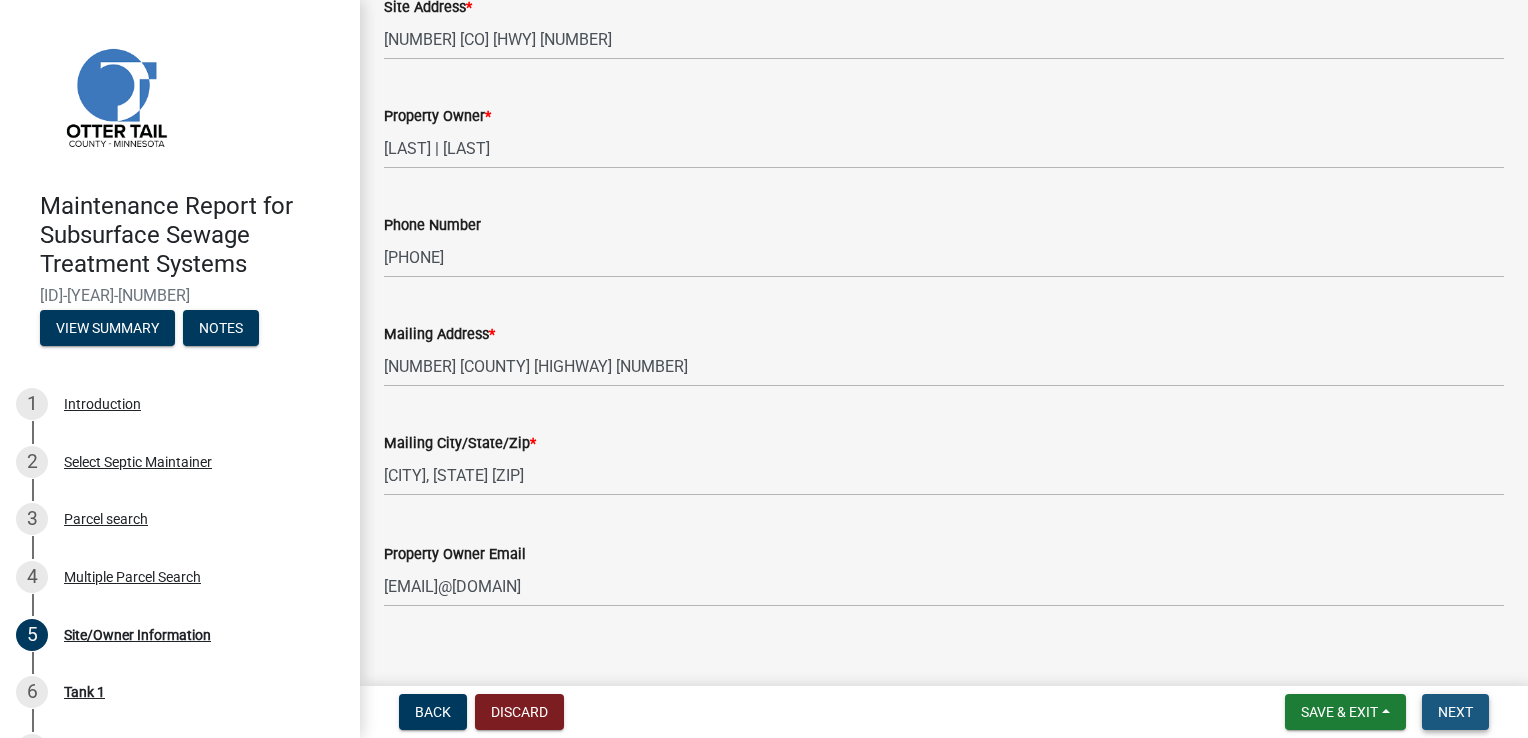 click on "Next" at bounding box center (1455, 712) 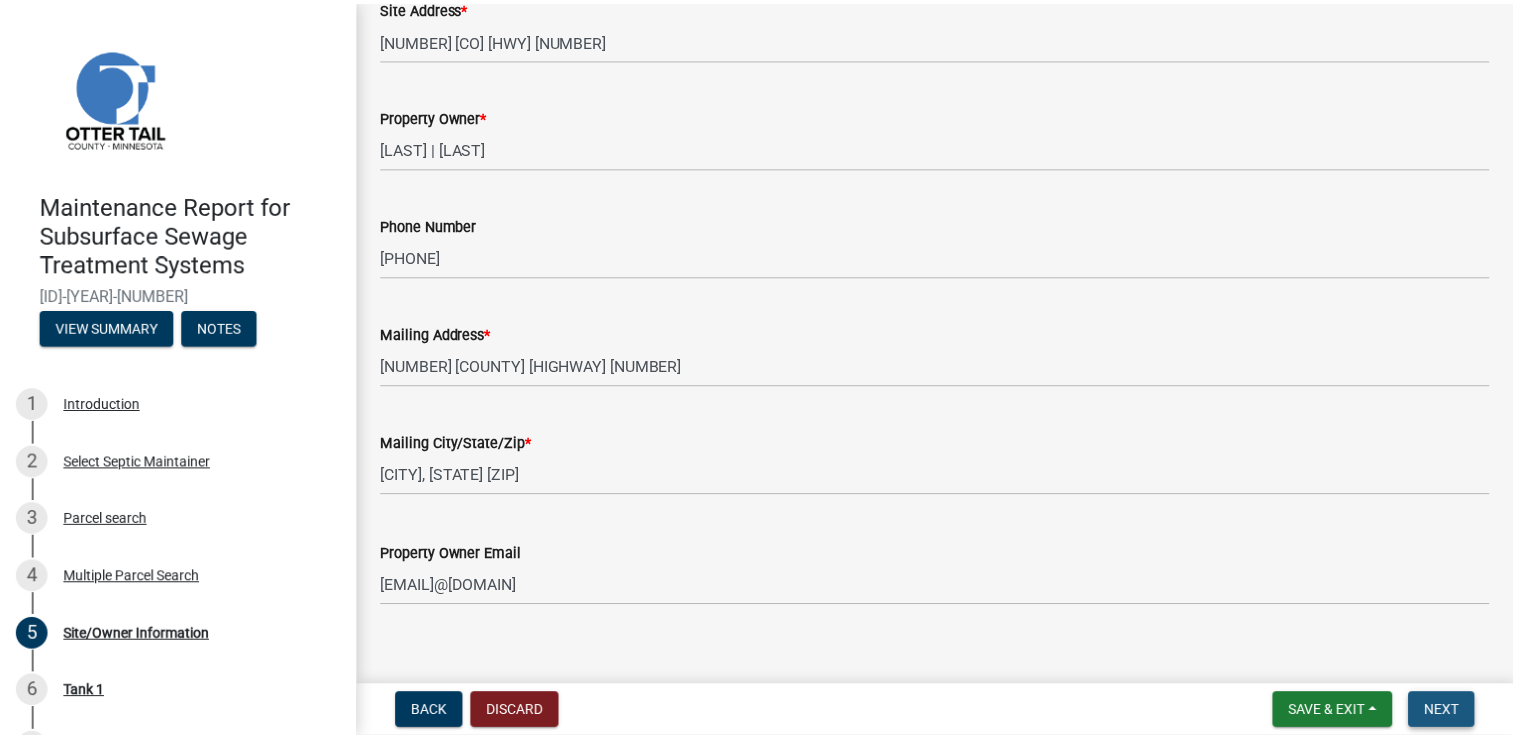 scroll, scrollTop: 0, scrollLeft: 0, axis: both 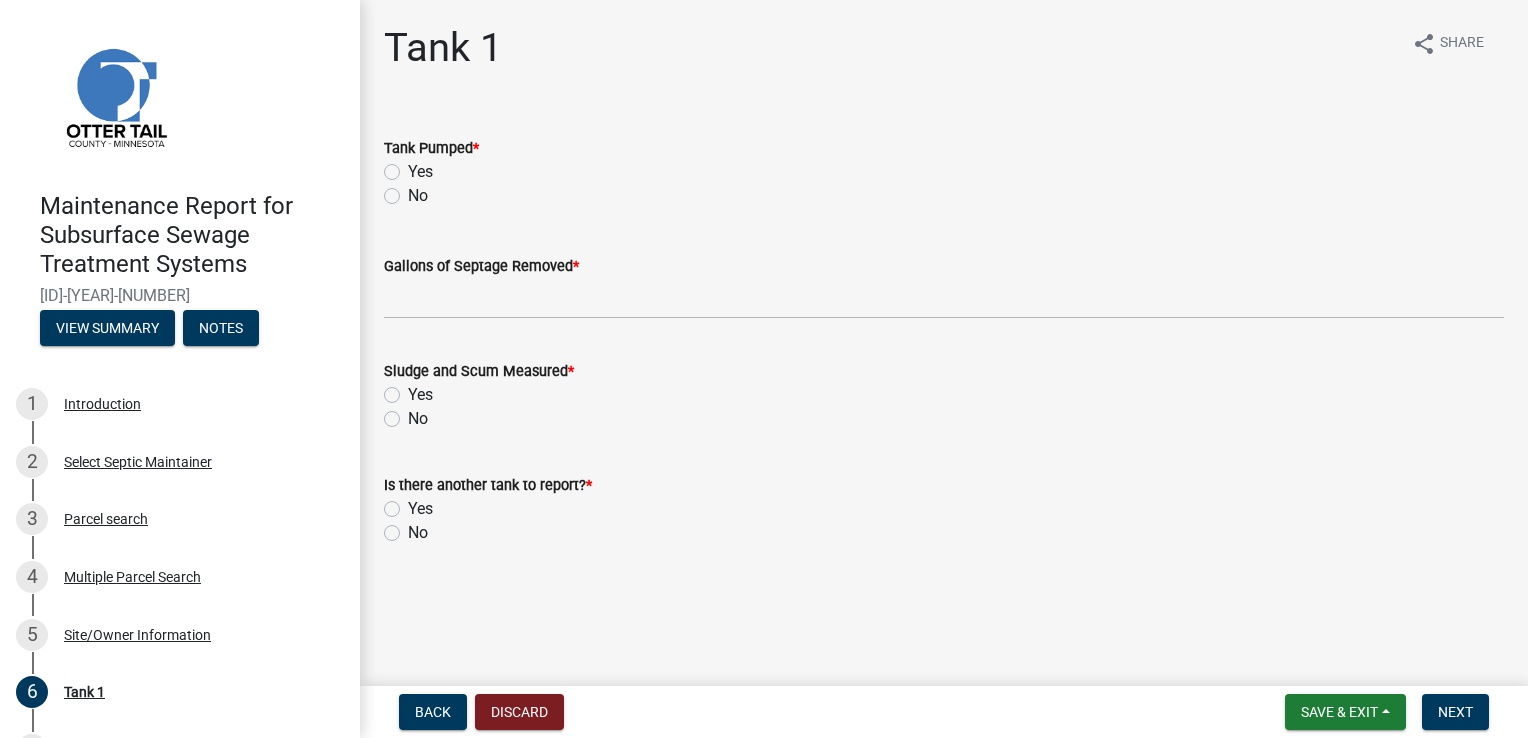 click on "Yes" 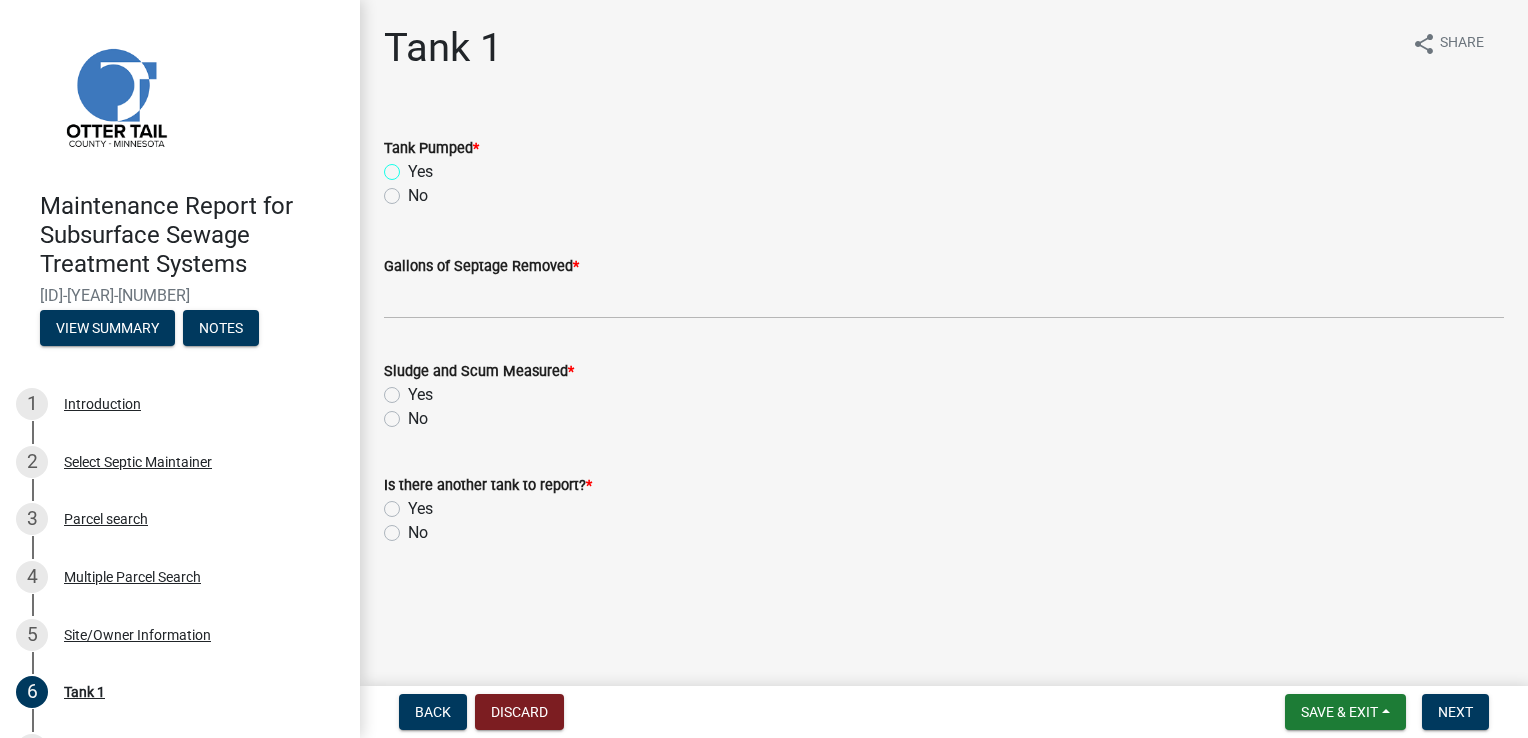 click on "Yes" at bounding box center (414, 166) 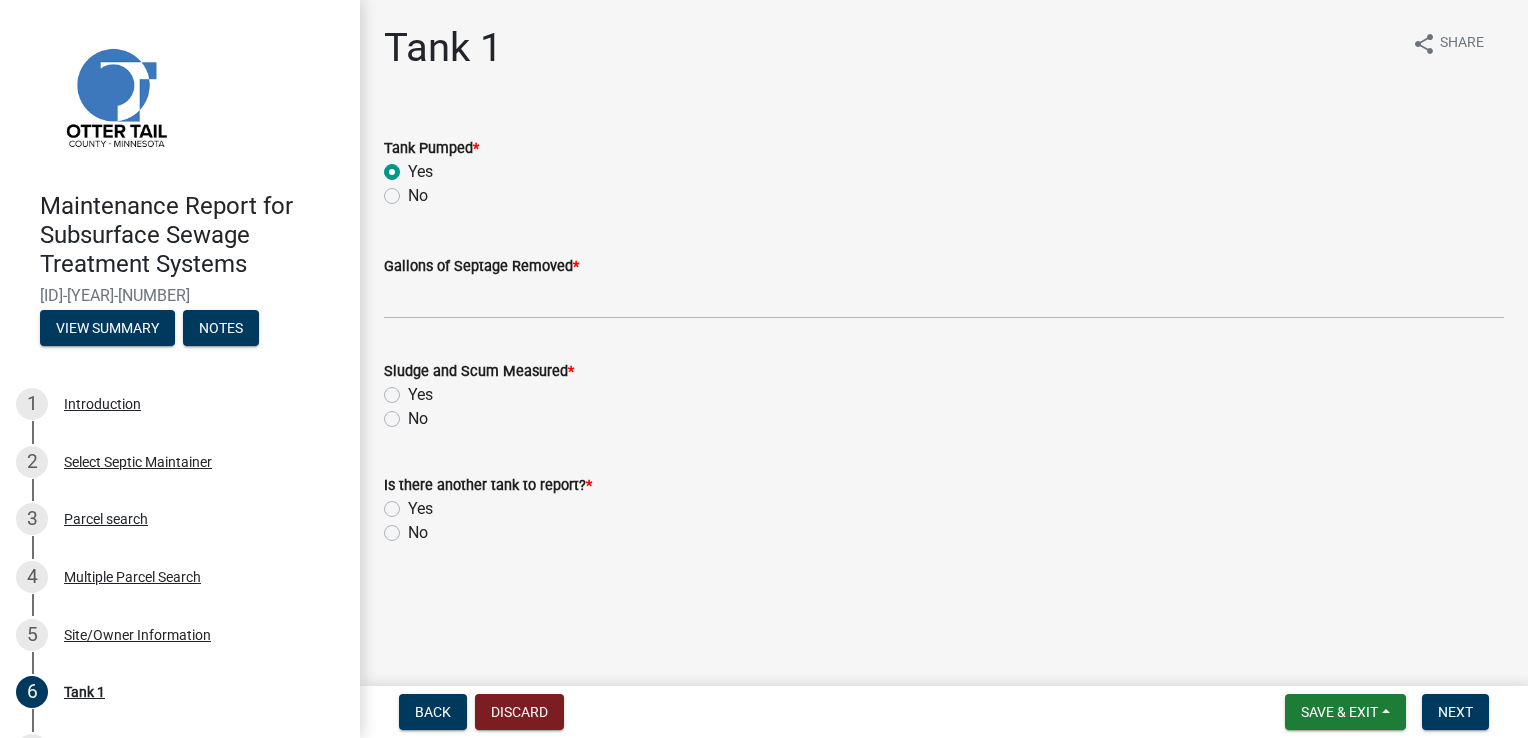 radio on "true" 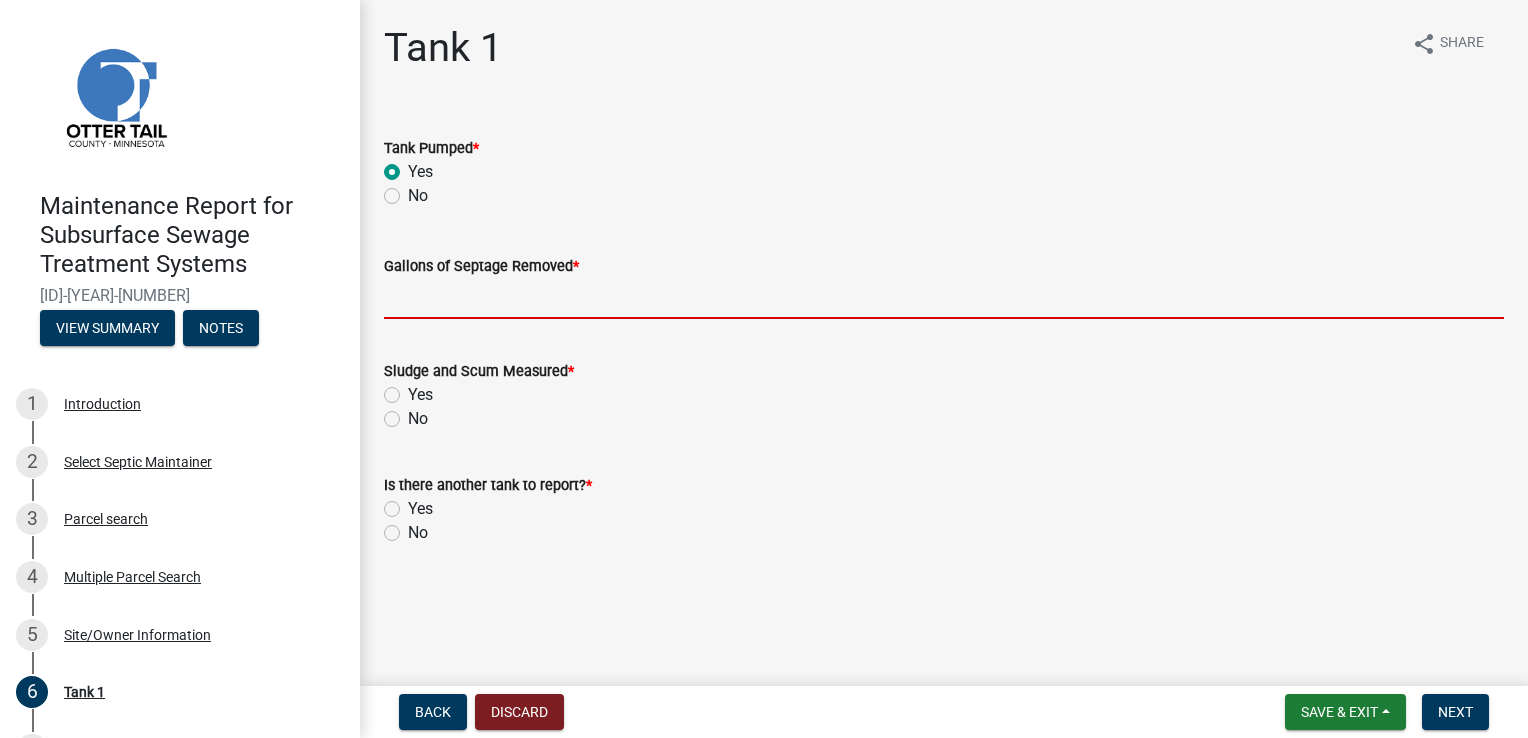 click on "Gallons of Septage Removed  *" at bounding box center [944, 298] 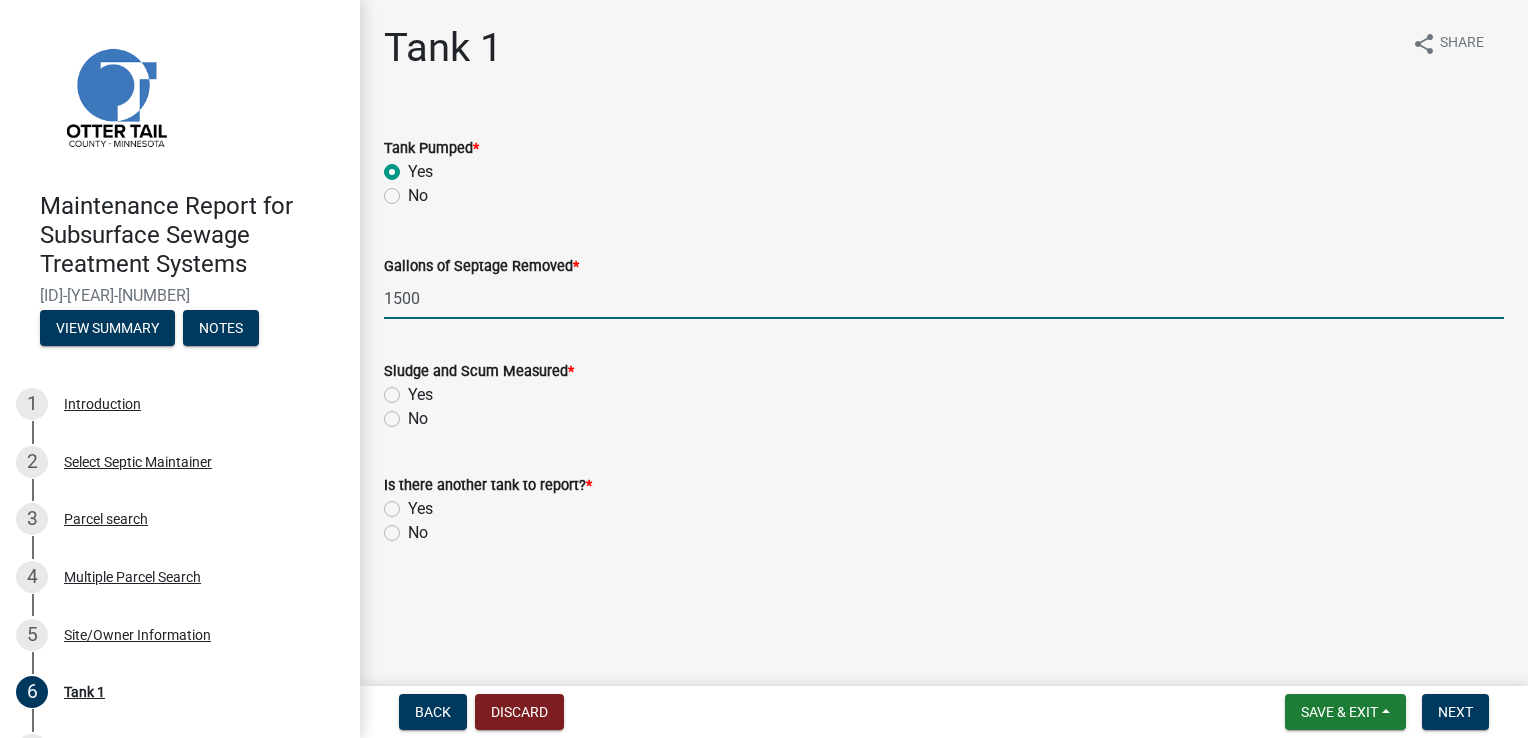 click on "Yes" 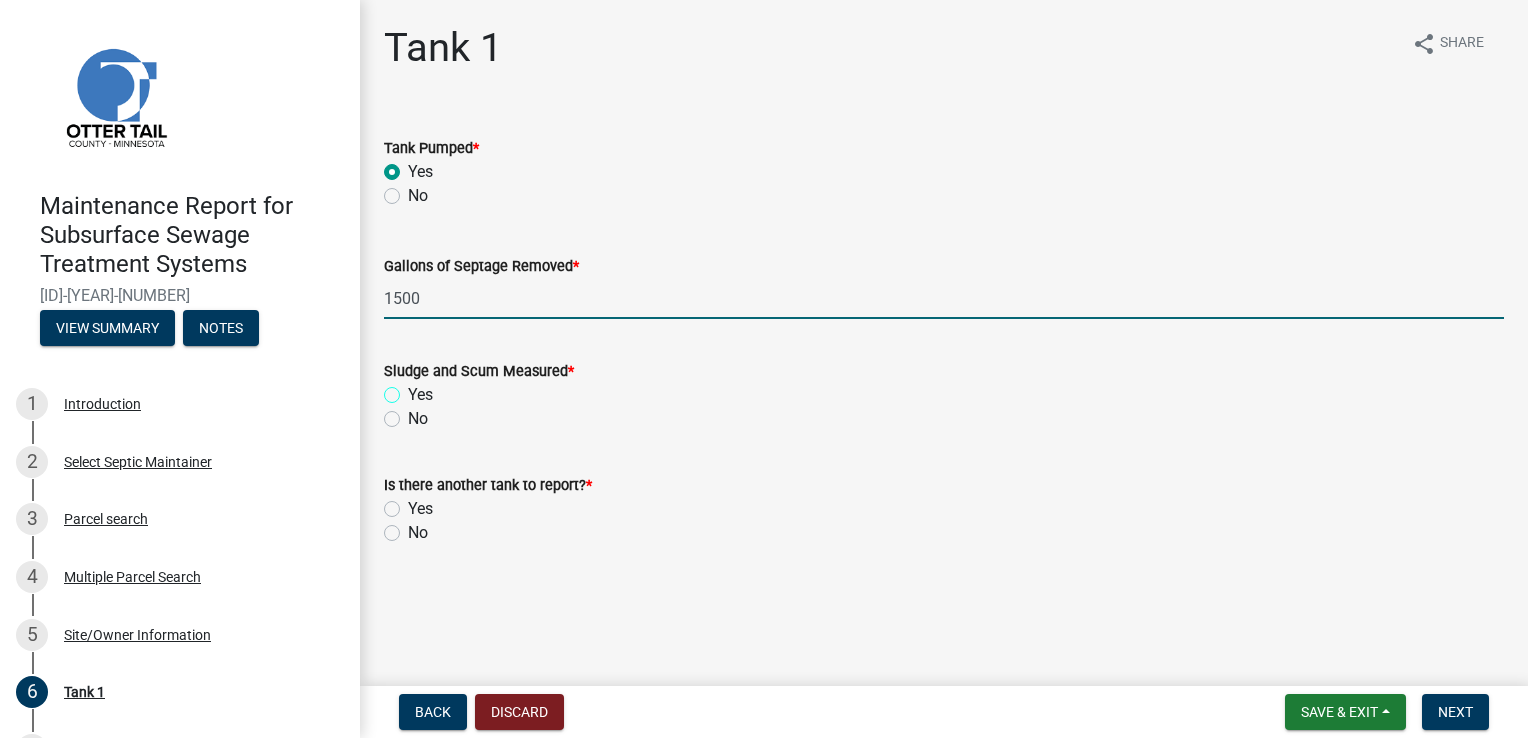 click on "Yes" at bounding box center [414, 389] 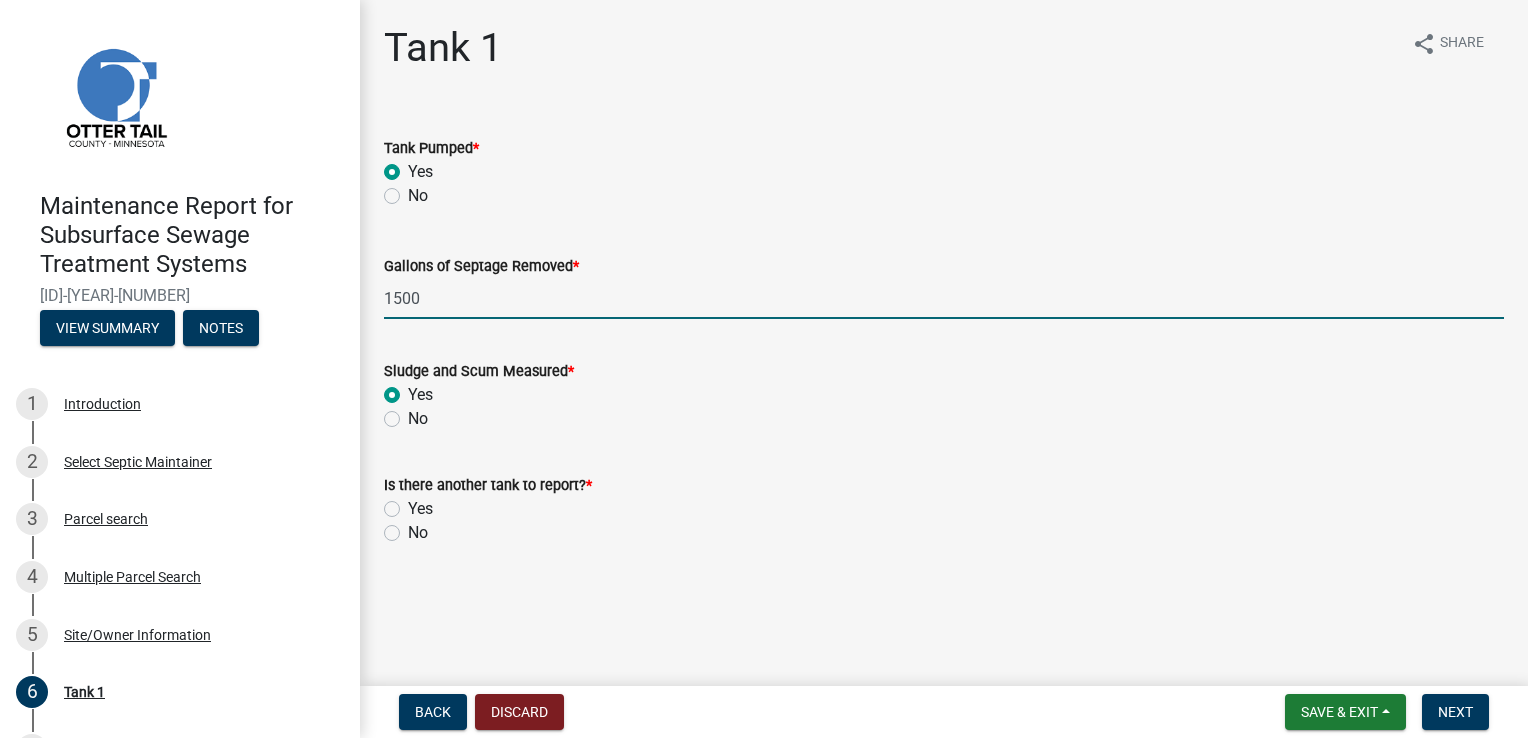 radio on "true" 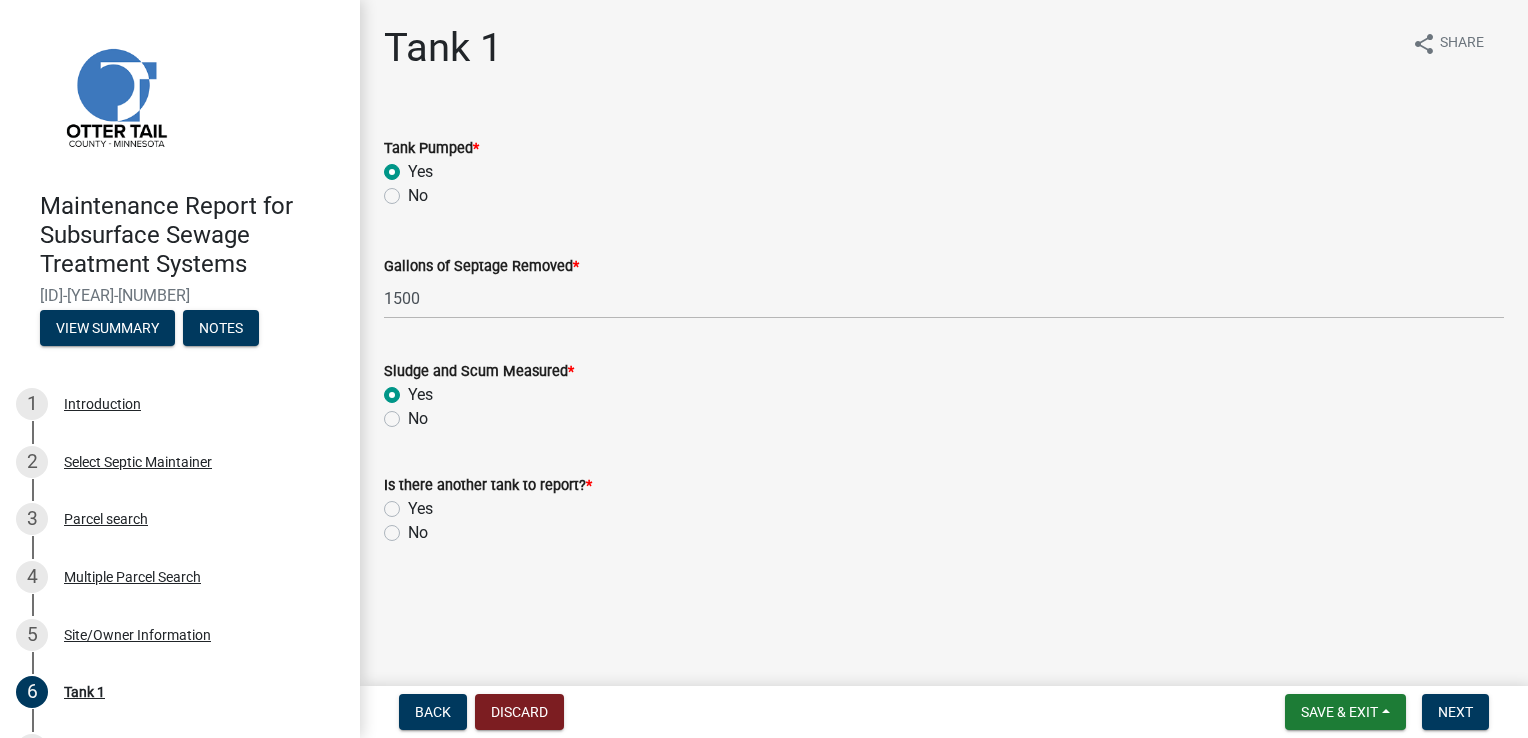 click on "No" 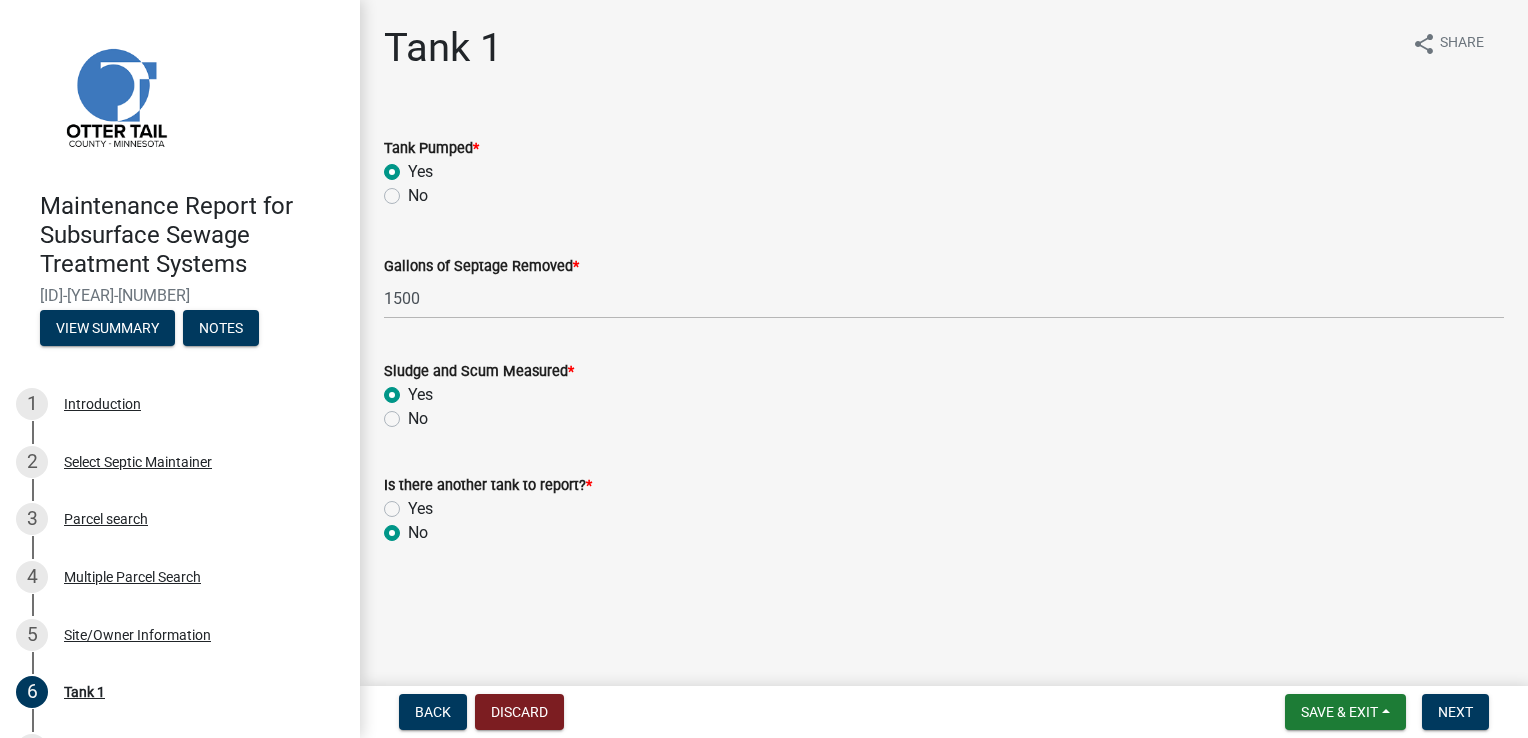 radio on "true" 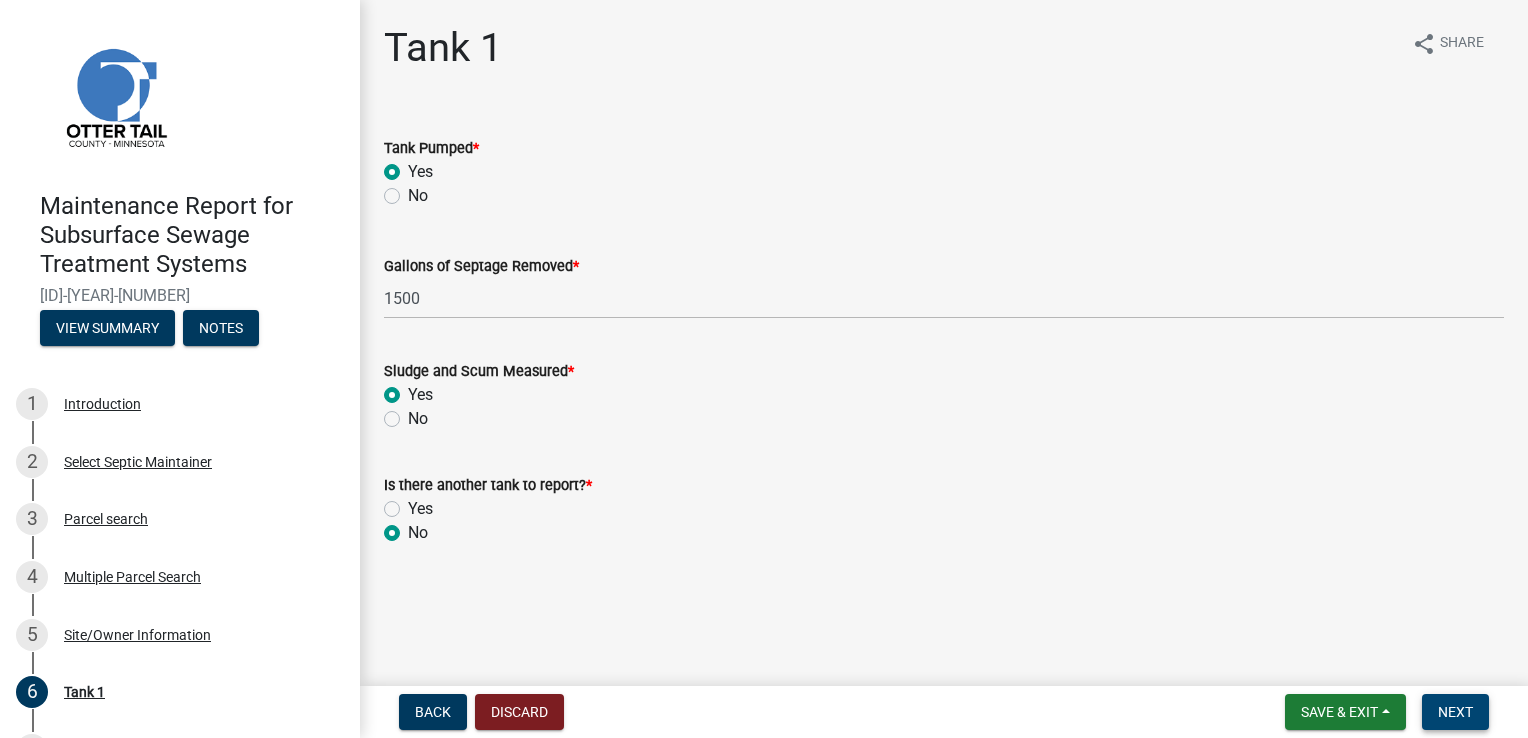 click on "Next" at bounding box center [1455, 712] 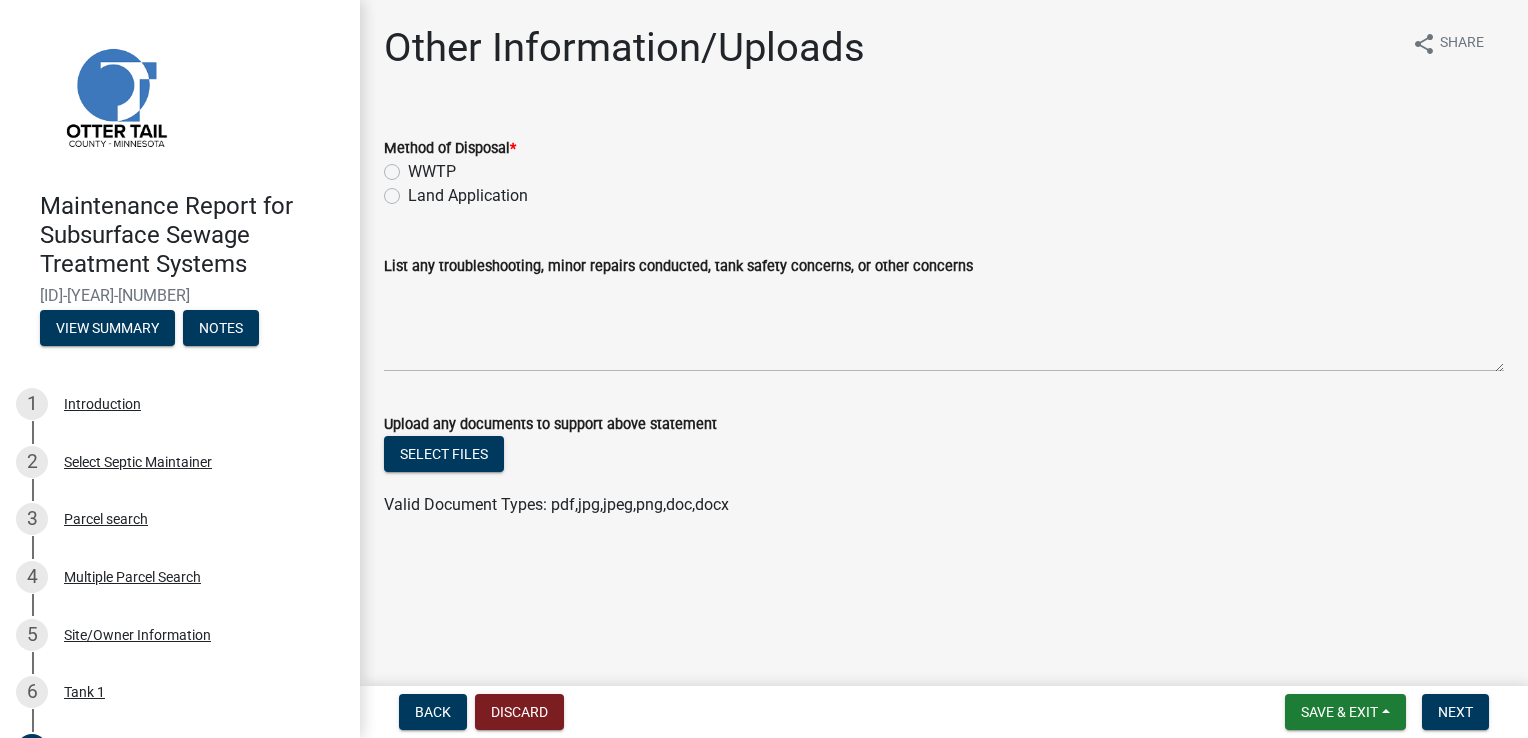 click on "WWTP" 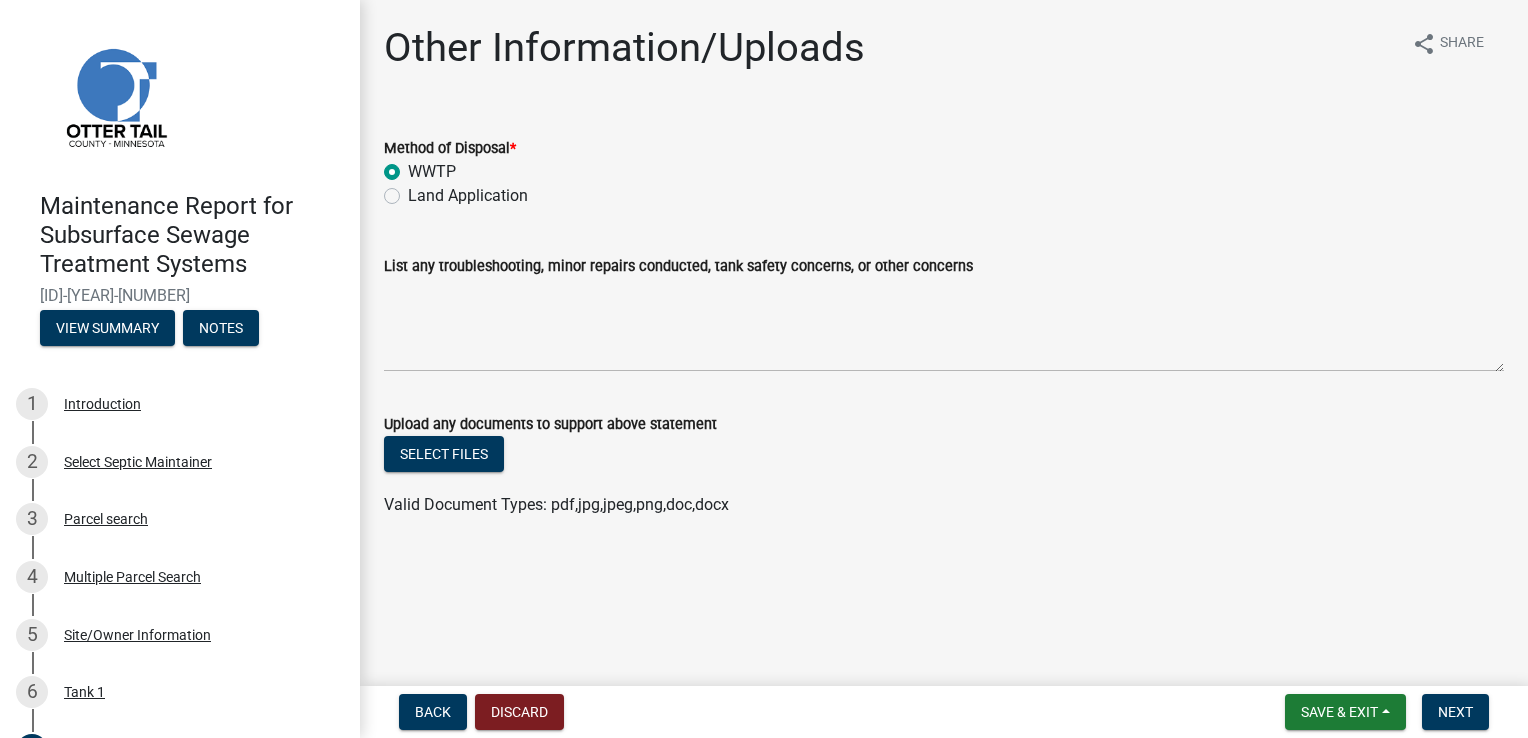 radio on "true" 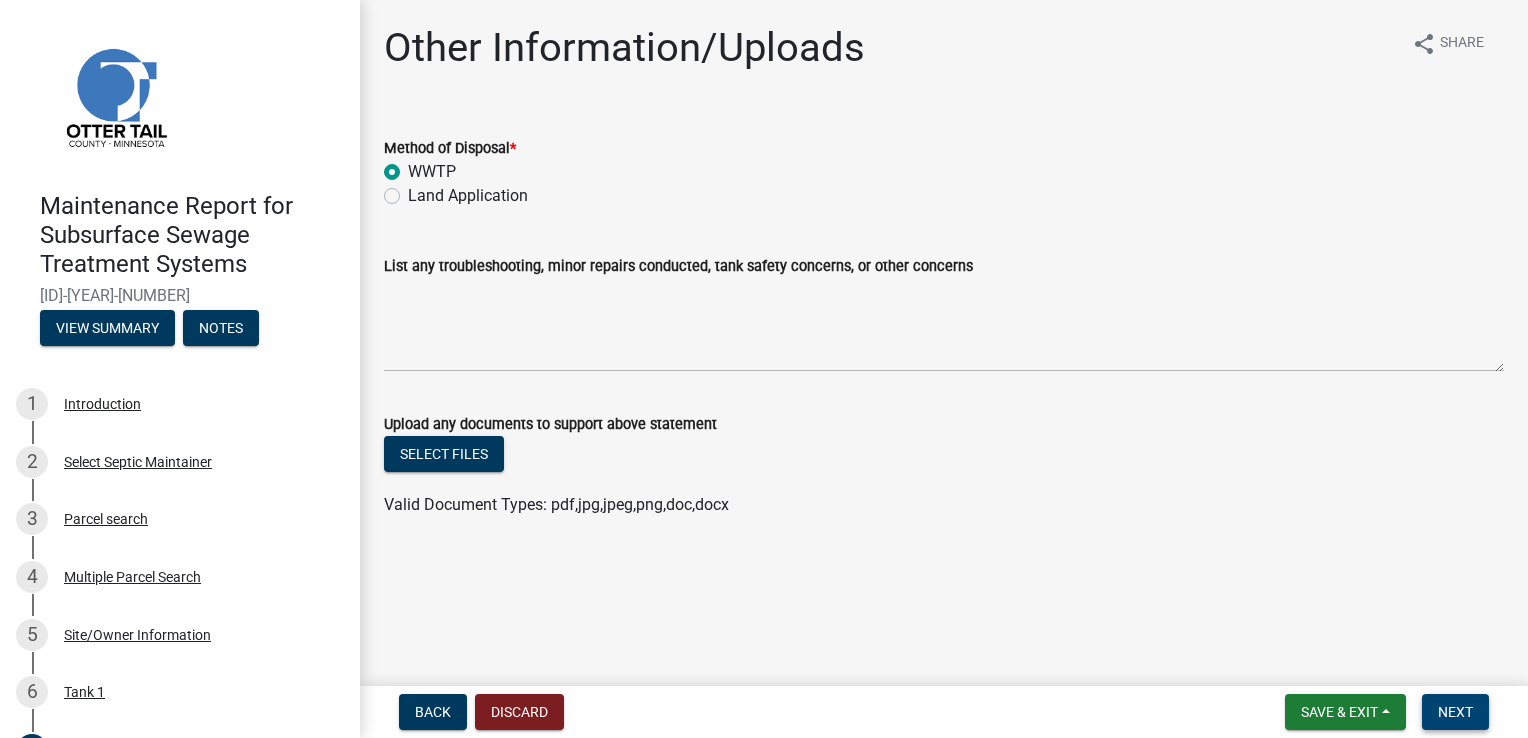click on "Next" at bounding box center [1455, 712] 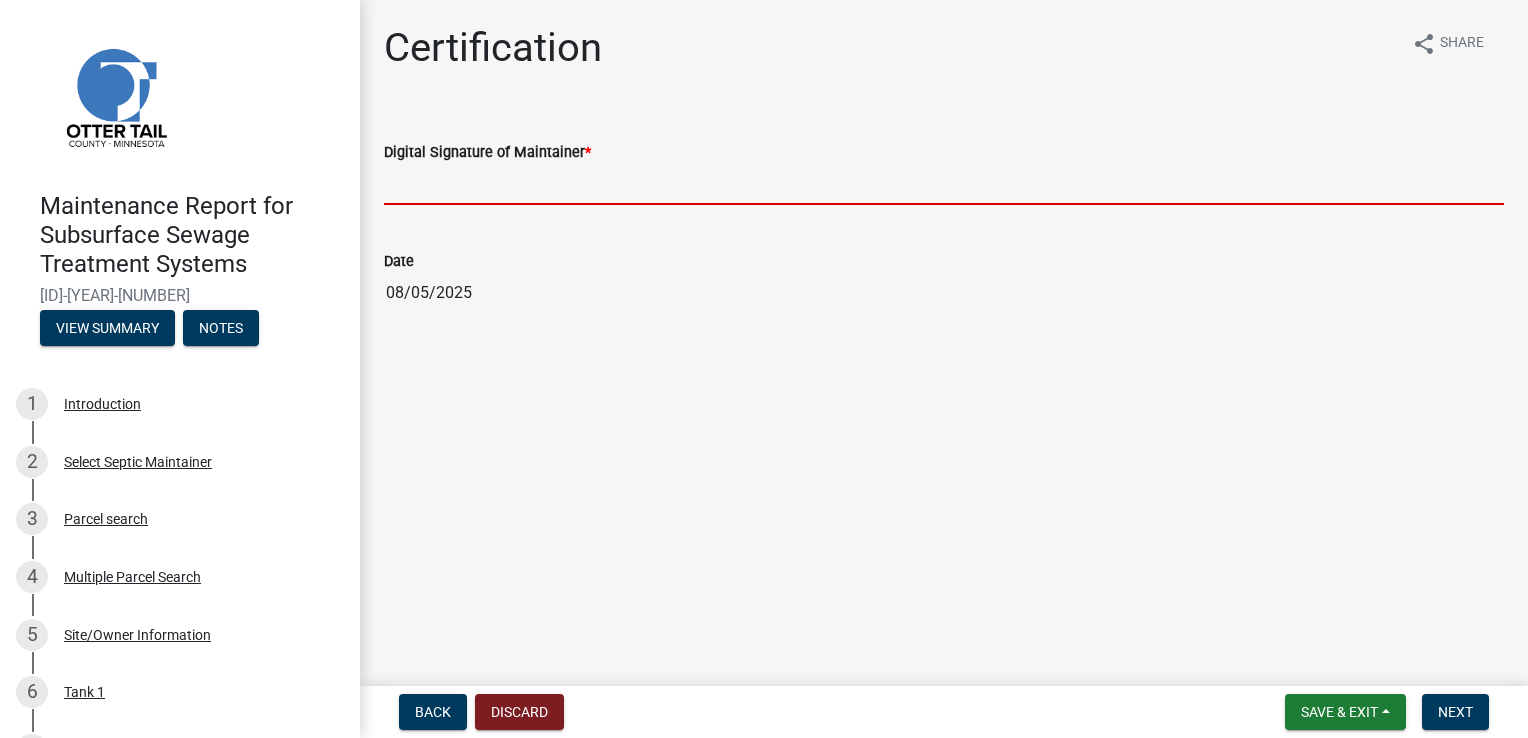 click on "Digital Signature of Maintainer  *" at bounding box center (944, 184) 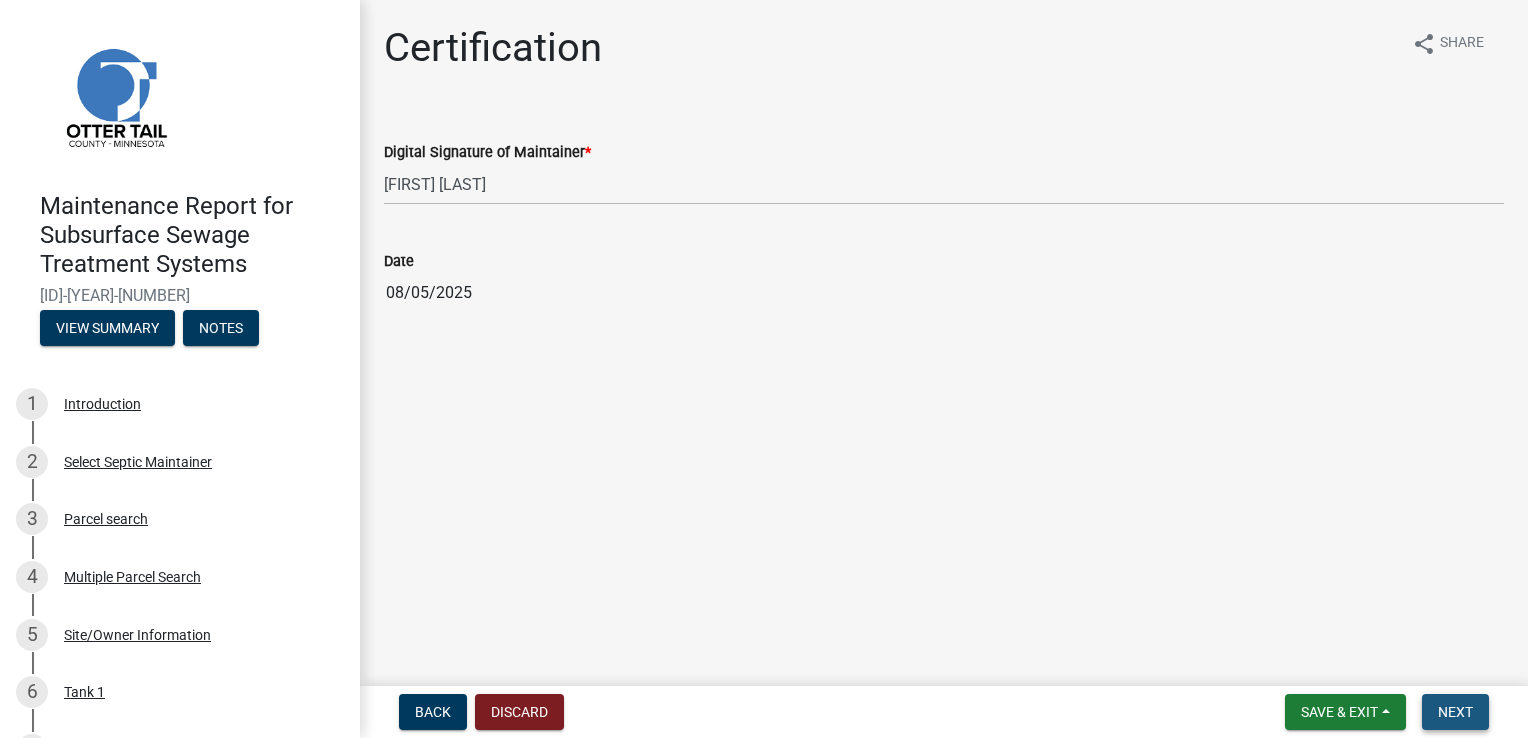 click on "Next" at bounding box center [1455, 712] 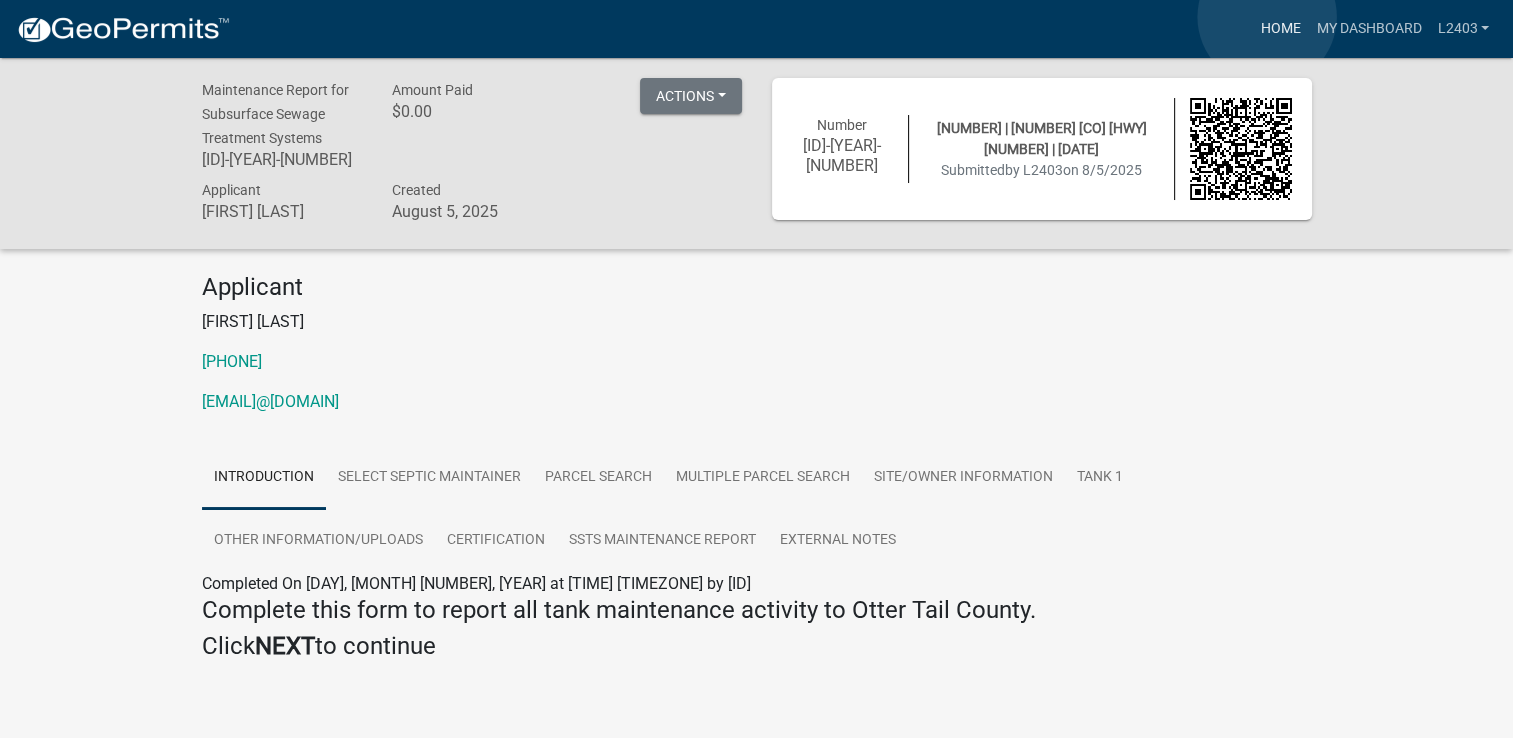 click on "Home" at bounding box center [1280, 29] 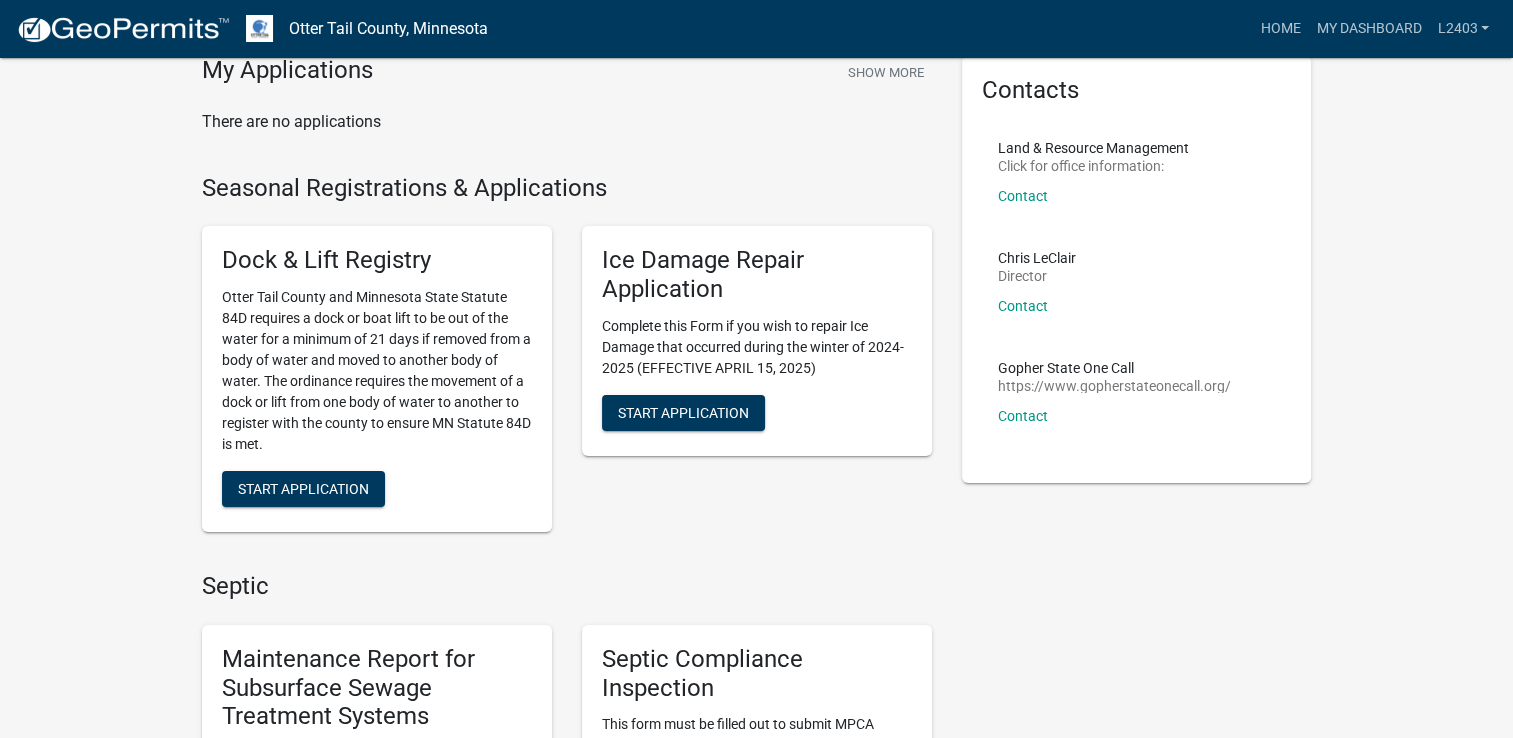 scroll, scrollTop: 400, scrollLeft: 0, axis: vertical 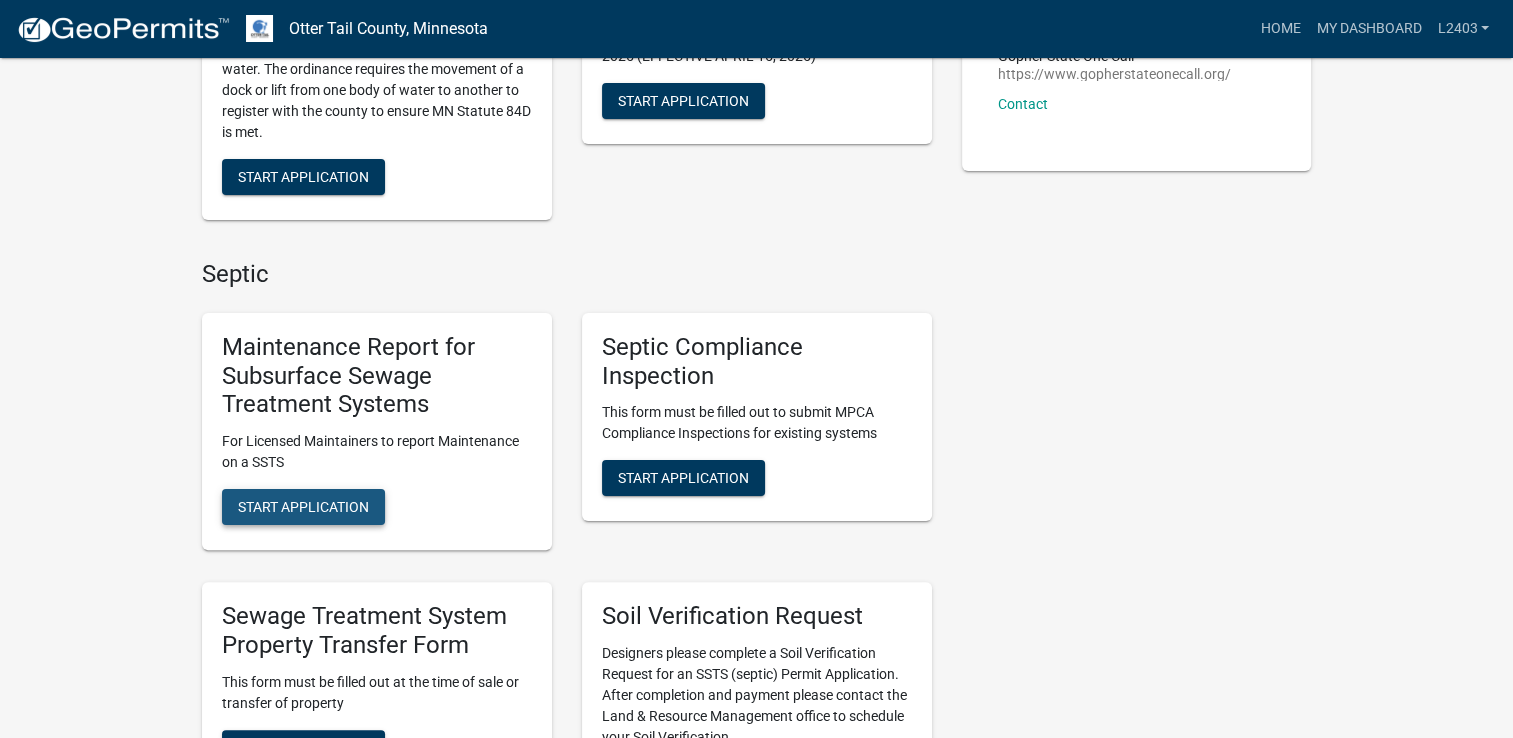 click on "Start Application" at bounding box center (303, 507) 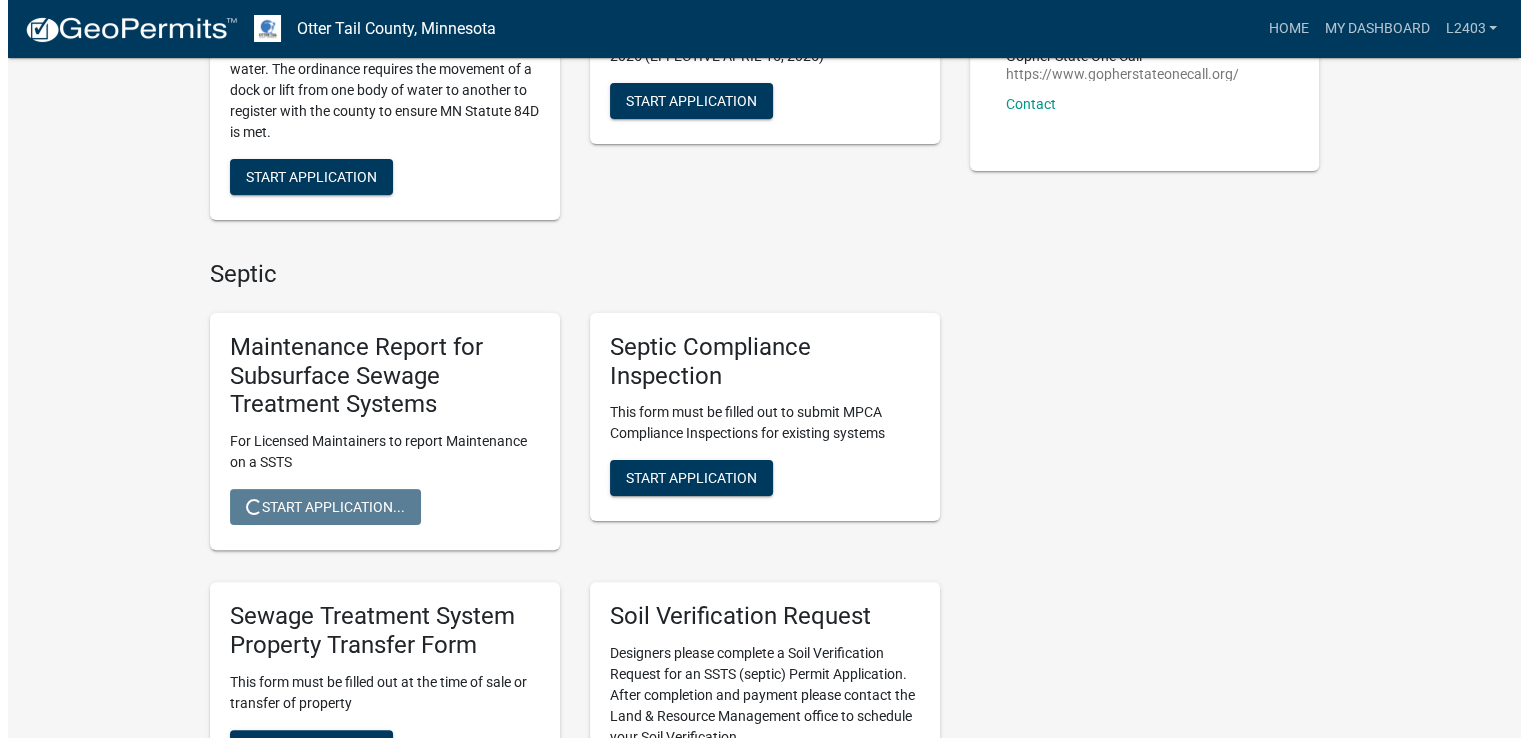 scroll, scrollTop: 0, scrollLeft: 0, axis: both 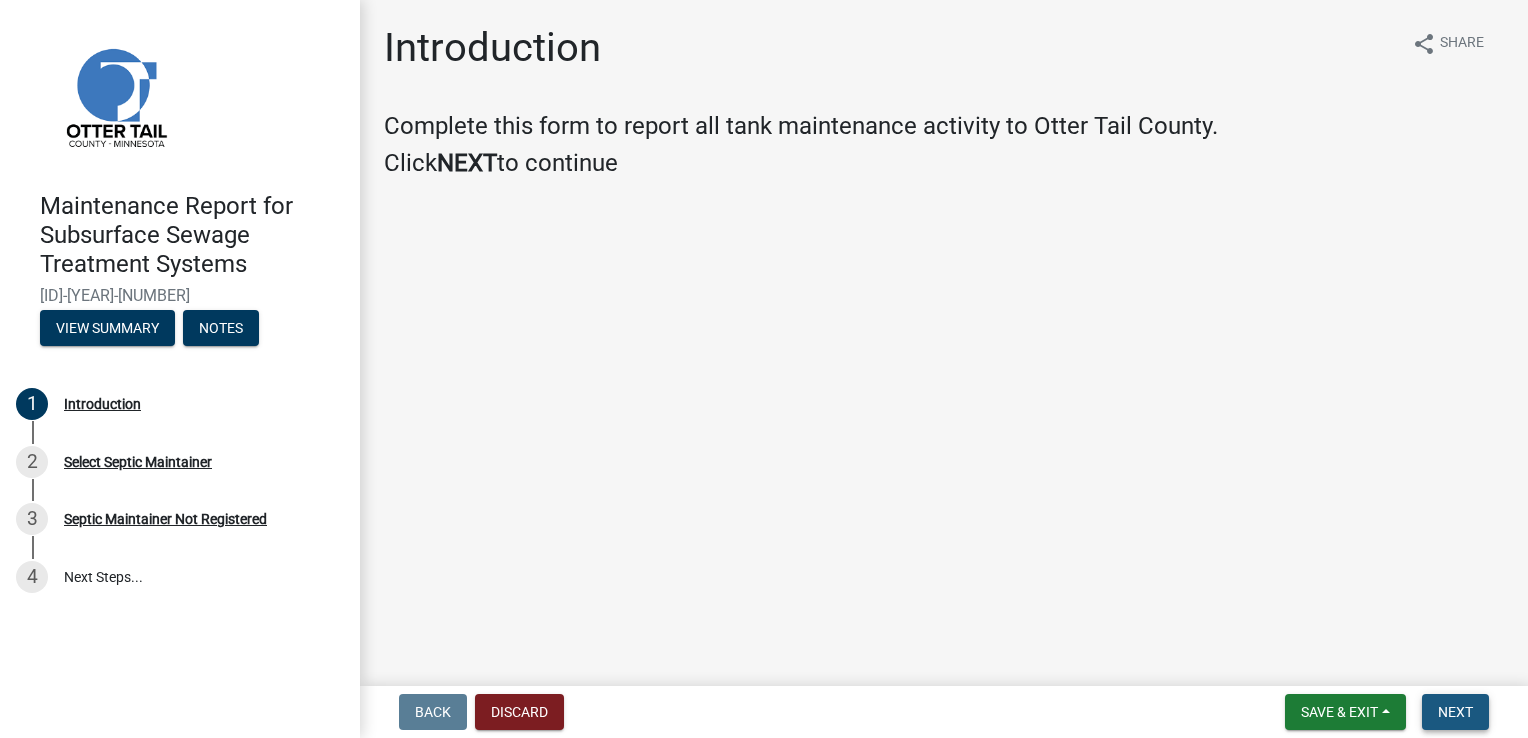 click on "Next" at bounding box center [1455, 712] 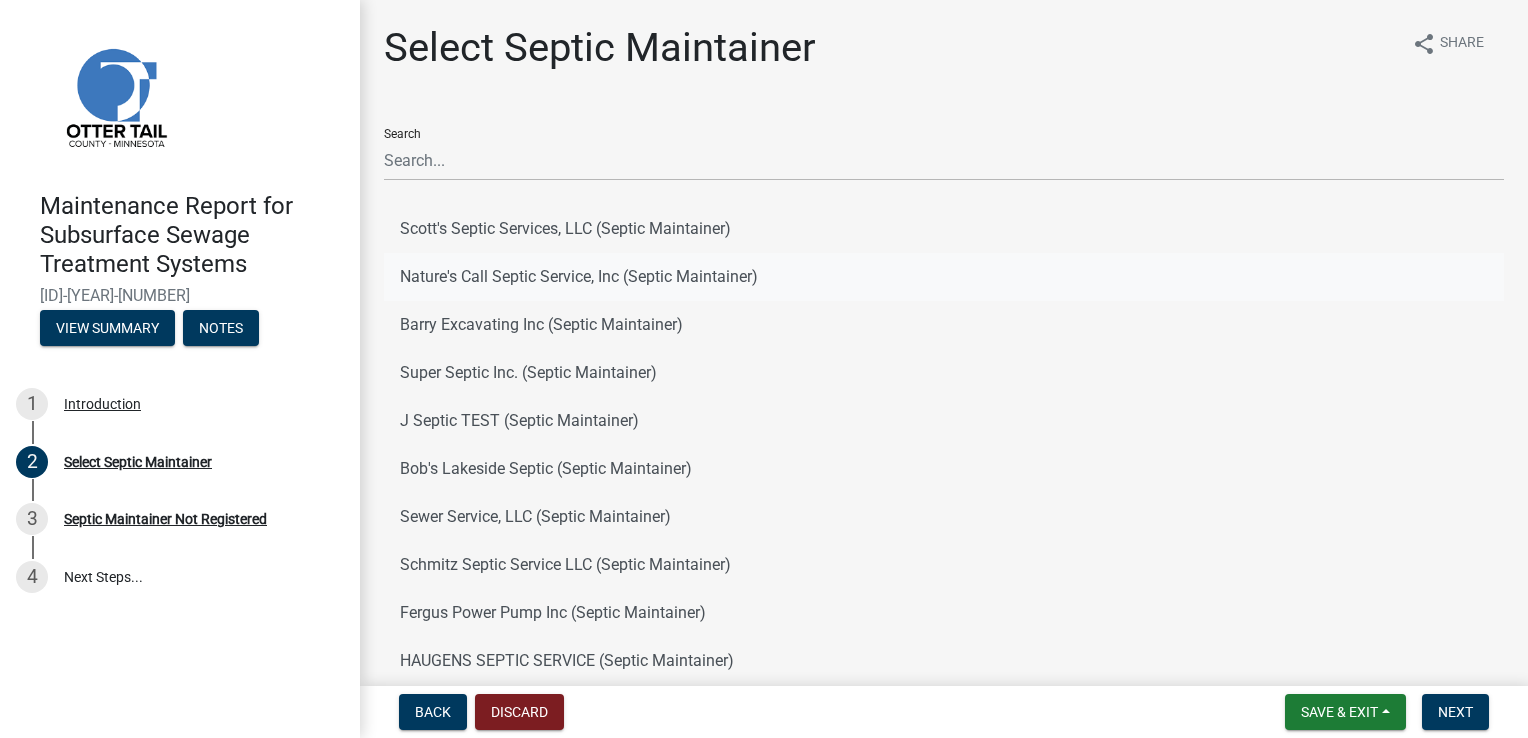 click on "Nature's Call Septic Service, Inc (Septic Maintainer)" 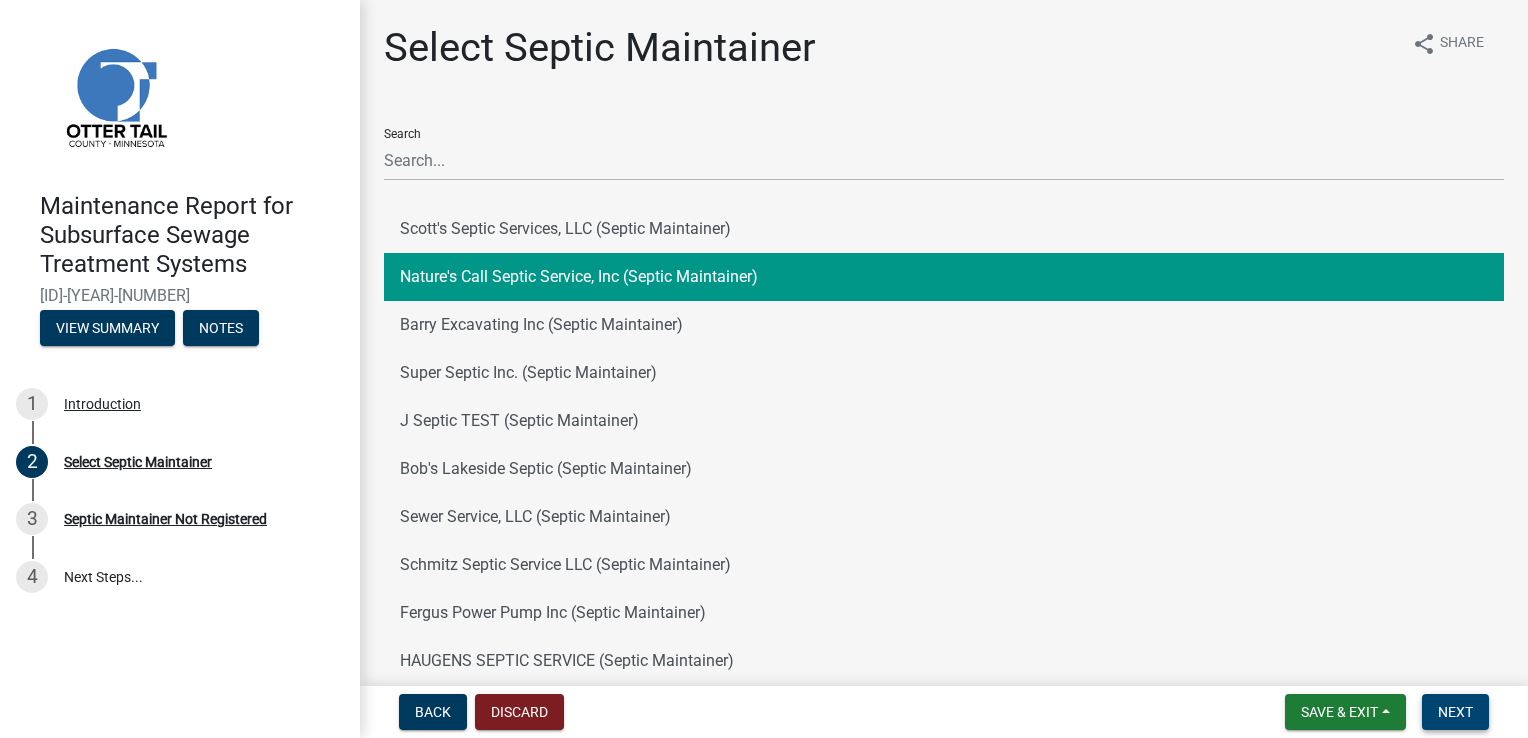 click on "Next" at bounding box center [1455, 712] 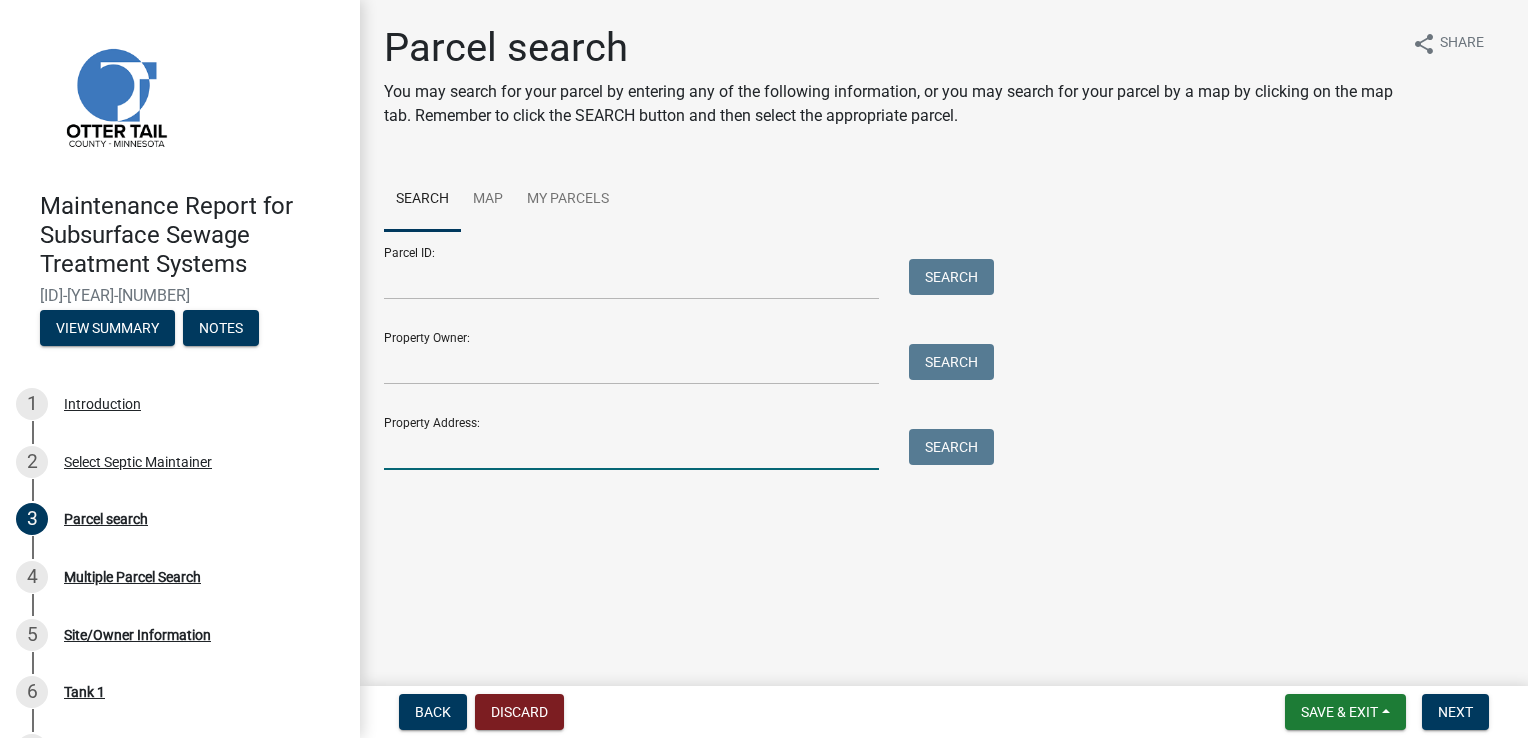 click on "Property Address:" at bounding box center [631, 449] 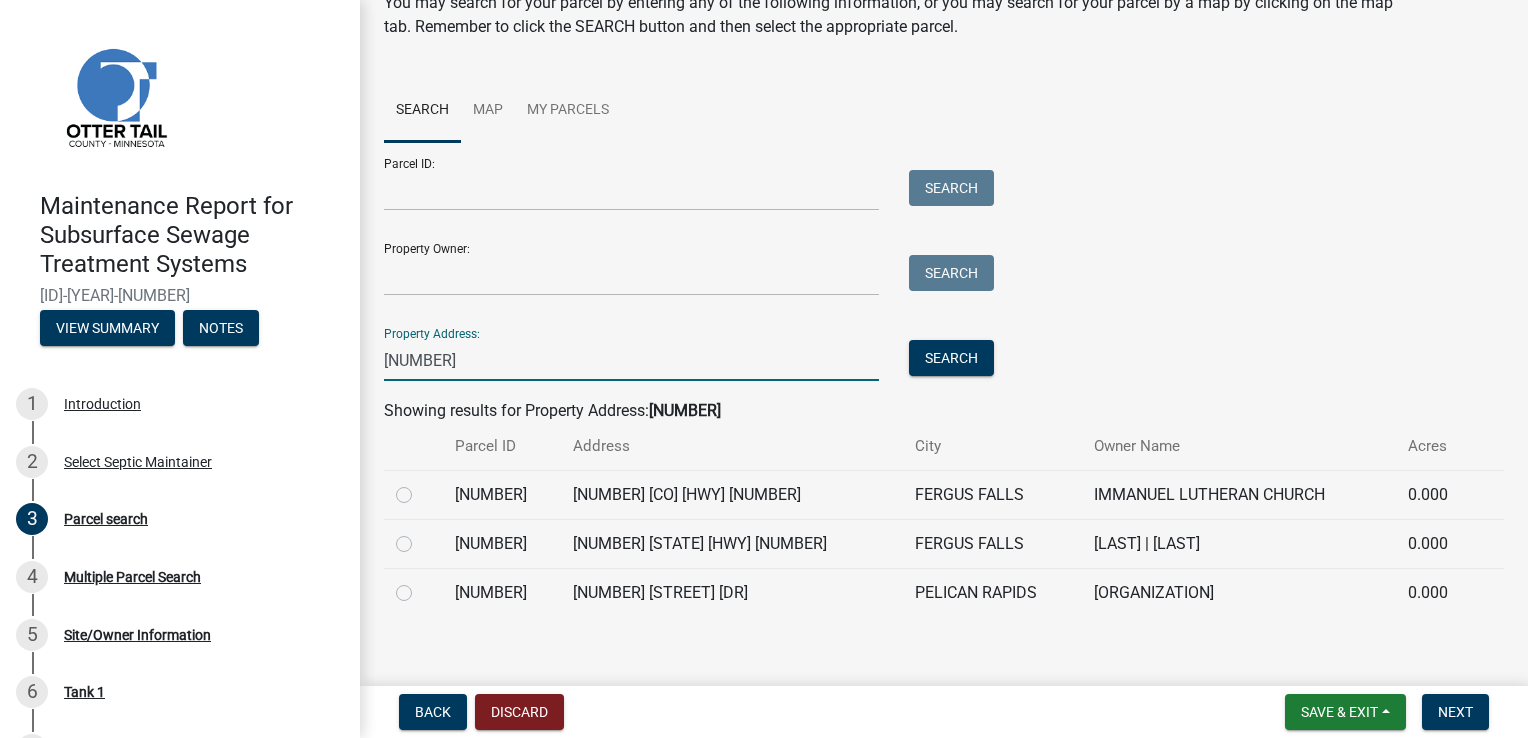 scroll, scrollTop: 104, scrollLeft: 0, axis: vertical 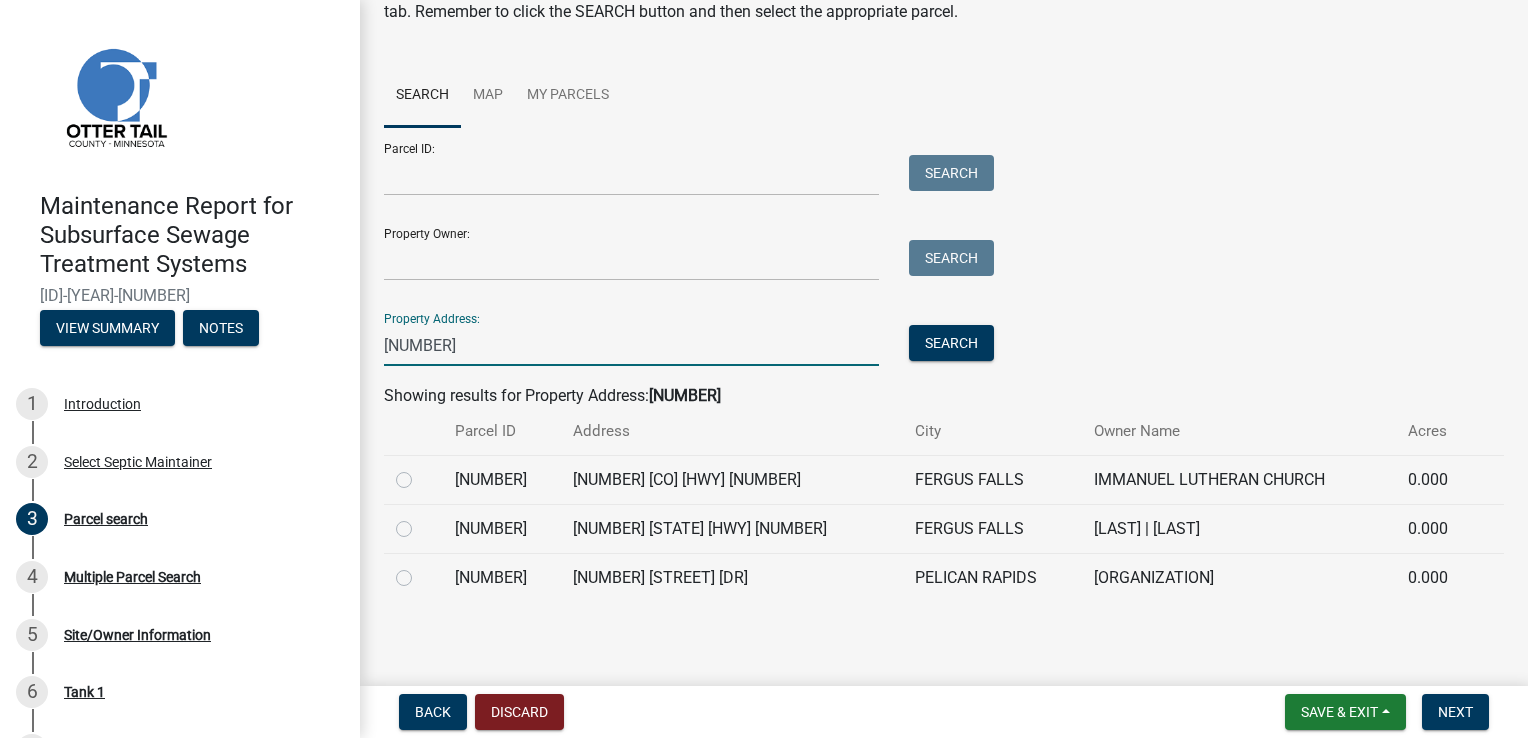 type on "[NUMBER]" 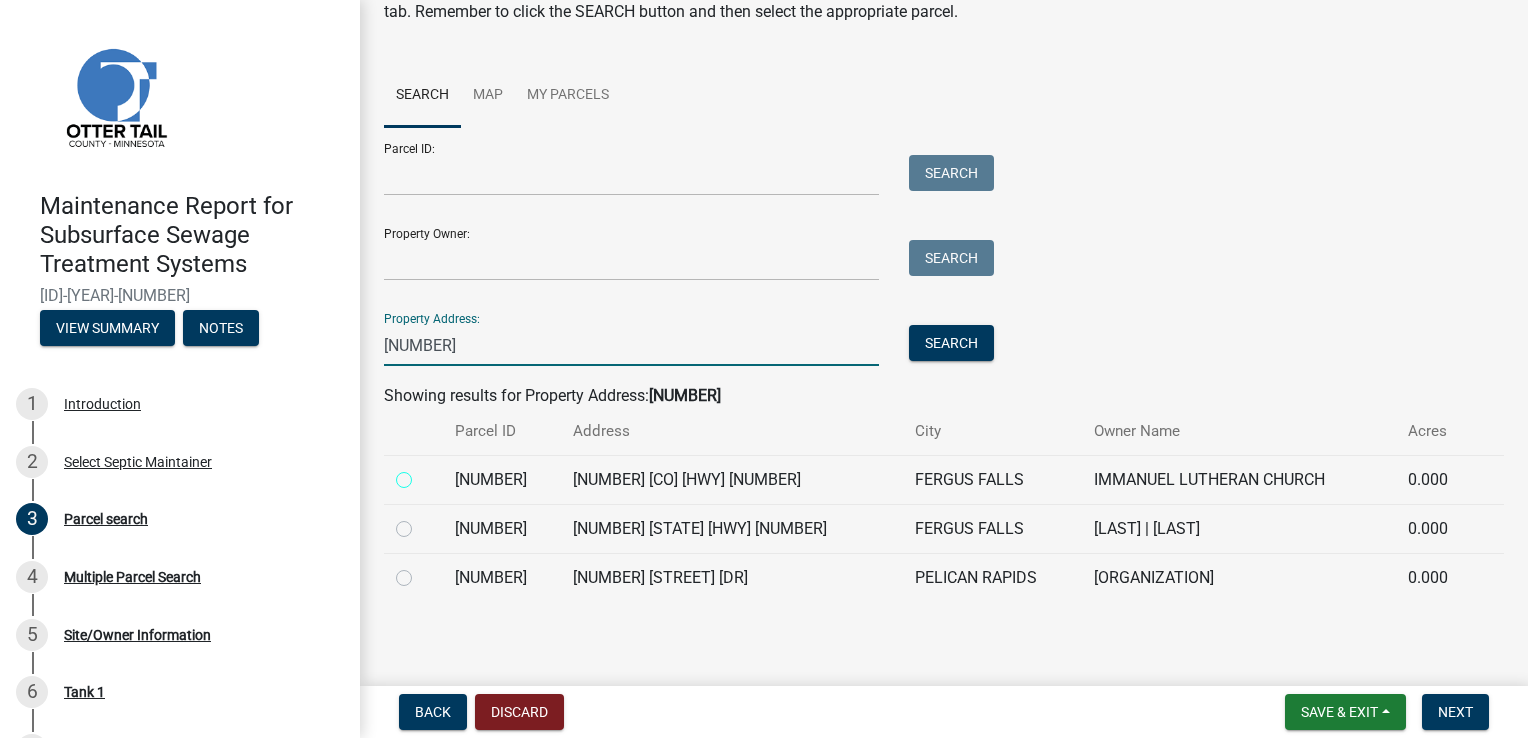 click at bounding box center (426, 474) 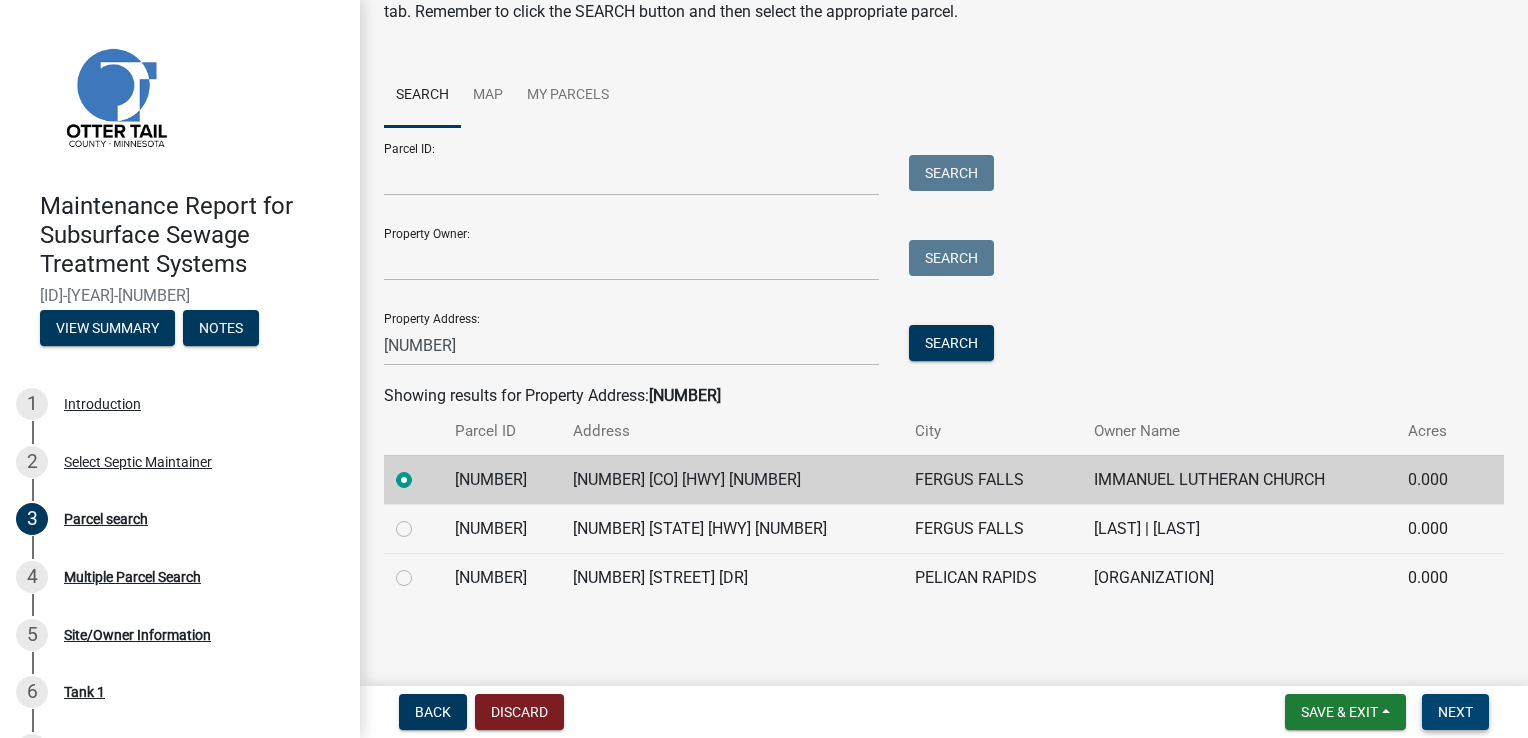 click on "Next" at bounding box center (1455, 712) 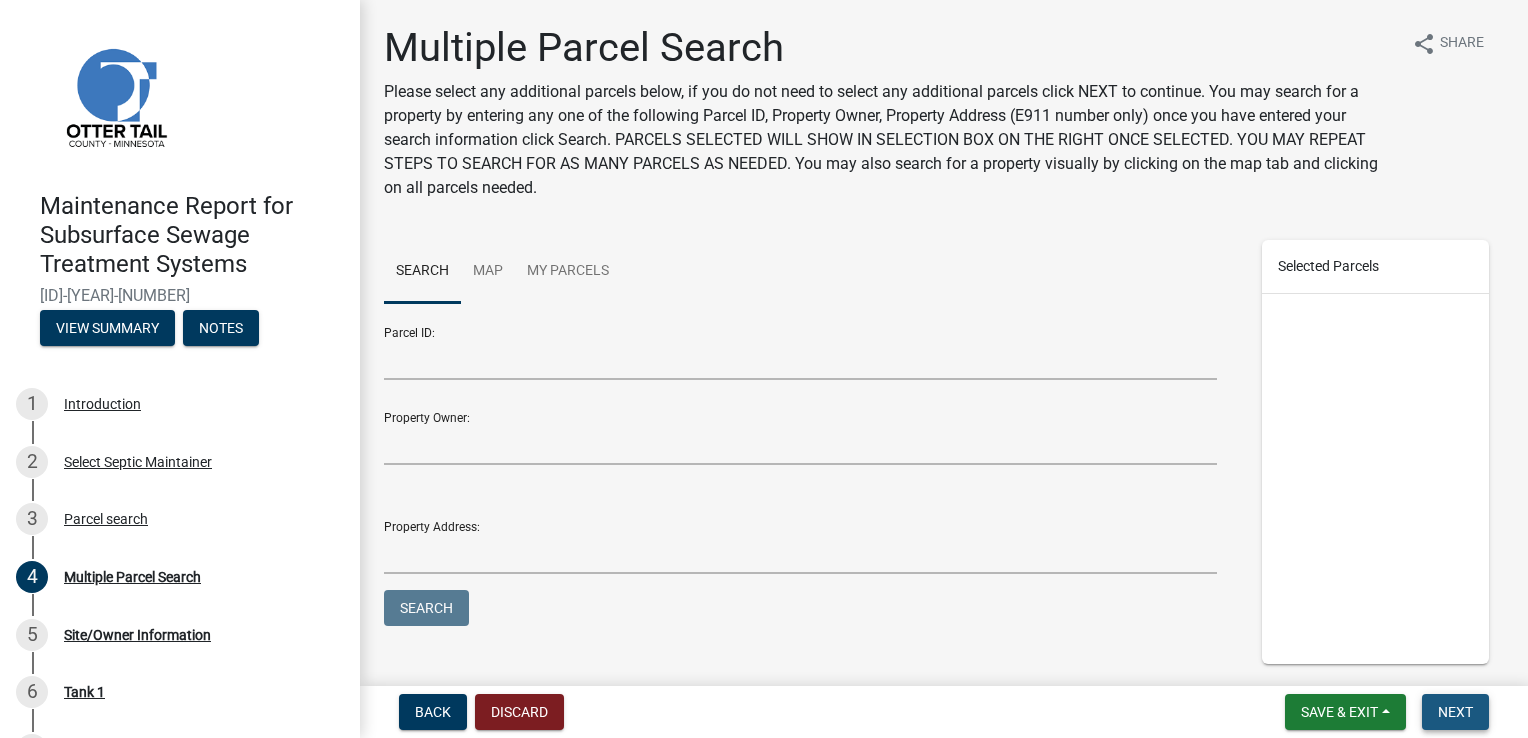 click on "Next" at bounding box center (1455, 712) 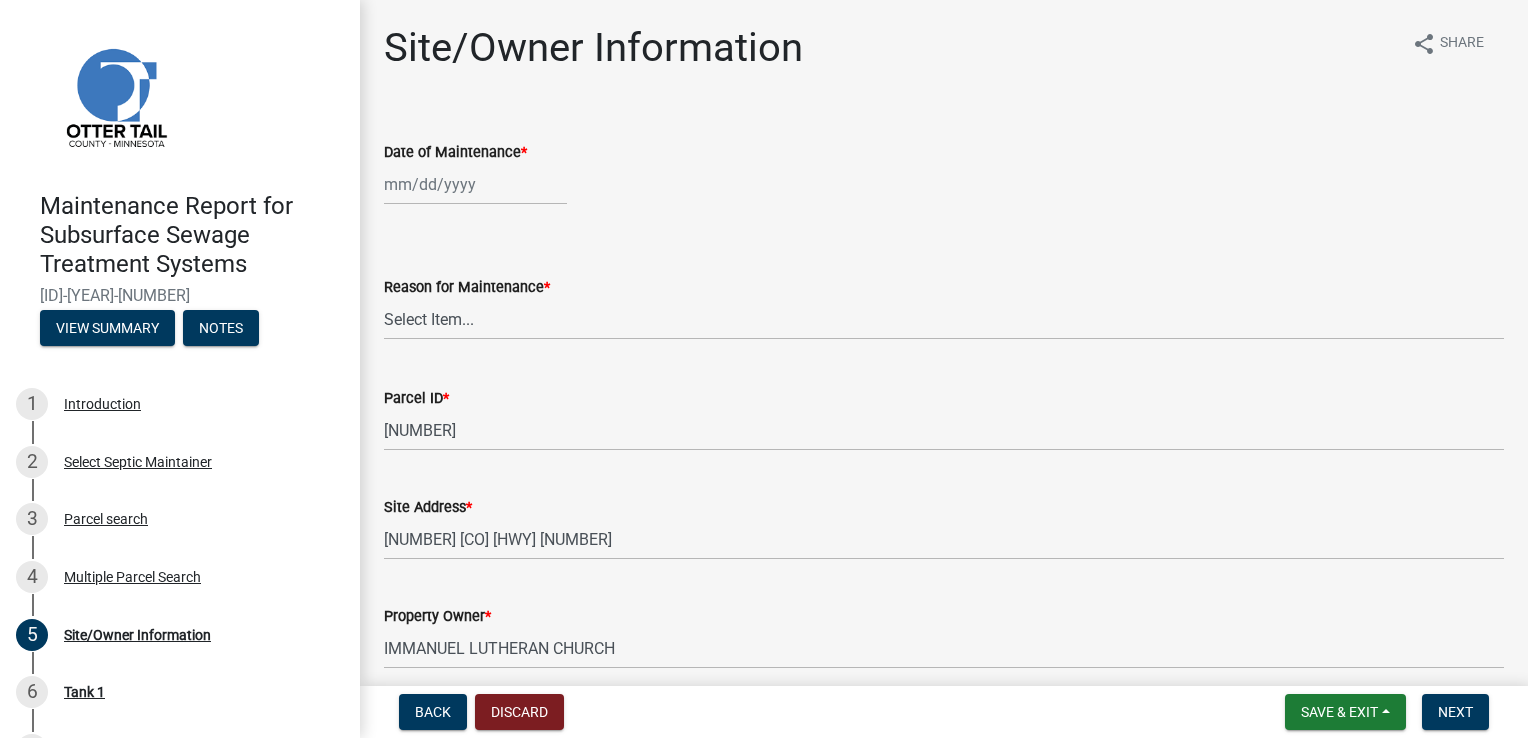 click 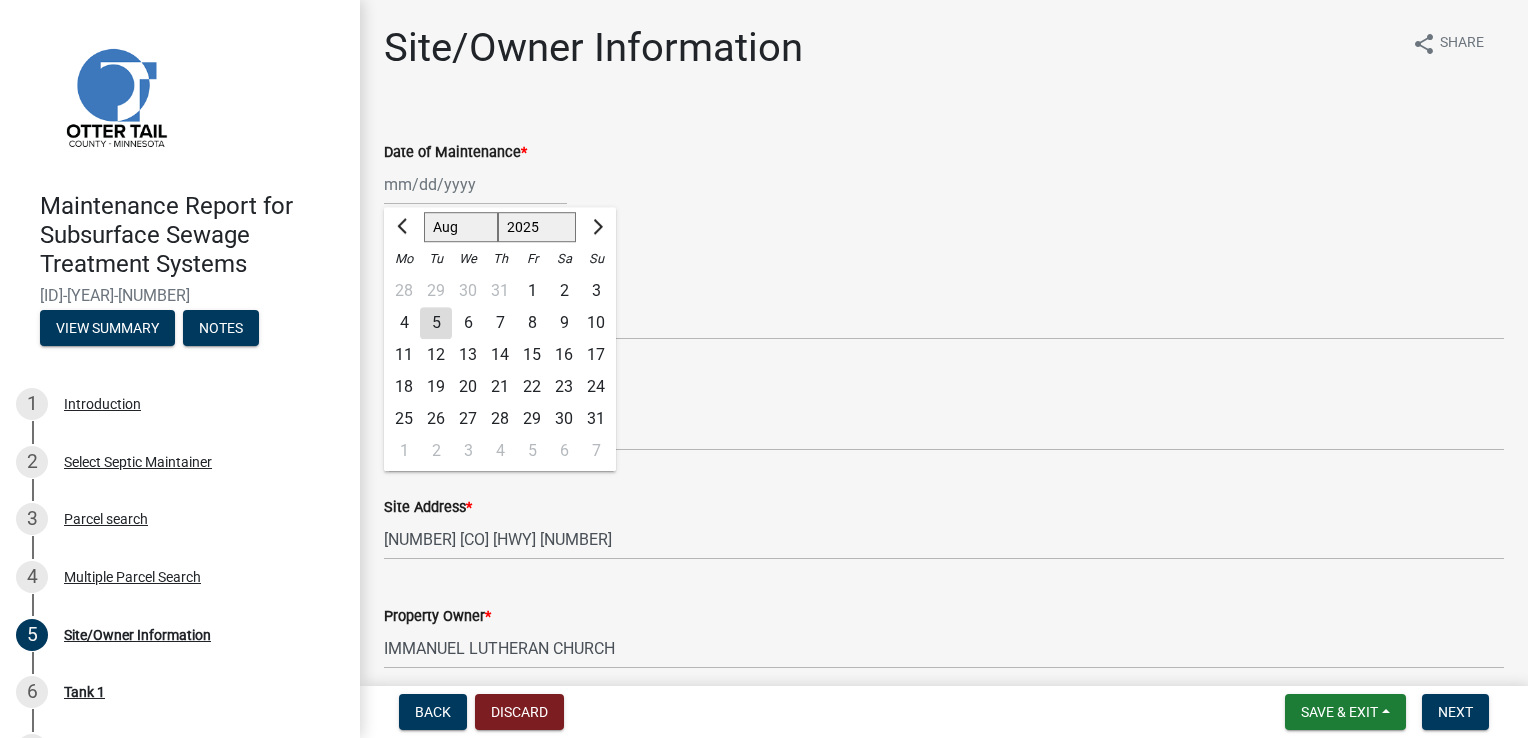 click on "4" 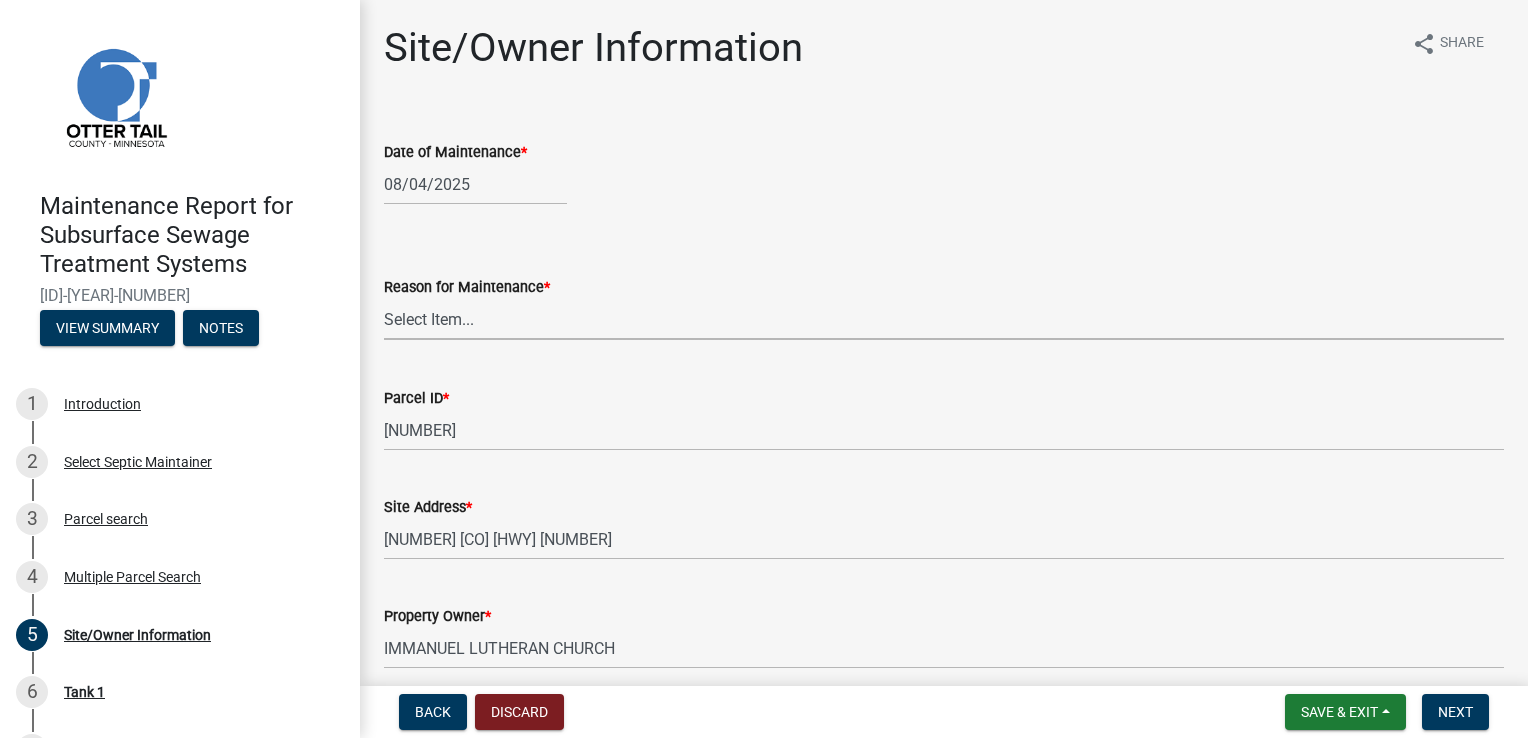 click on "Select Item...   Called   Routine   Other" at bounding box center [944, 319] 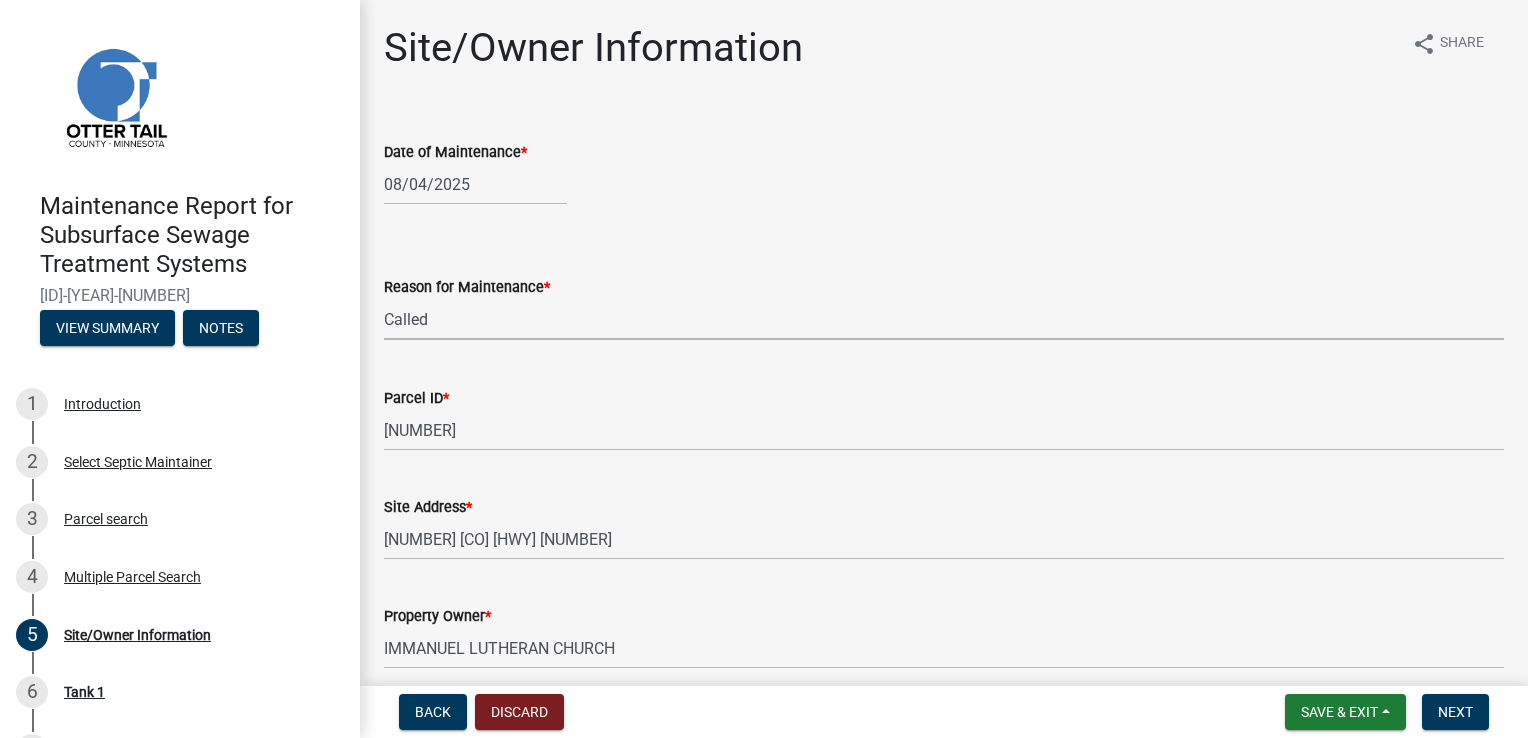 click on "Select Item...   Called   Routine   Other" at bounding box center [944, 319] 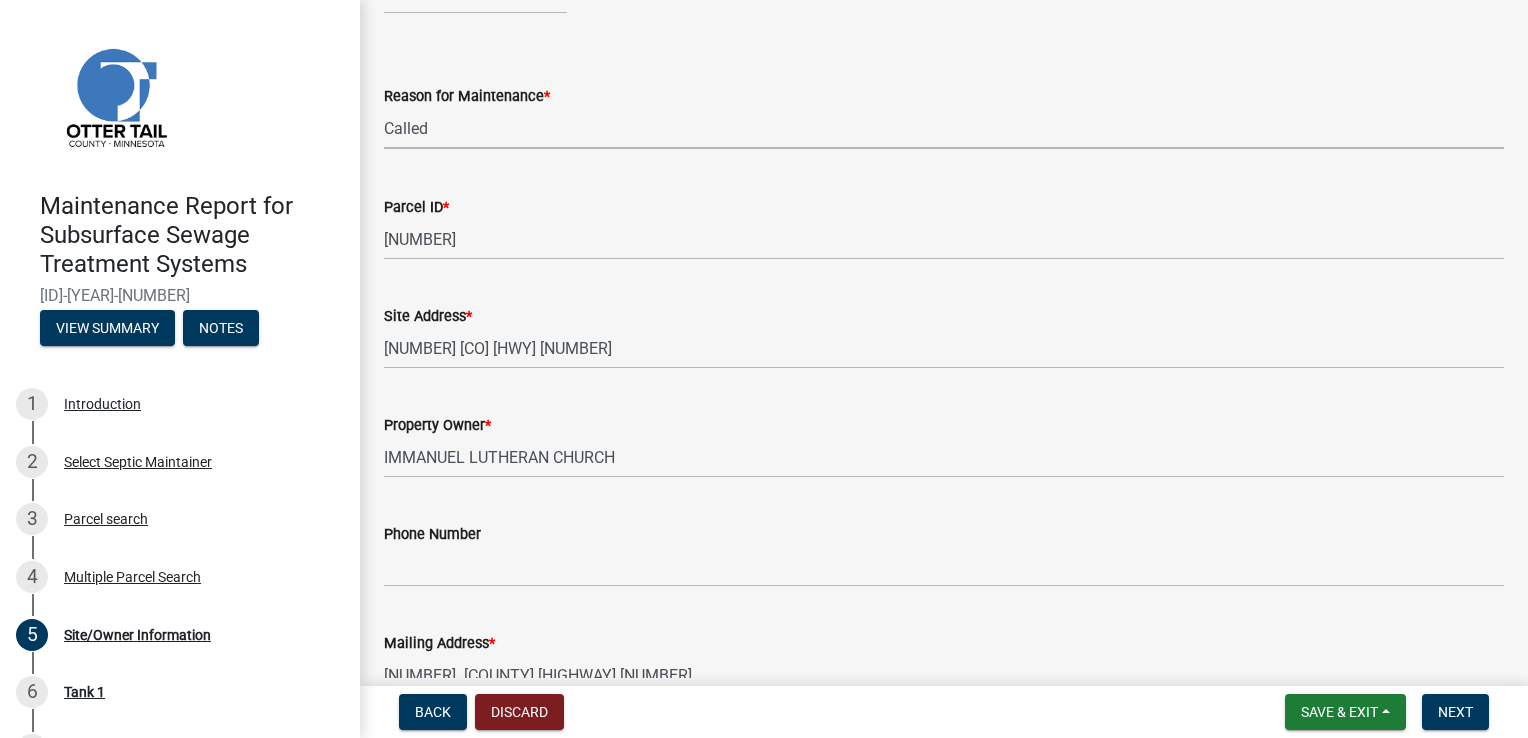 scroll, scrollTop: 200, scrollLeft: 0, axis: vertical 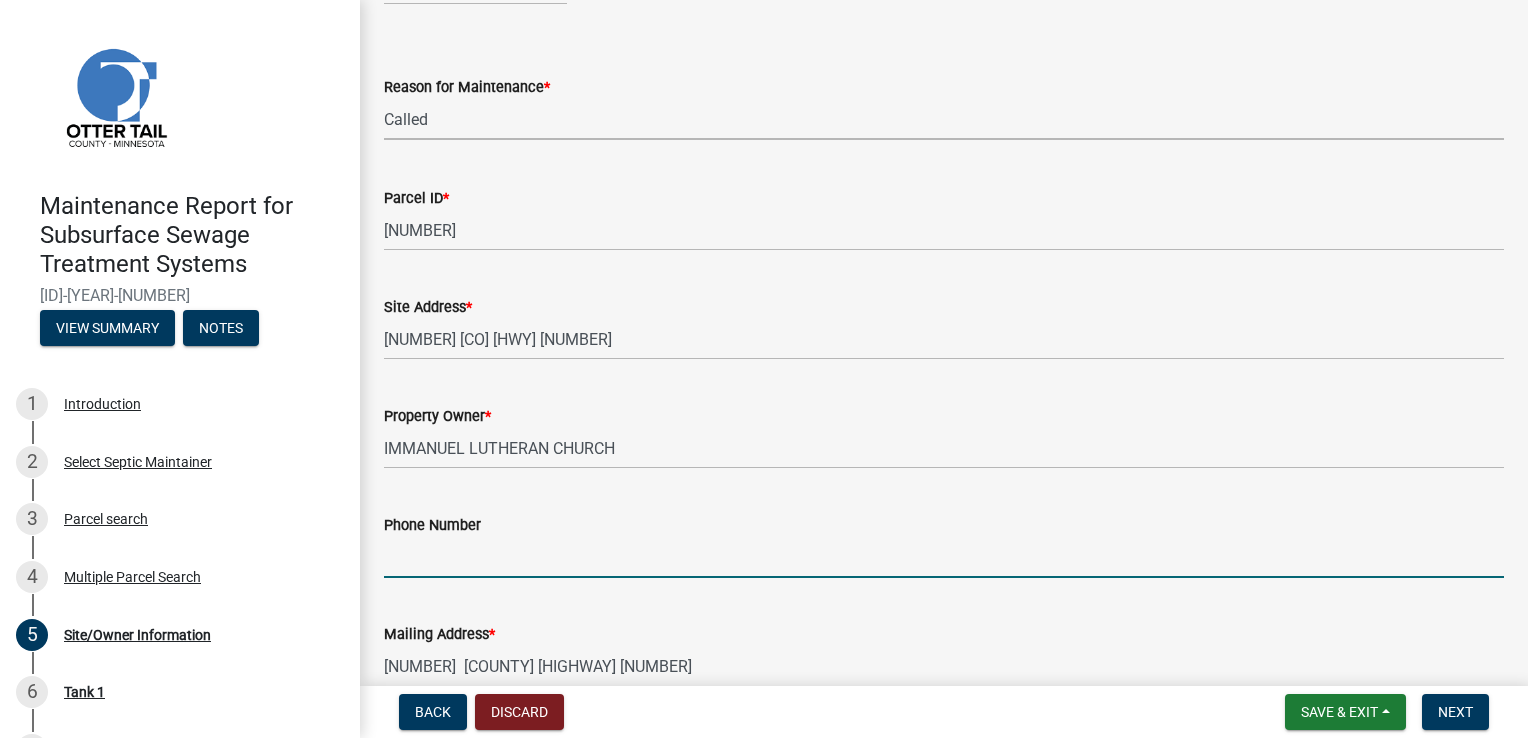 click on "Phone Number" at bounding box center (944, 557) 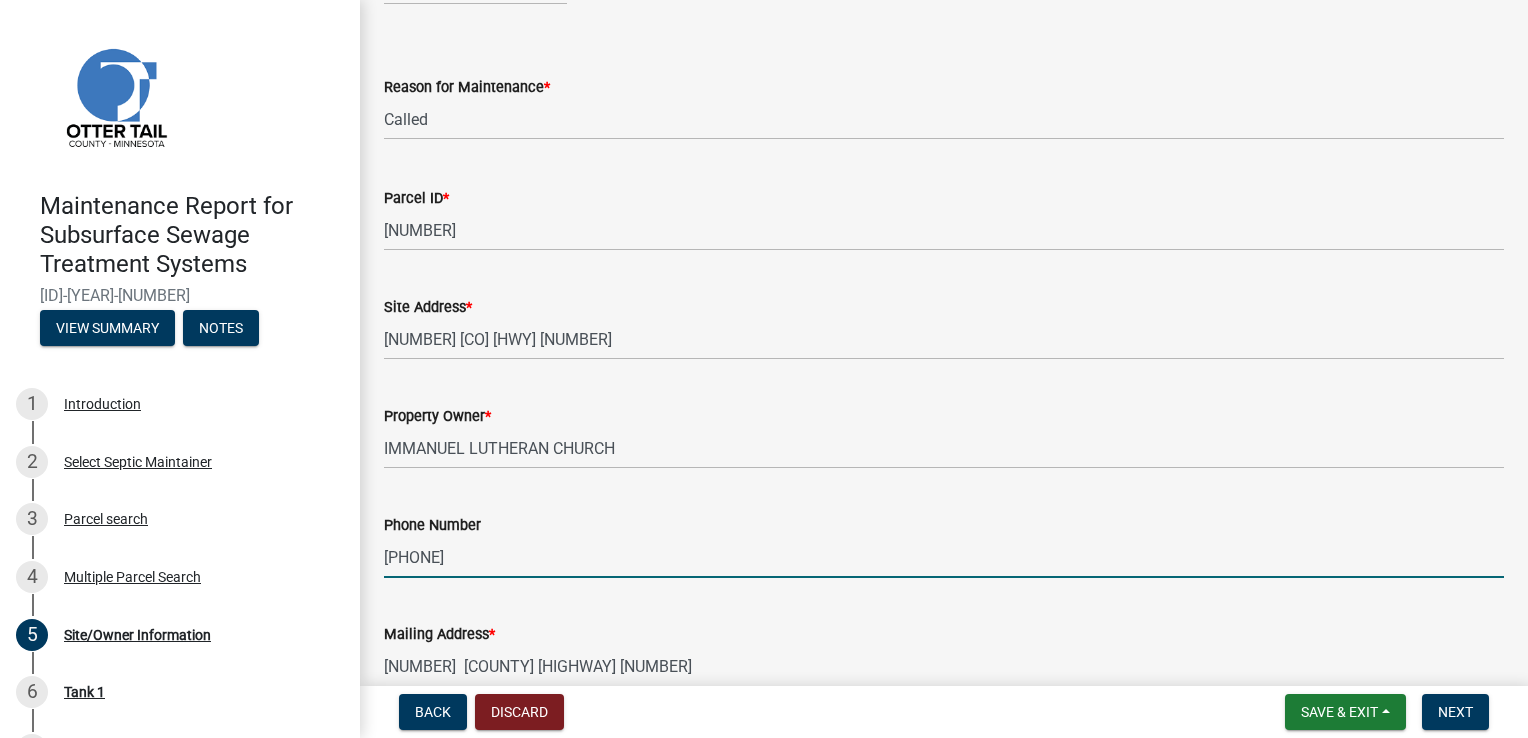 type on "[PHONE]" 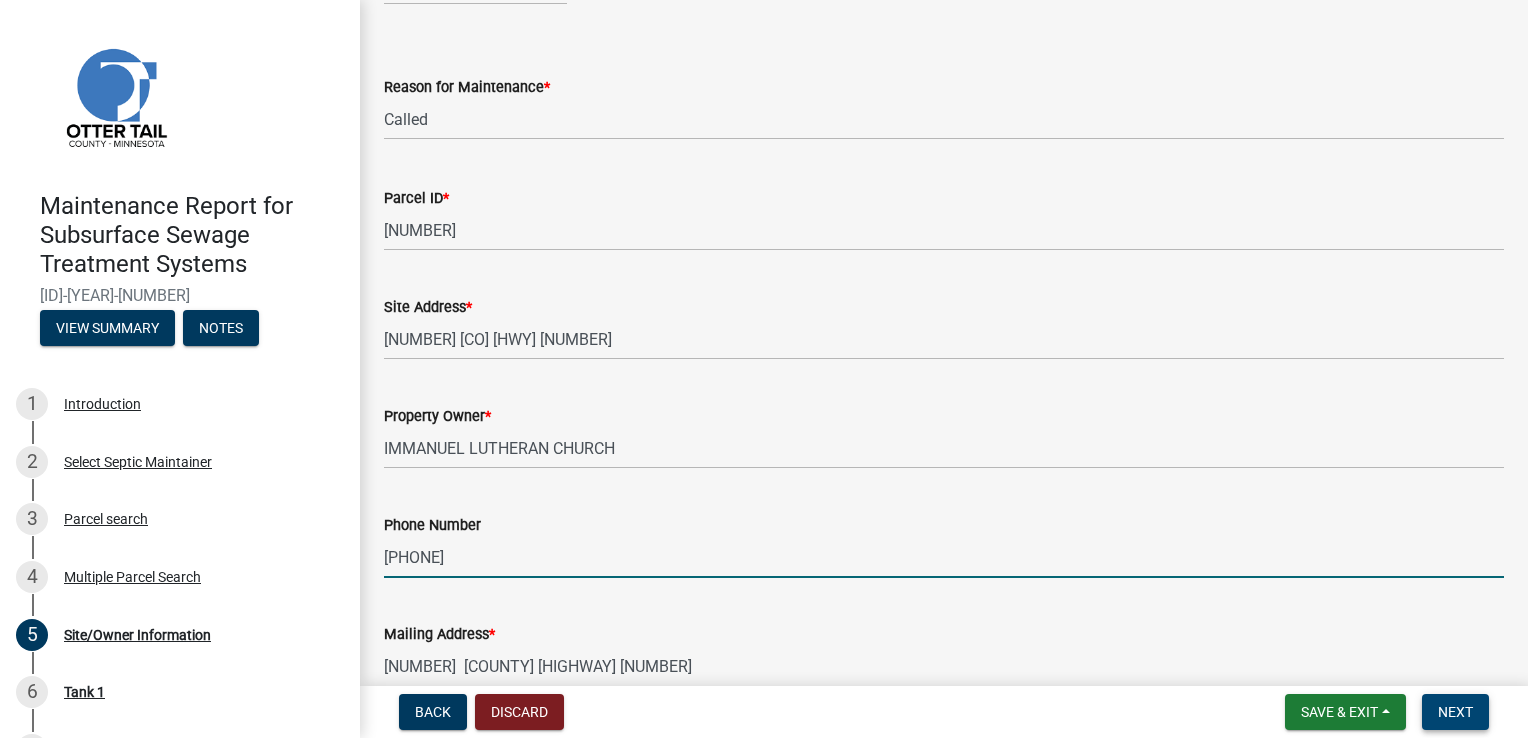 click on "Next" at bounding box center [1455, 712] 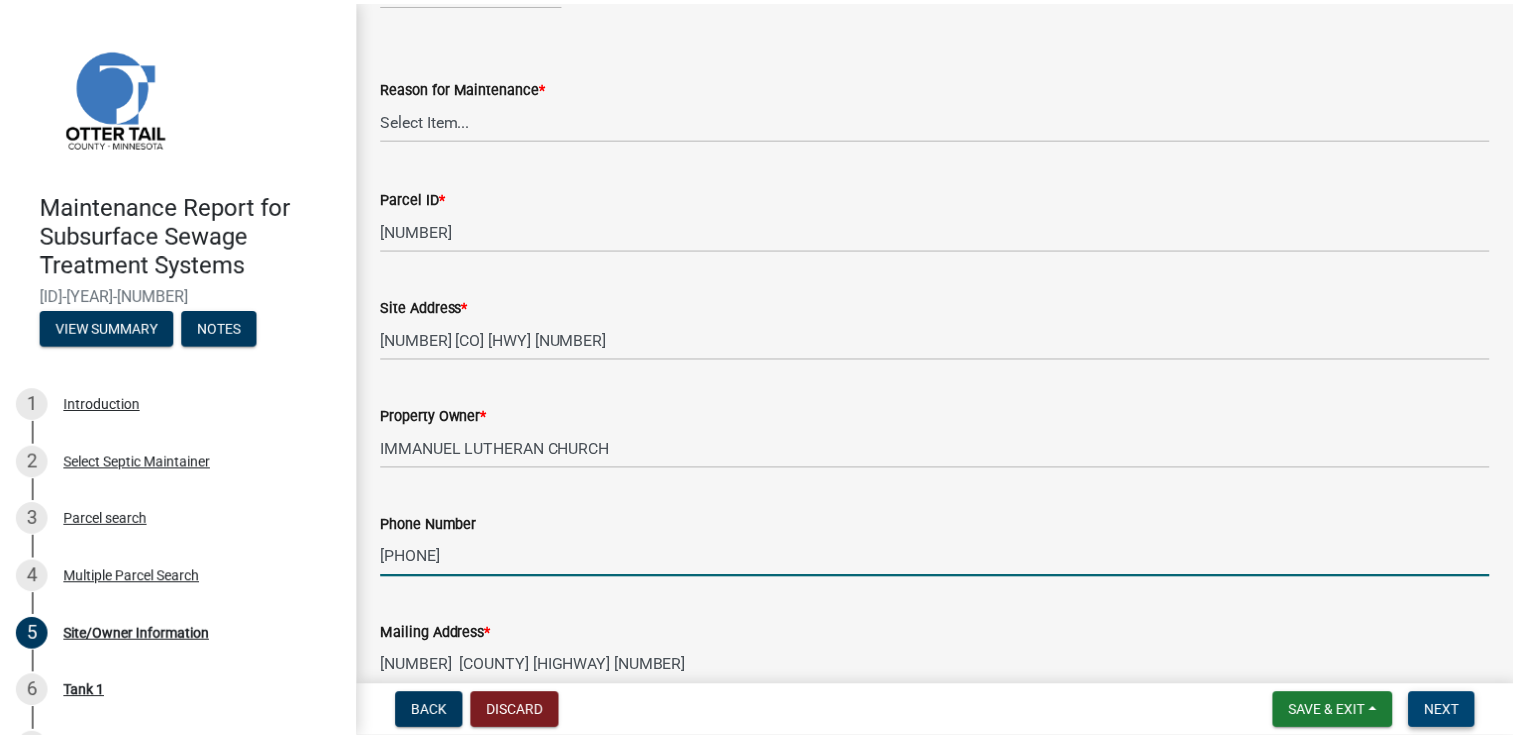 scroll, scrollTop: 0, scrollLeft: 0, axis: both 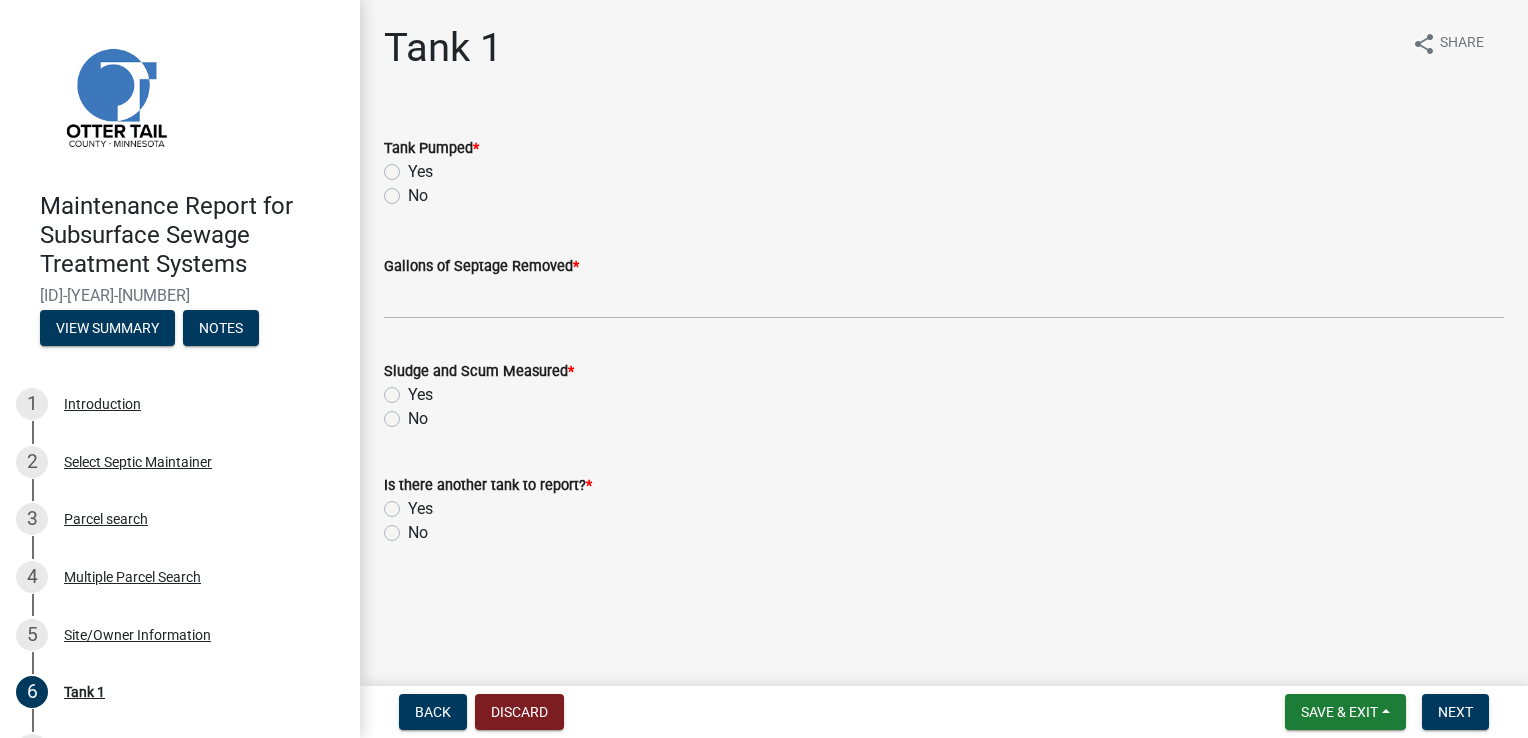 click on "Yes" 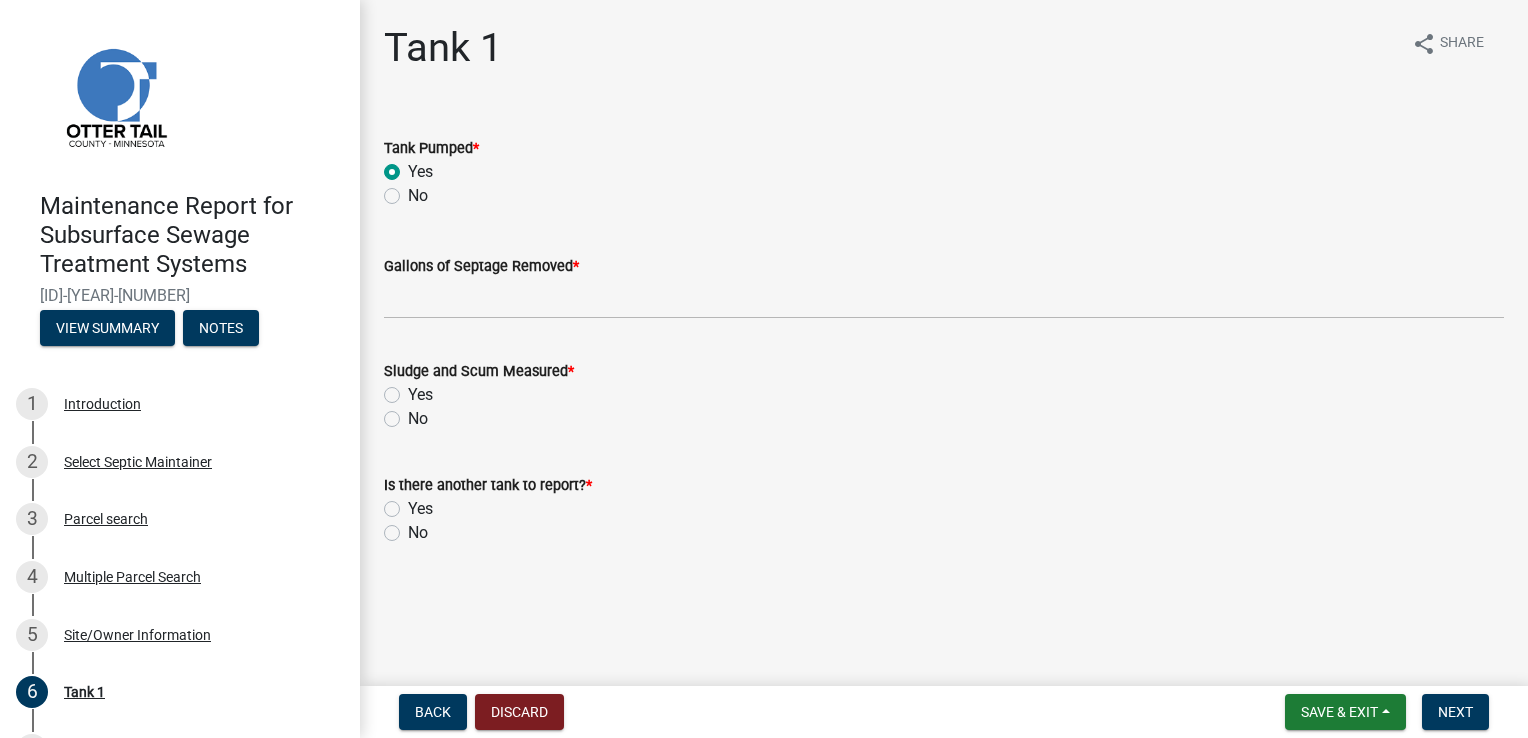 radio on "true" 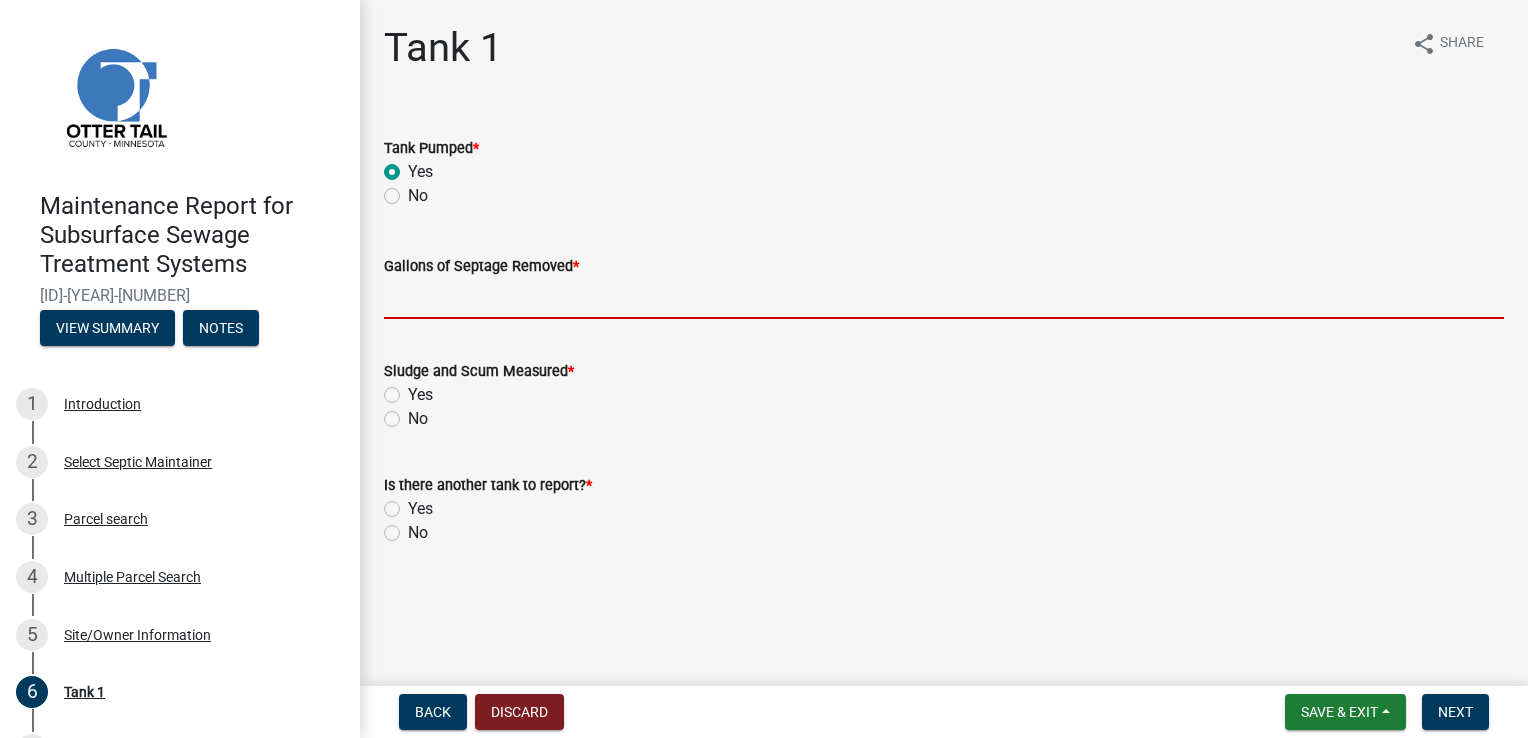 click on "Gallons of Septage Removed  *" at bounding box center [944, 298] 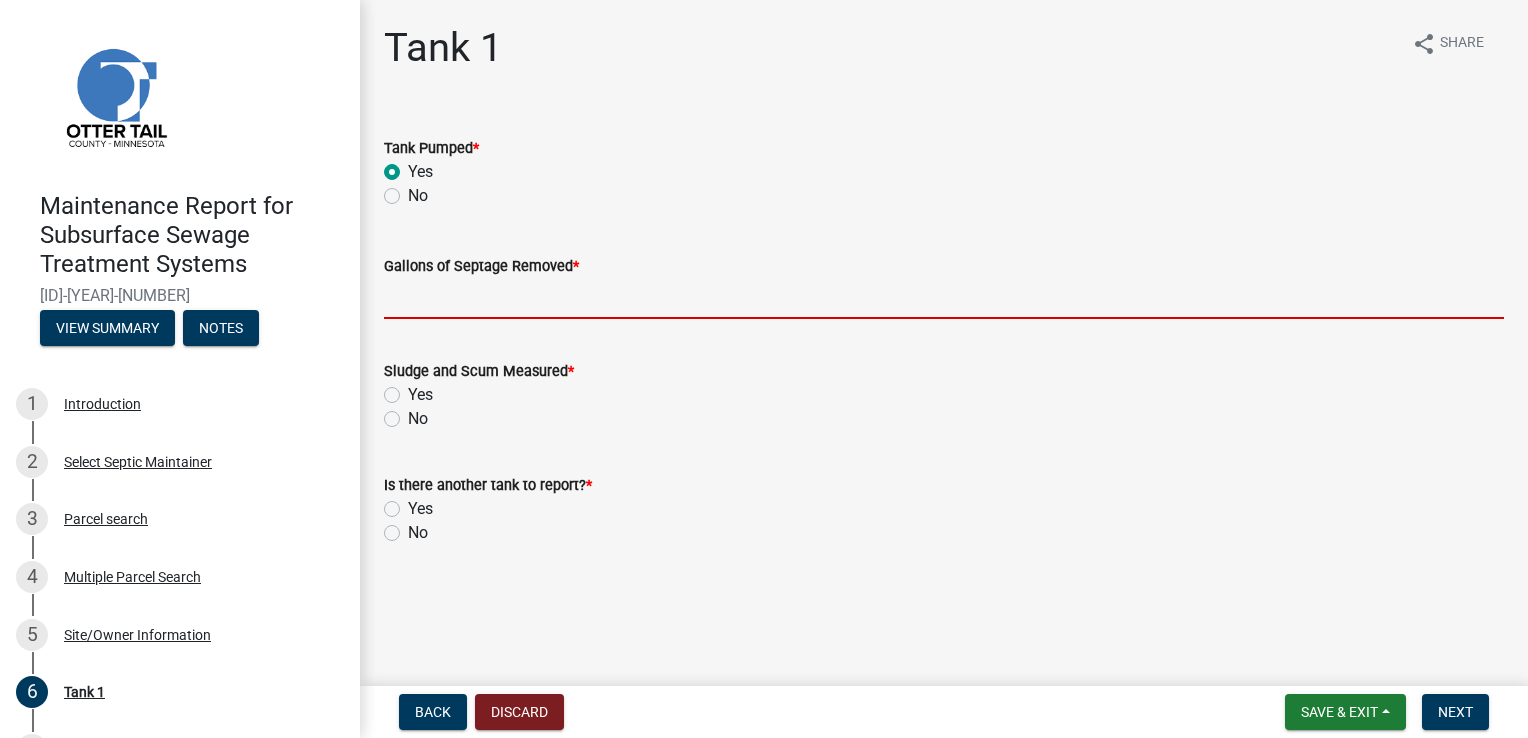 type on "1000" 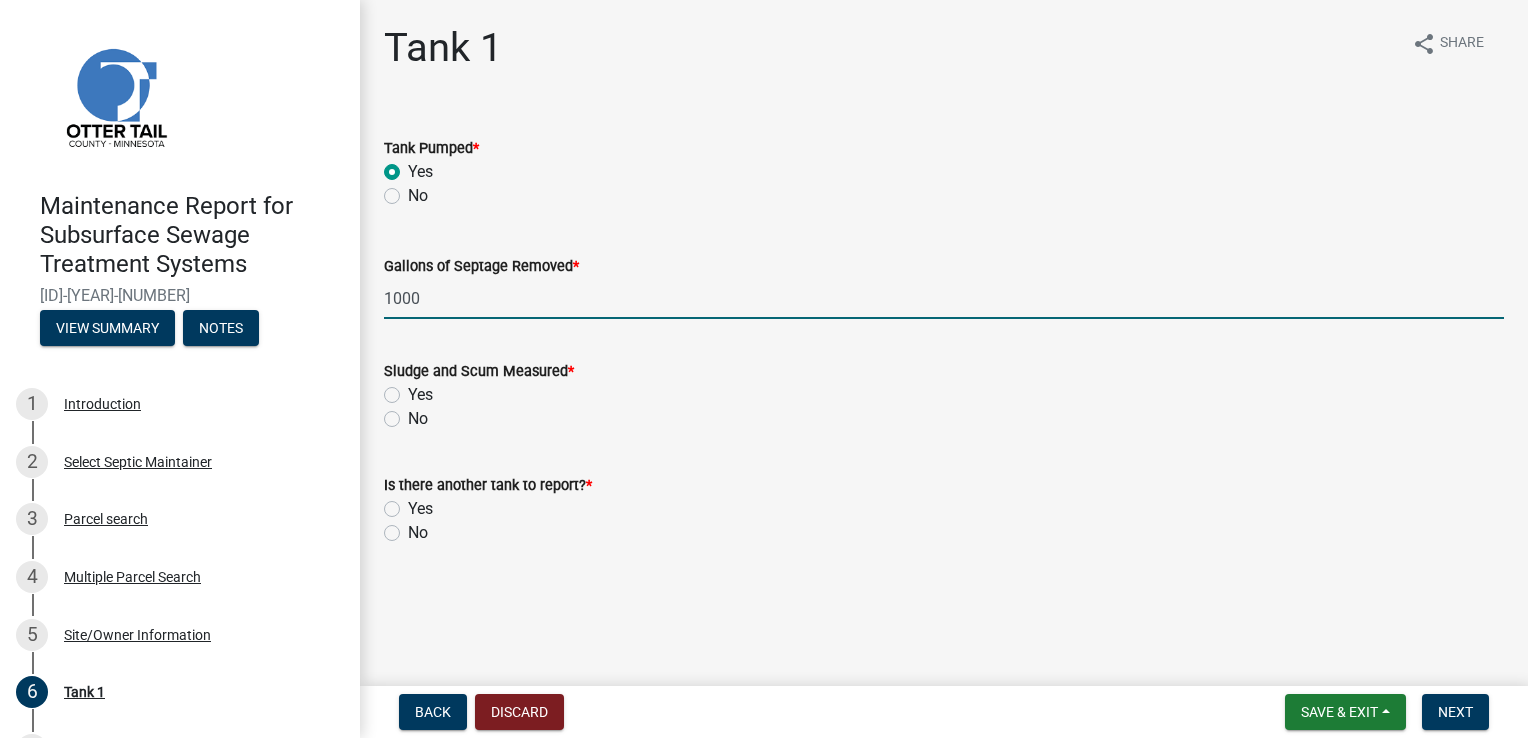 click on "Yes" 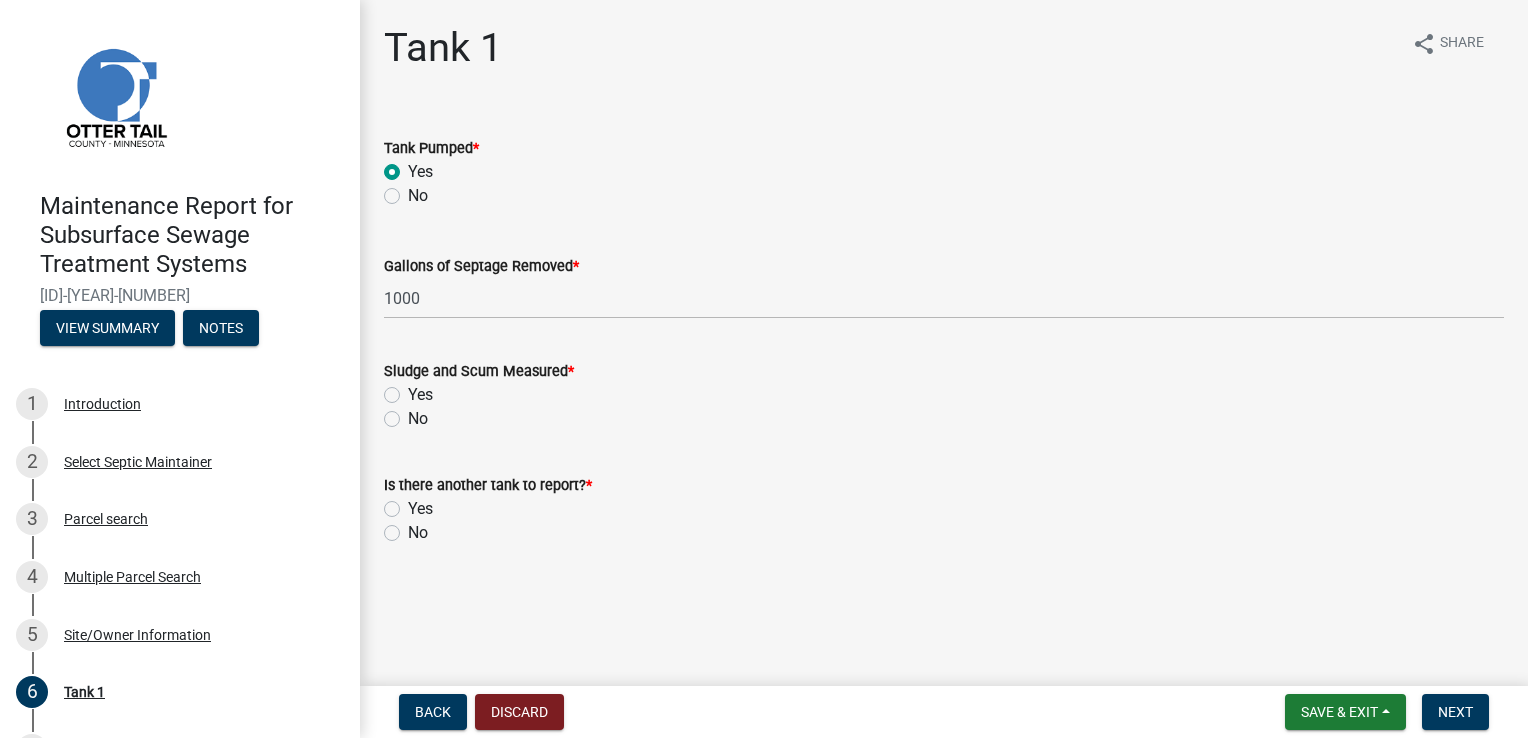 click on "Yes" 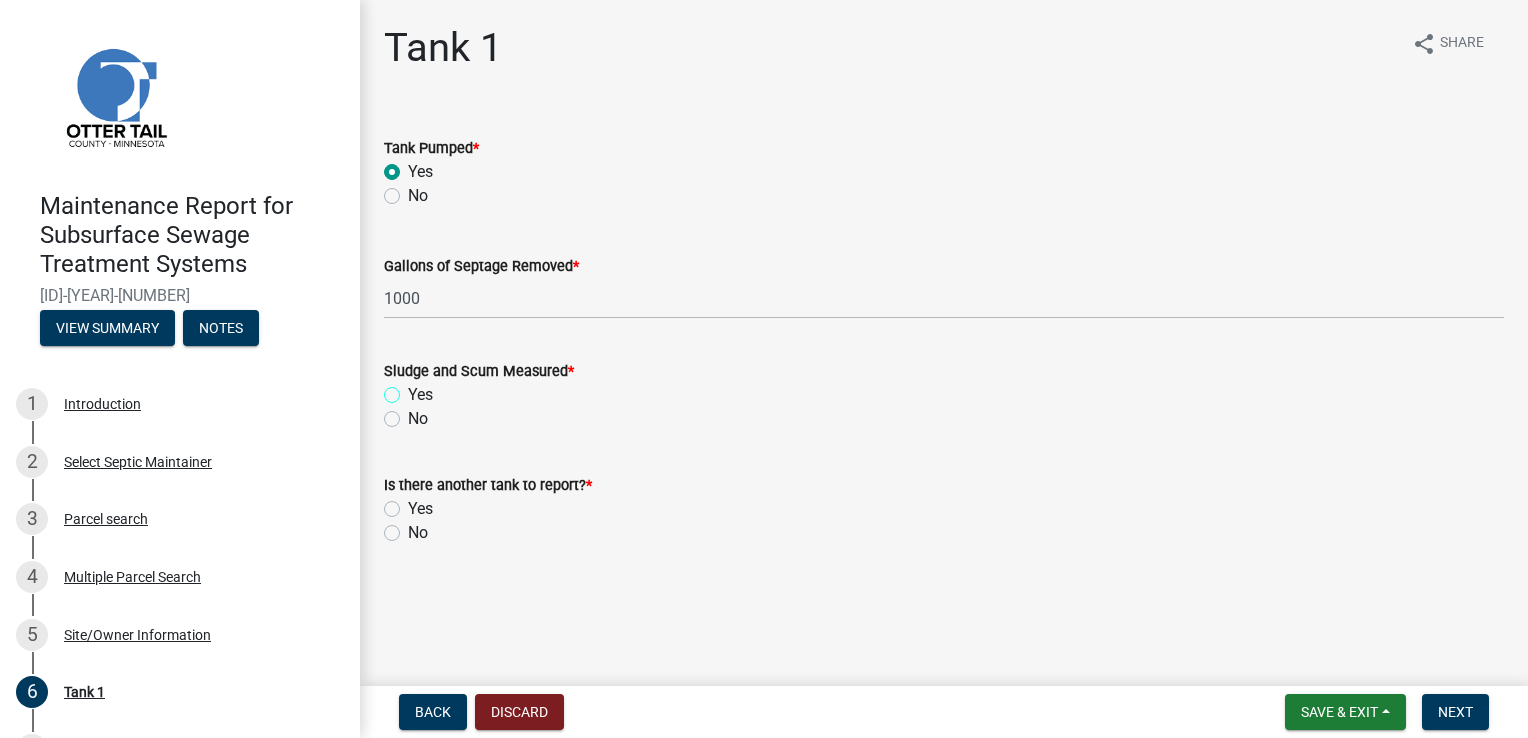 click on "Yes" at bounding box center (414, 389) 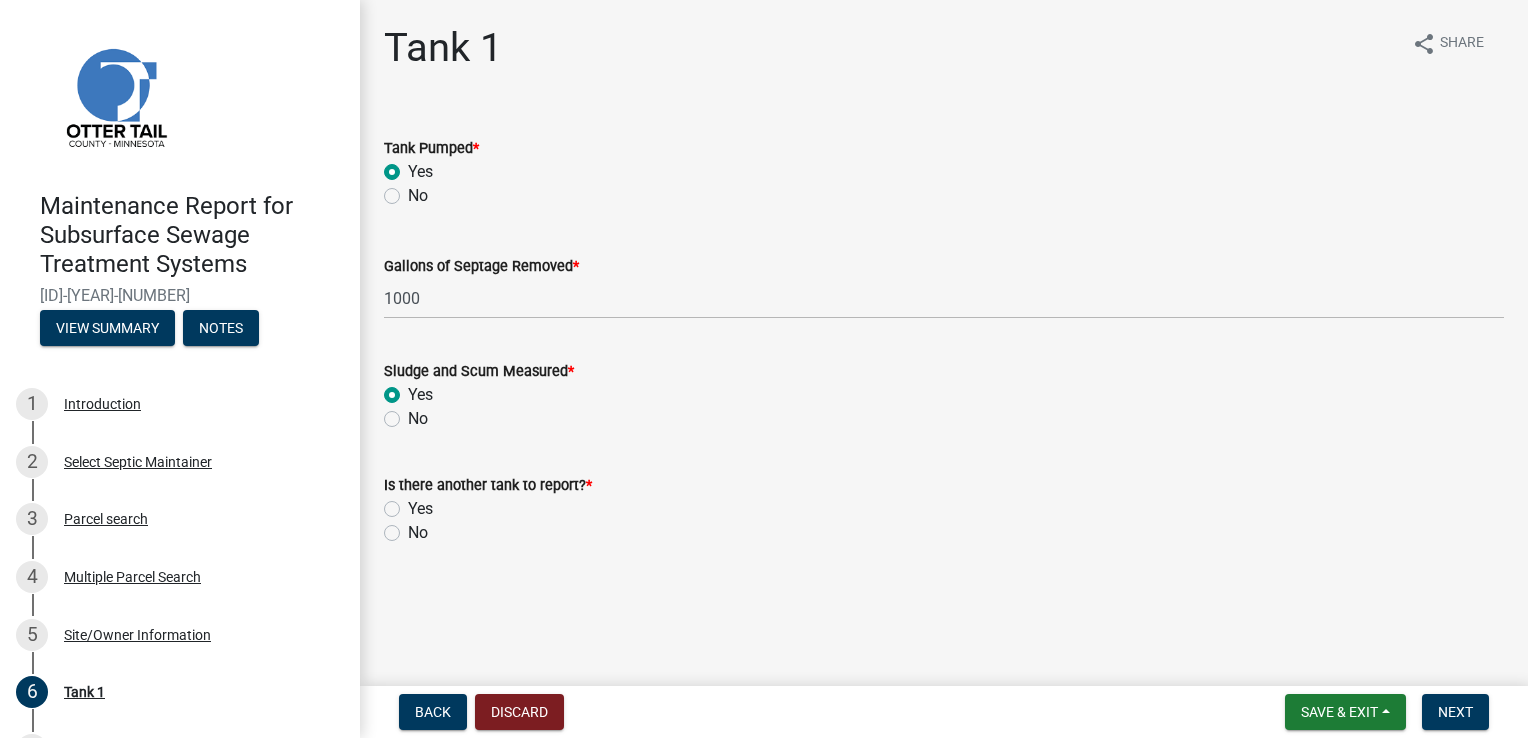 radio on "true" 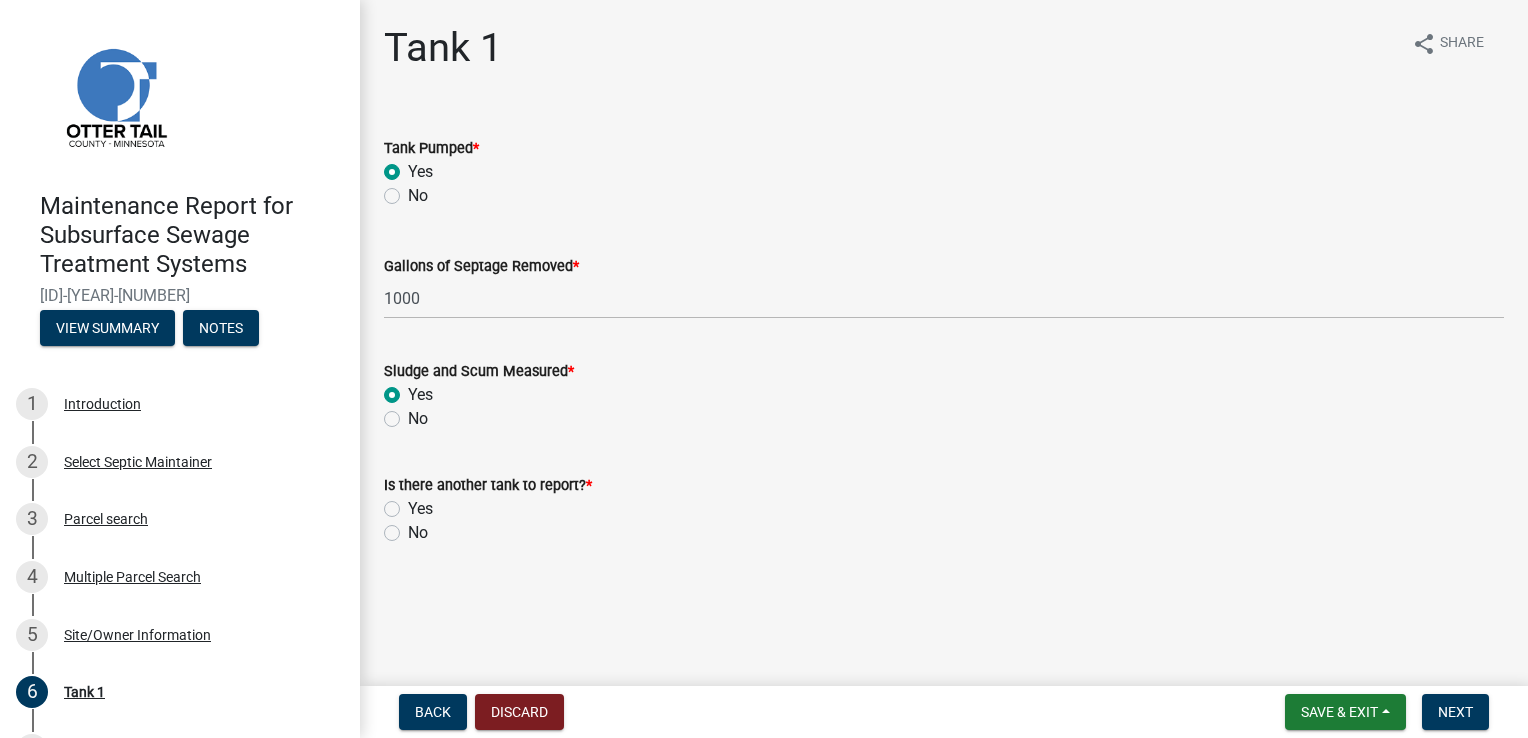 click on "No" 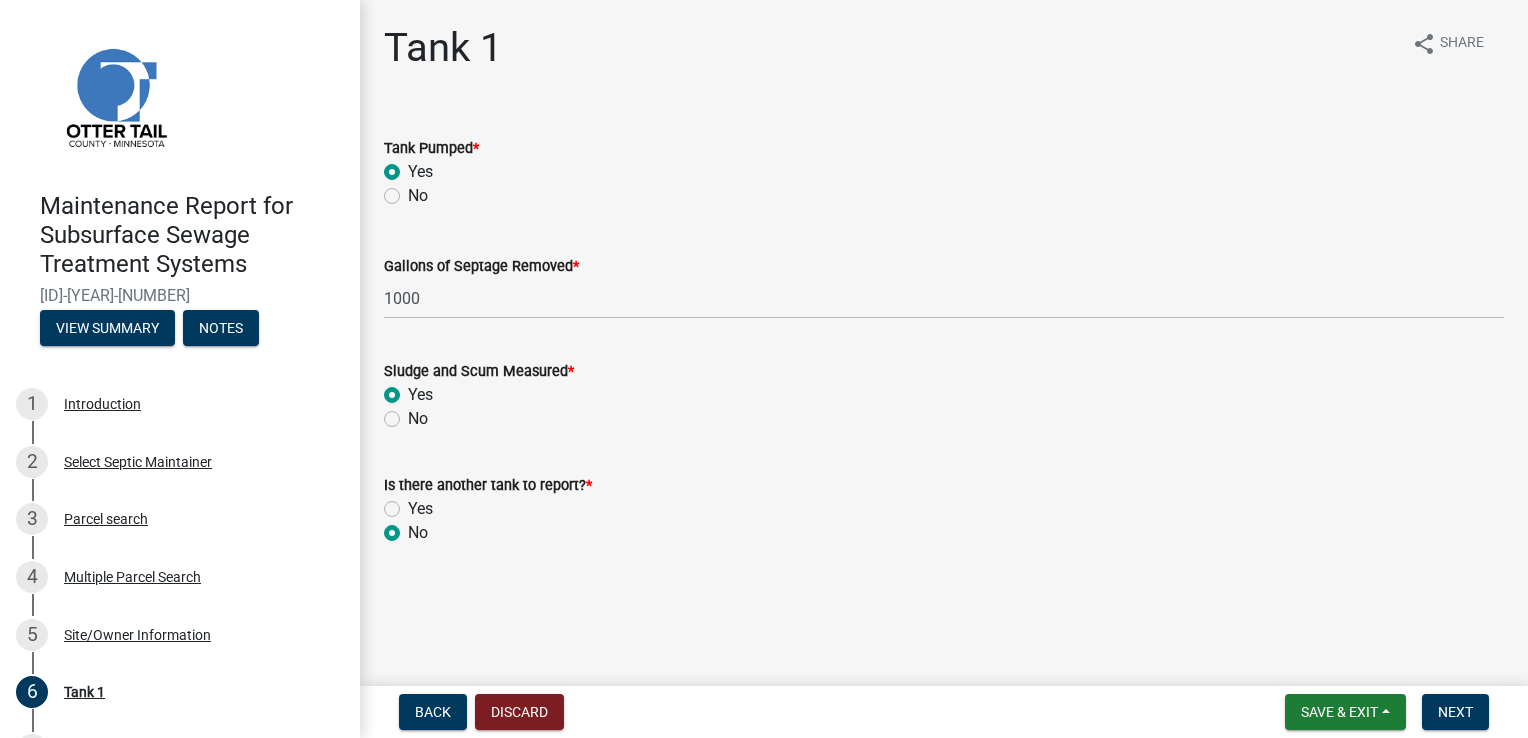 radio on "true" 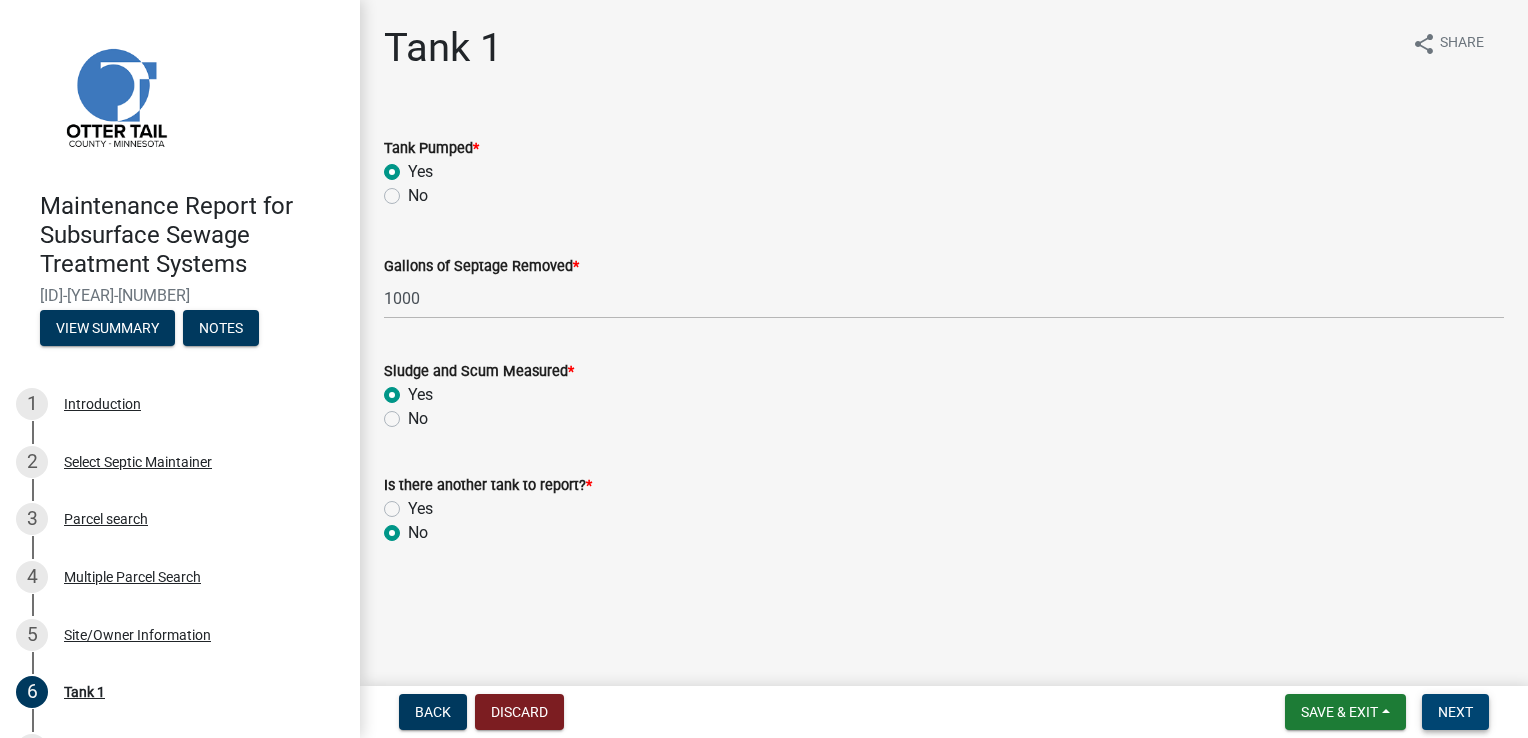 click on "Next" at bounding box center [1455, 712] 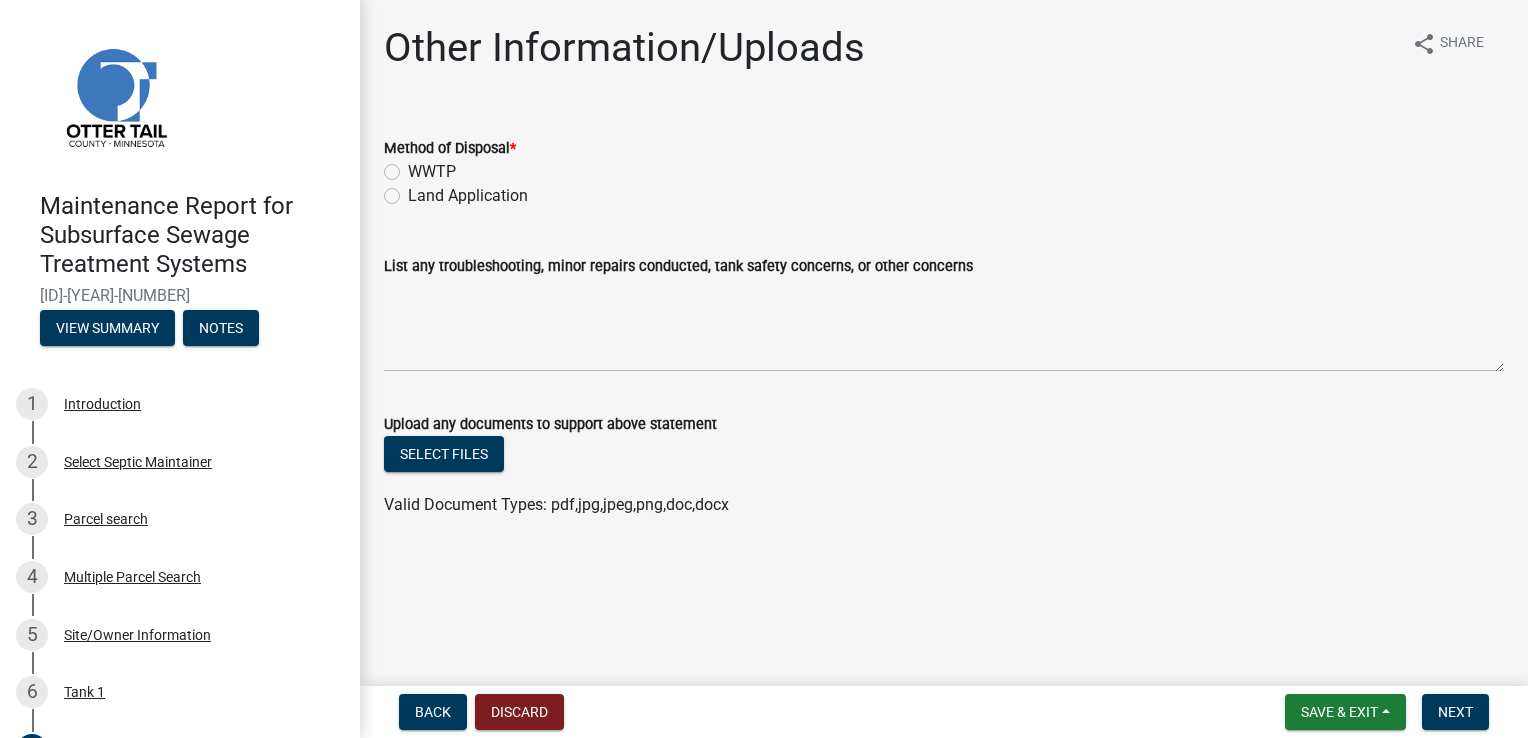 click on "WWTP" 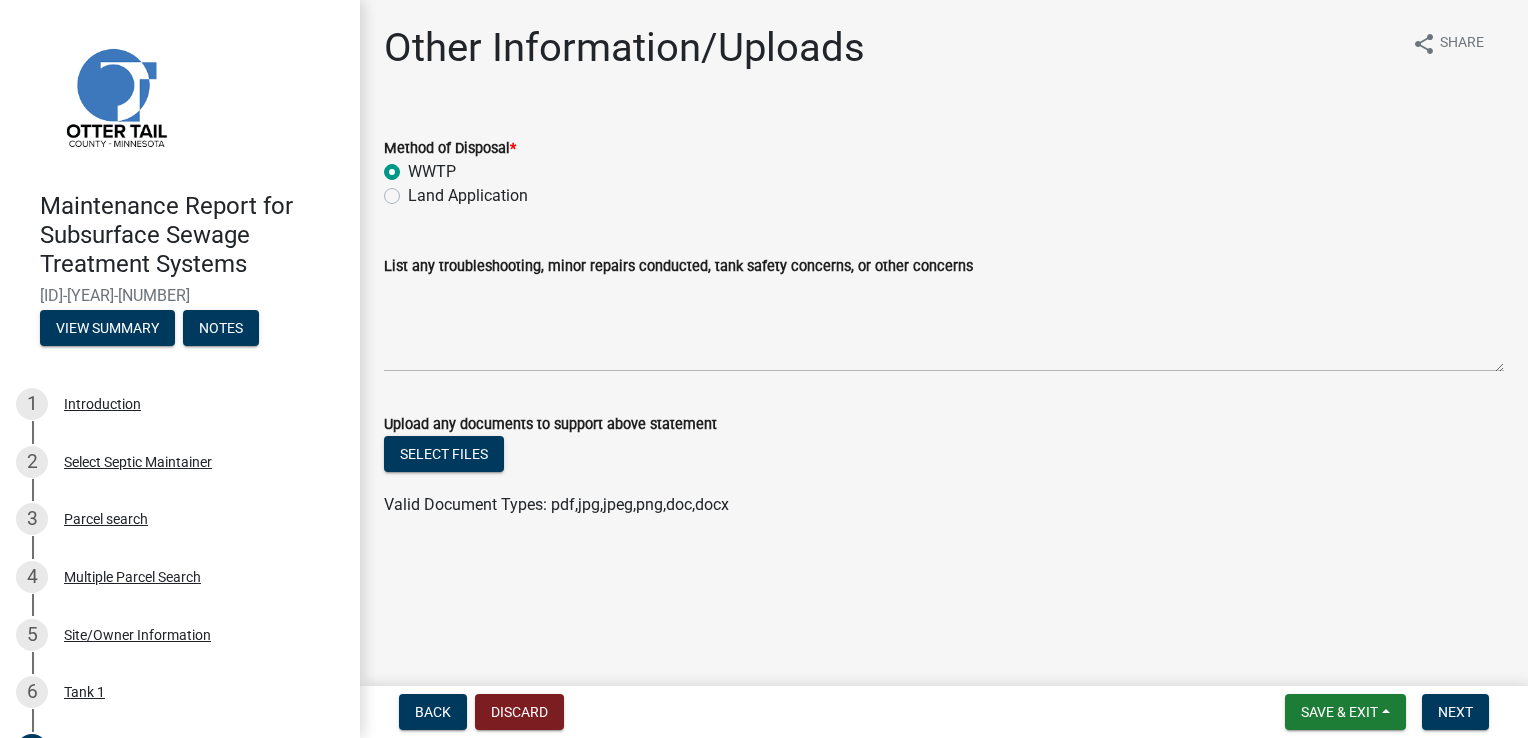 radio on "true" 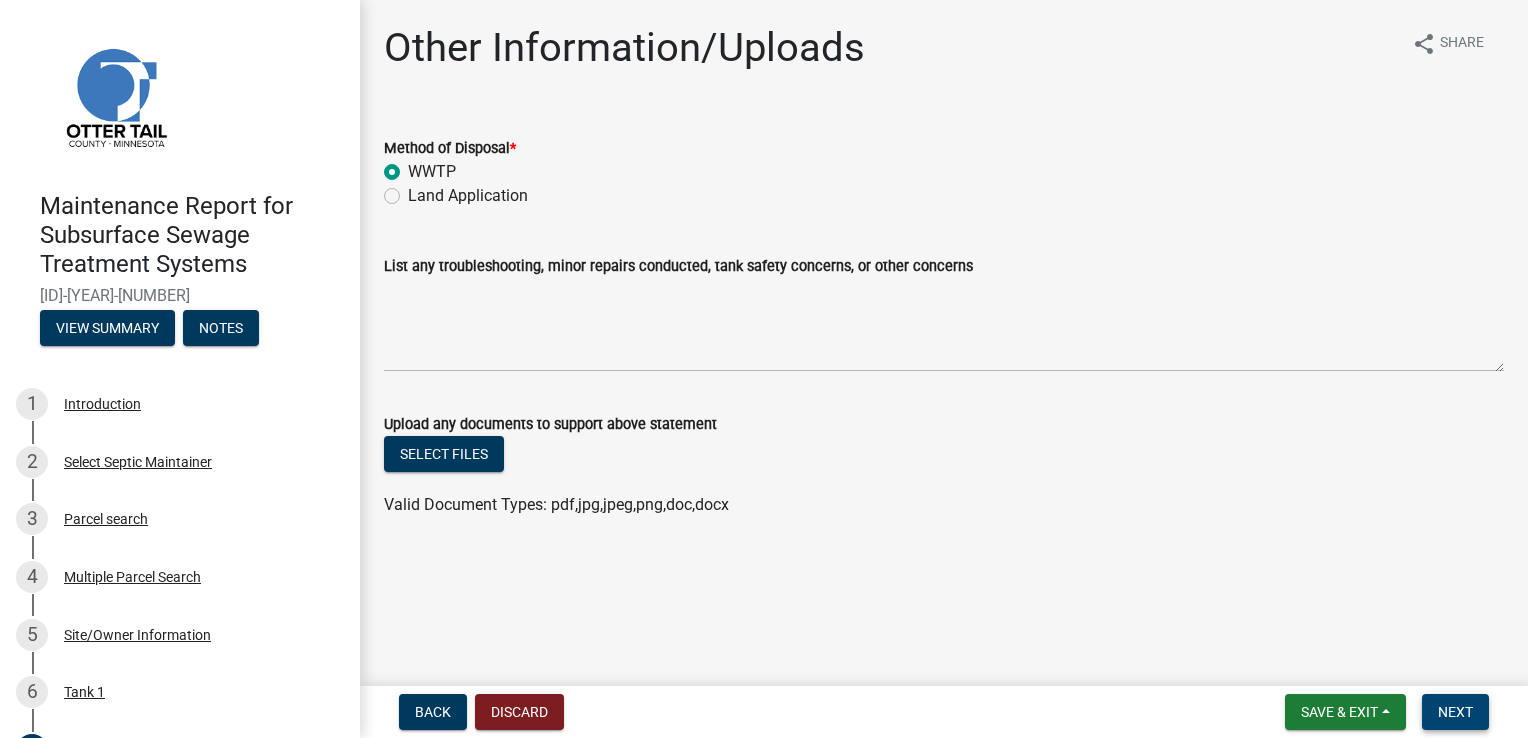 click on "Next" at bounding box center (1455, 712) 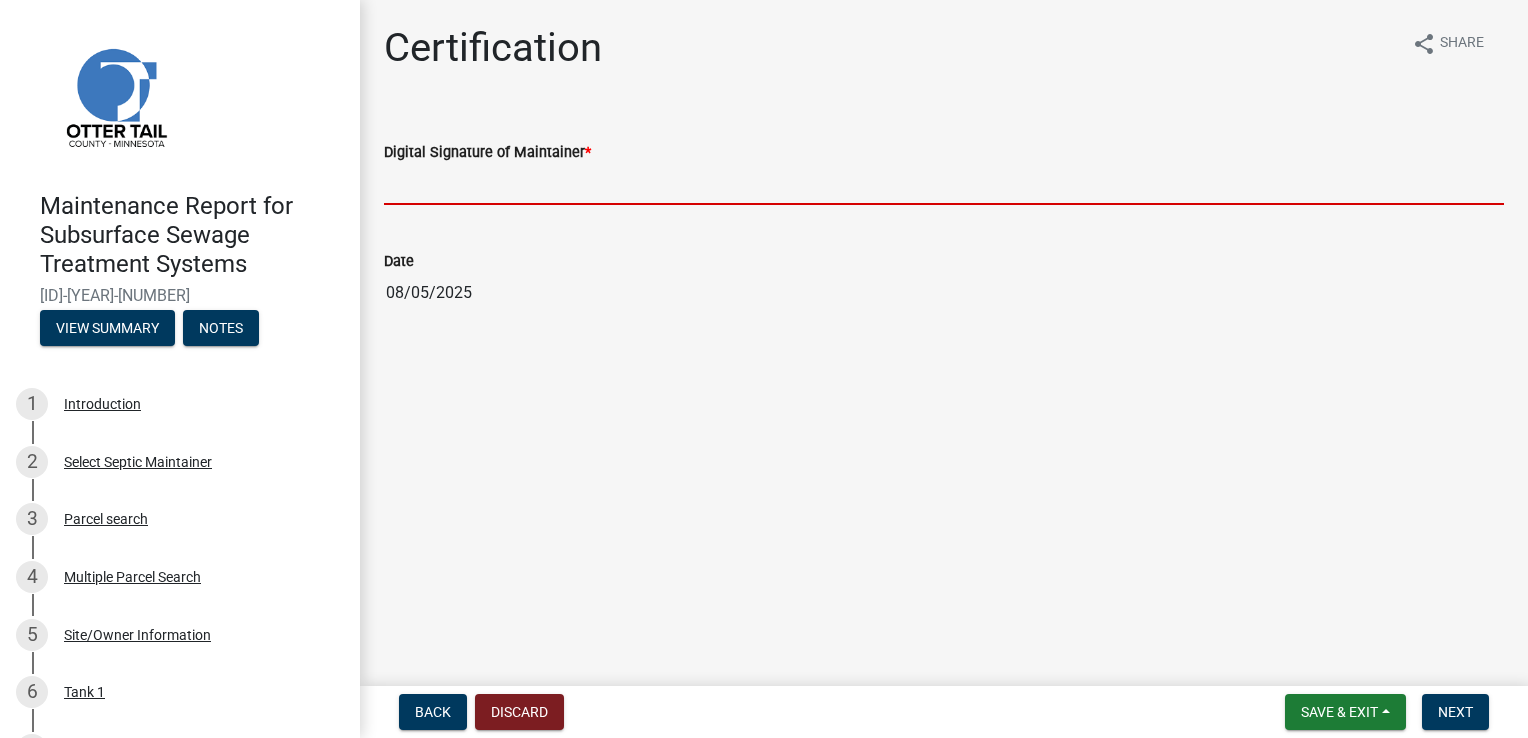 click on "Digital Signature of Maintainer  *" at bounding box center [944, 184] 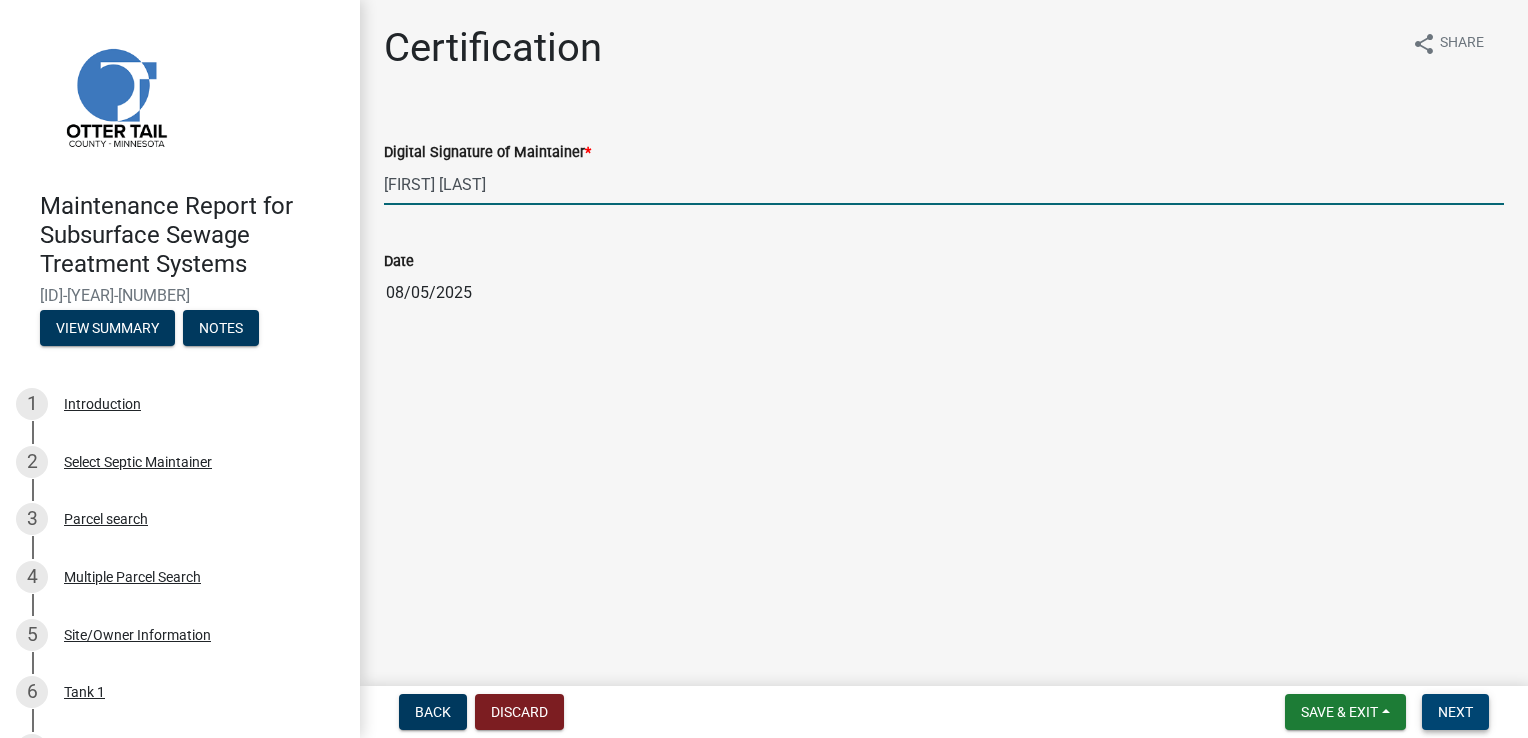 click on "Next" at bounding box center [1455, 712] 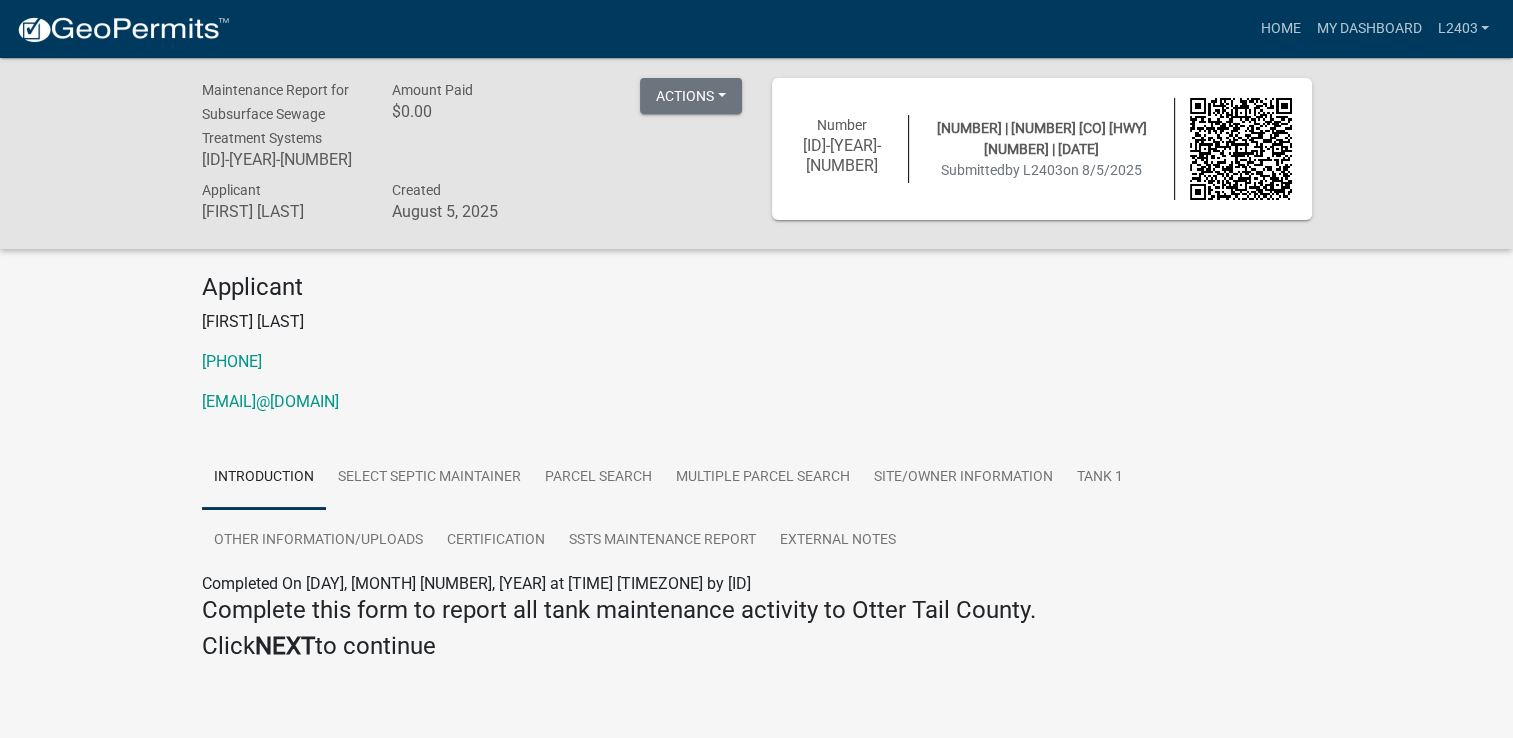 click on "[FIRST] [LAST]" 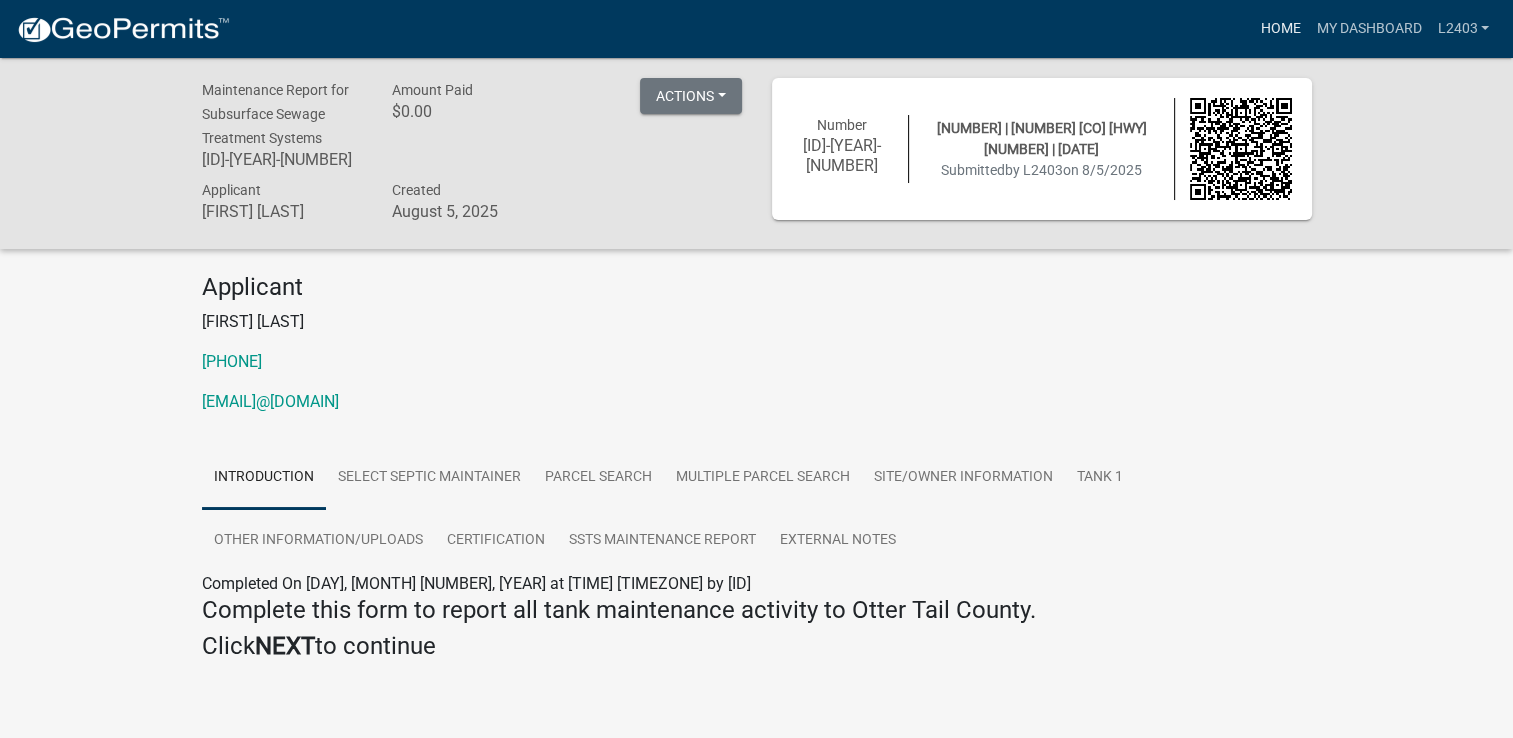 click on "Home" at bounding box center (1280, 29) 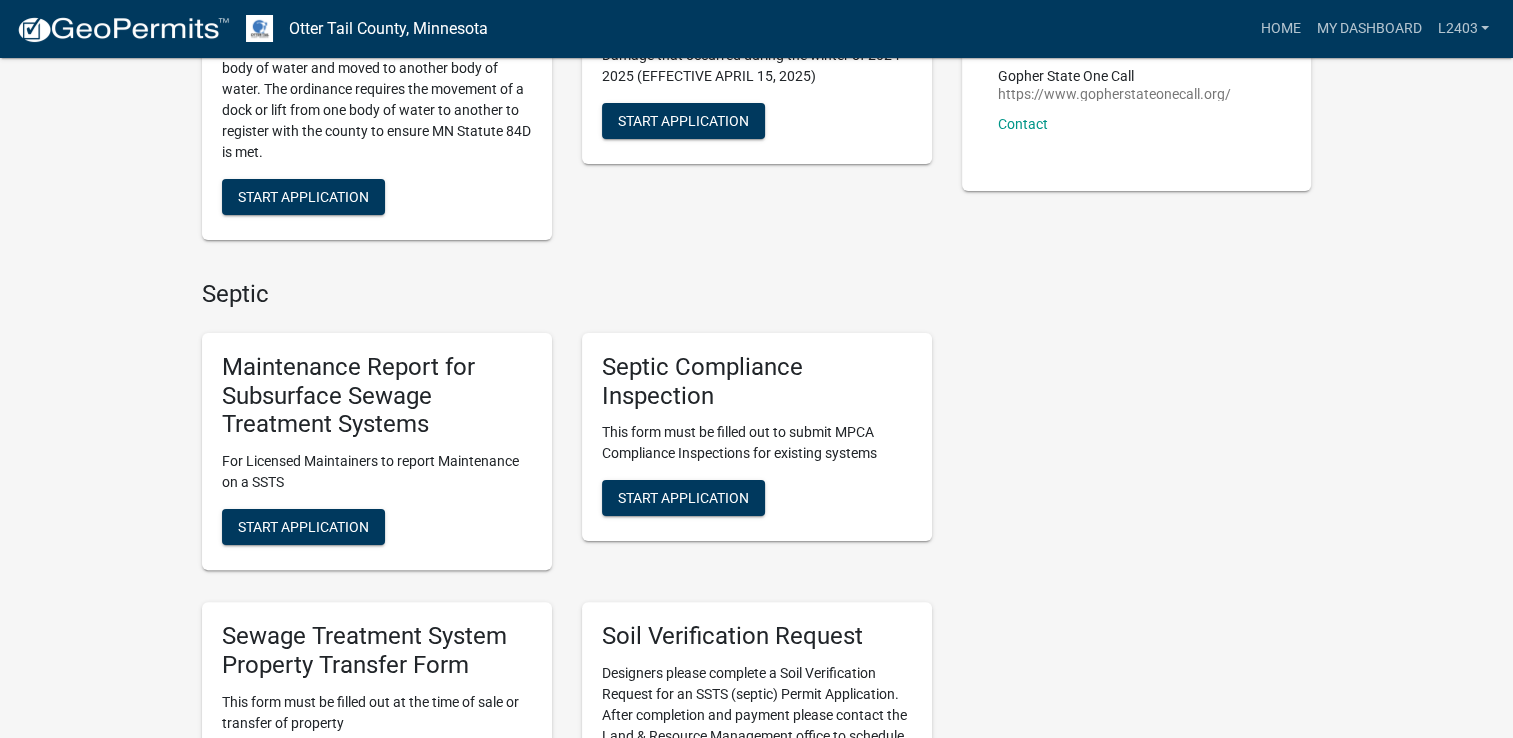 scroll, scrollTop: 400, scrollLeft: 0, axis: vertical 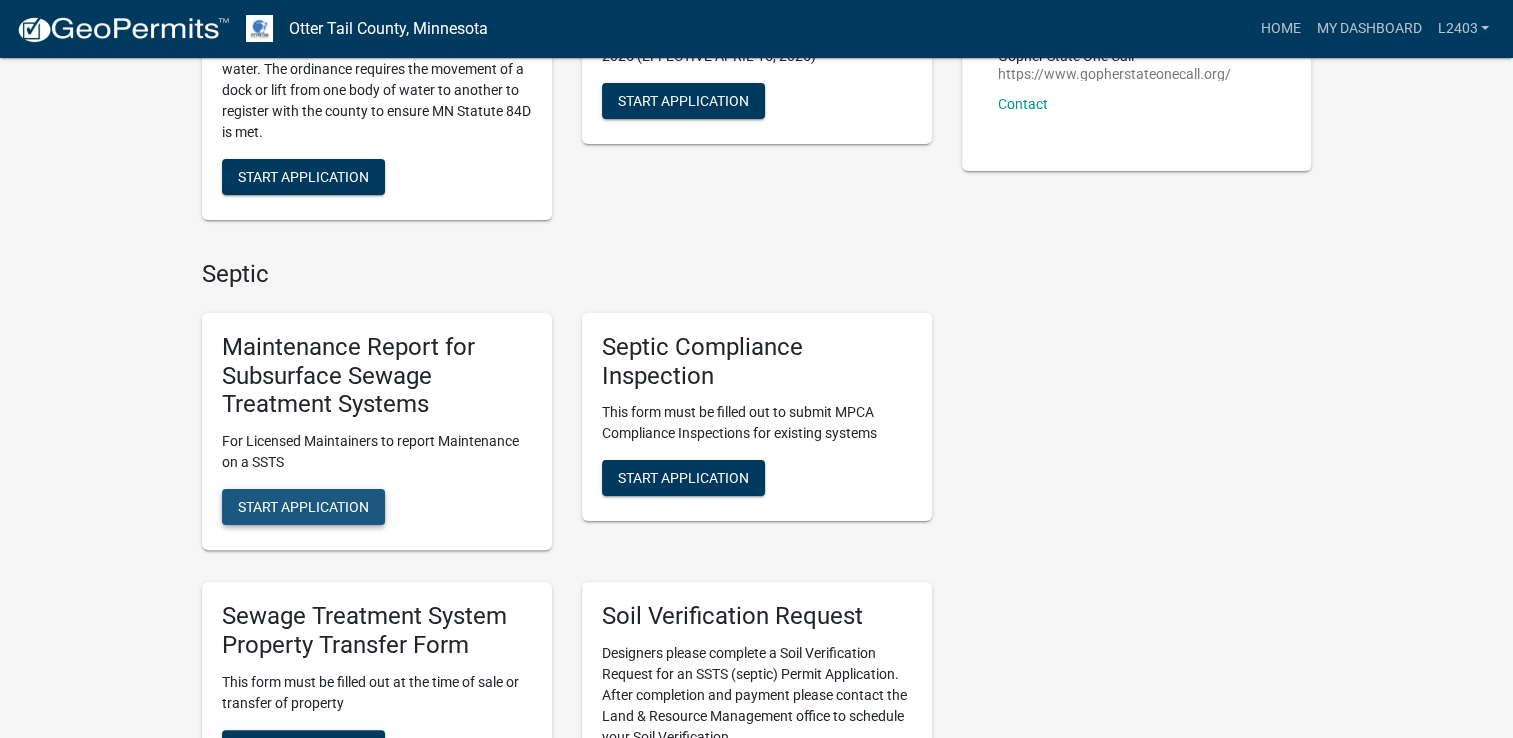 click on "Start Application" at bounding box center [303, 507] 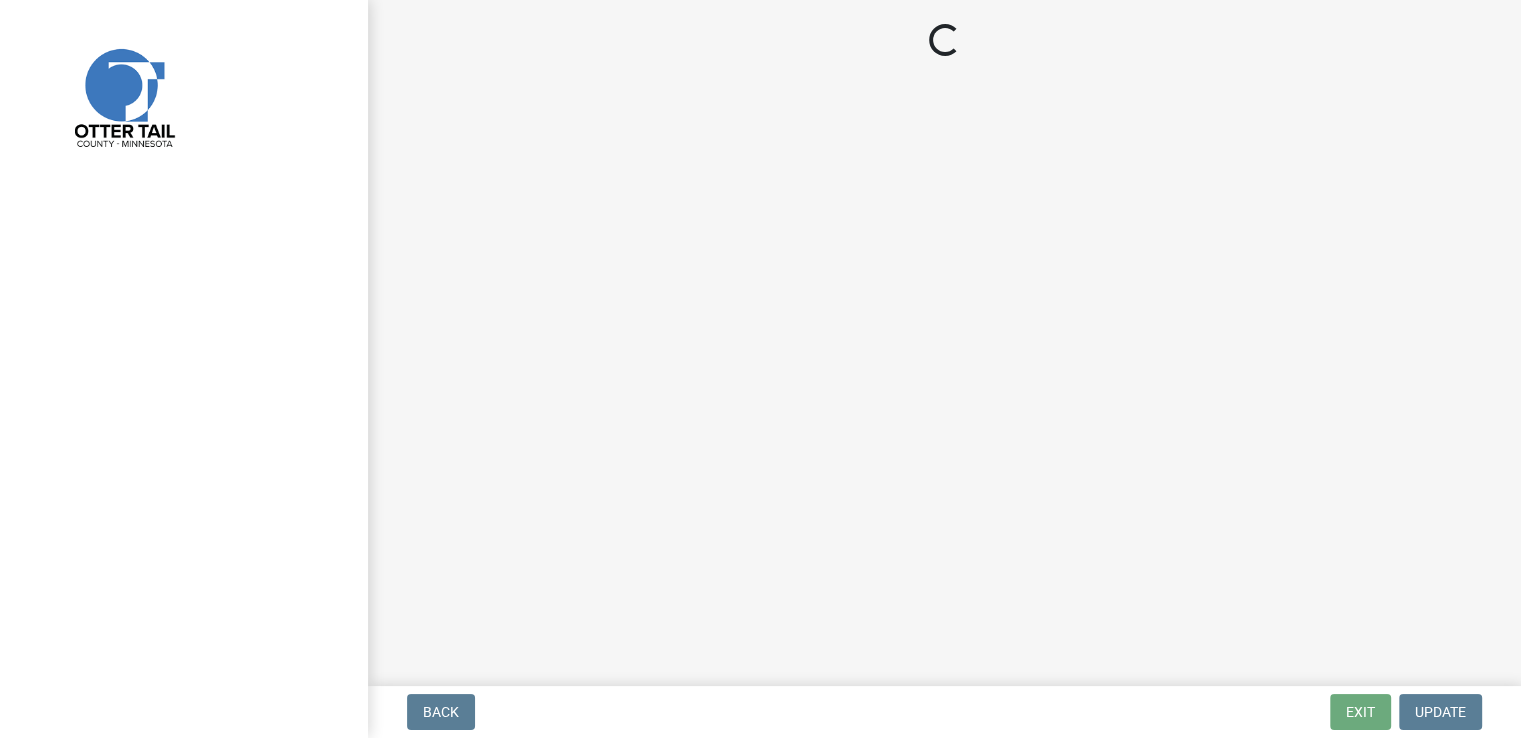 scroll, scrollTop: 0, scrollLeft: 0, axis: both 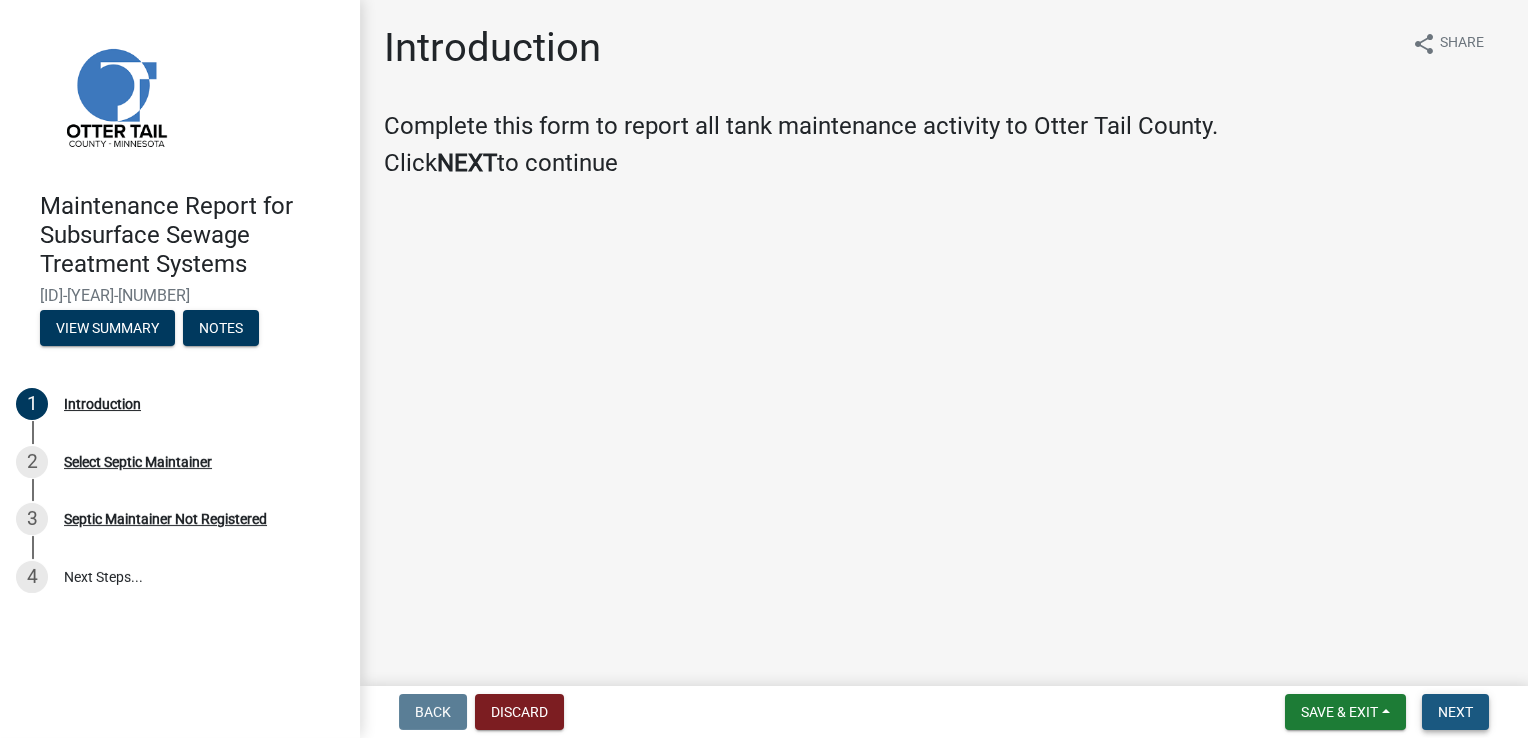click on "Next" at bounding box center [1455, 712] 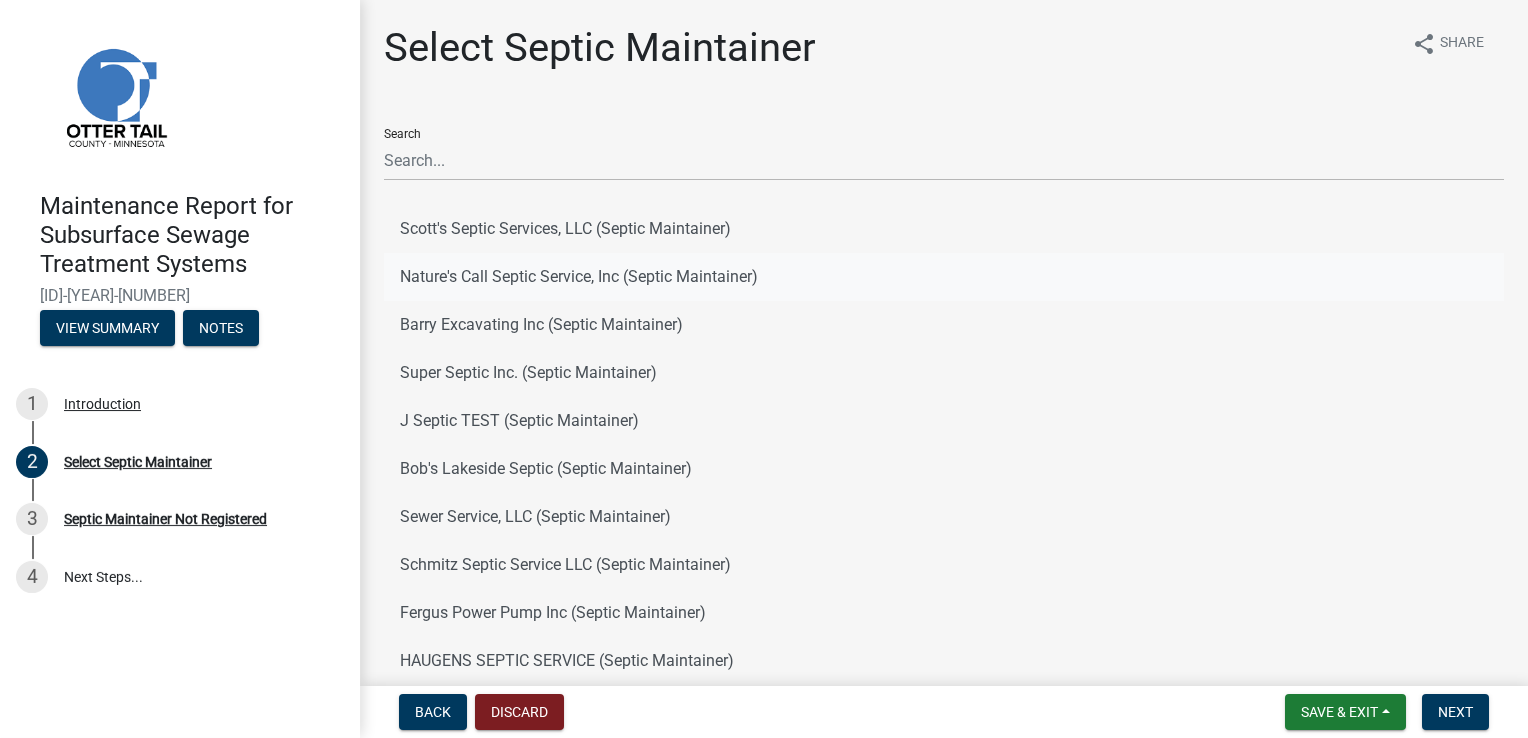 click on "Nature's Call Septic Service, Inc (Septic Maintainer)" 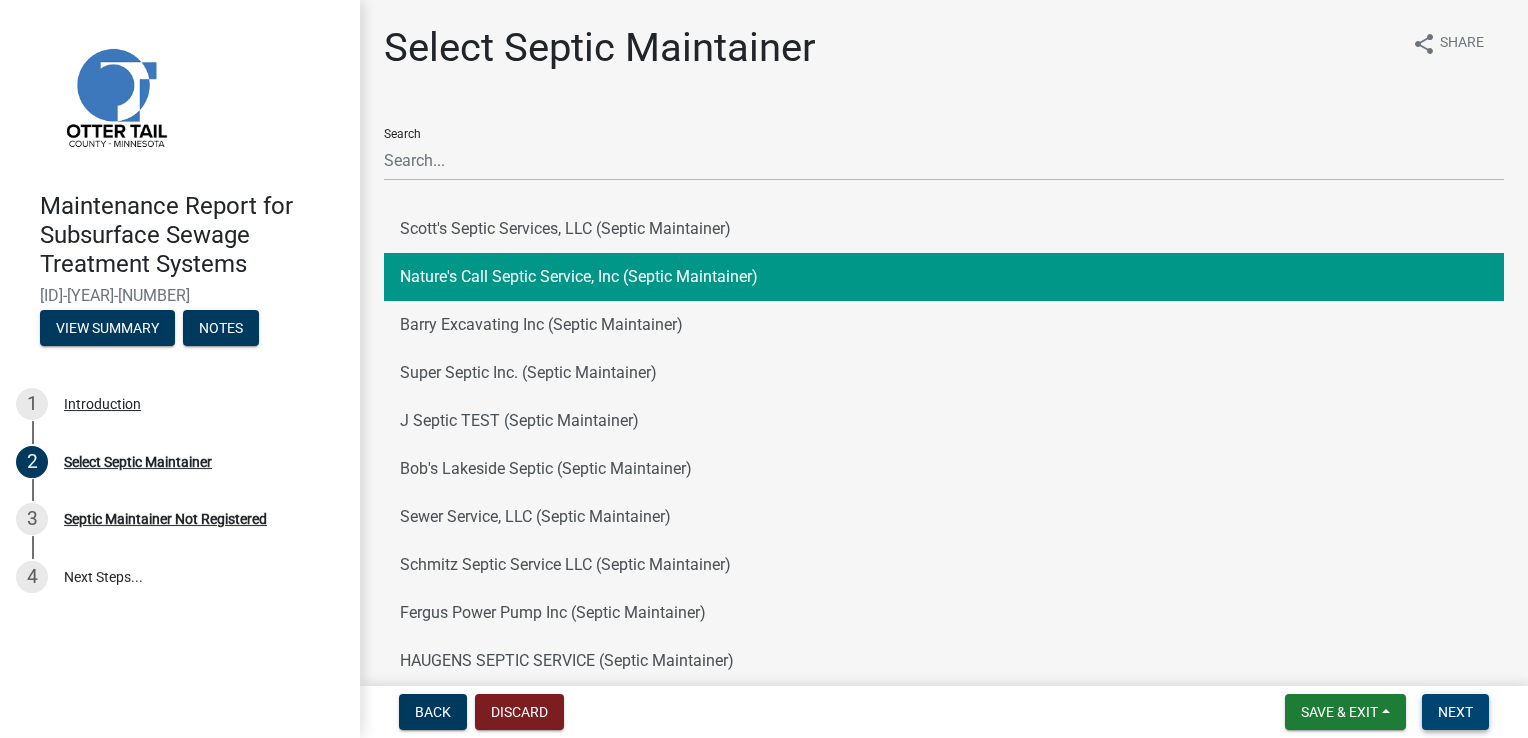 click on "Next" at bounding box center (1455, 712) 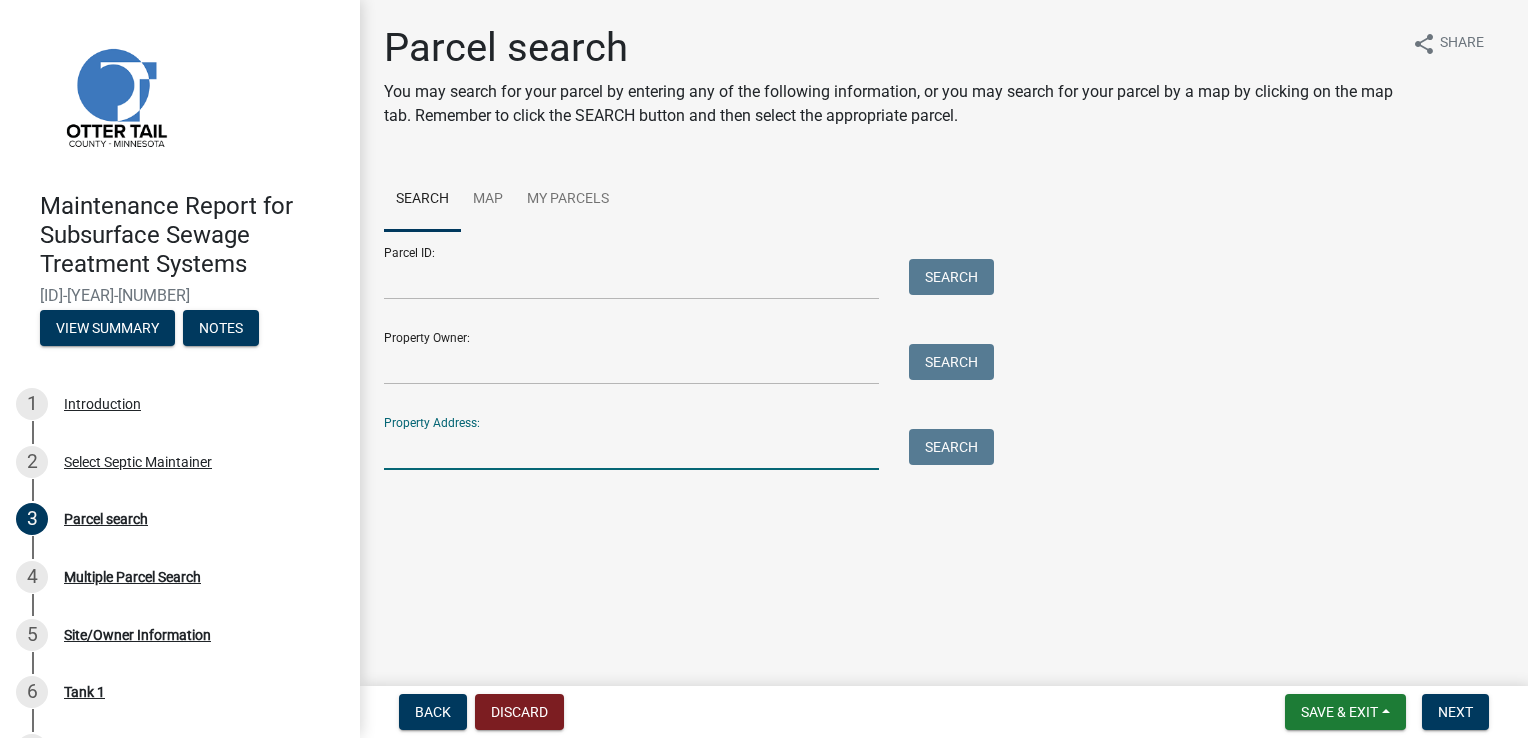 click on "Property Address:" at bounding box center [631, 449] 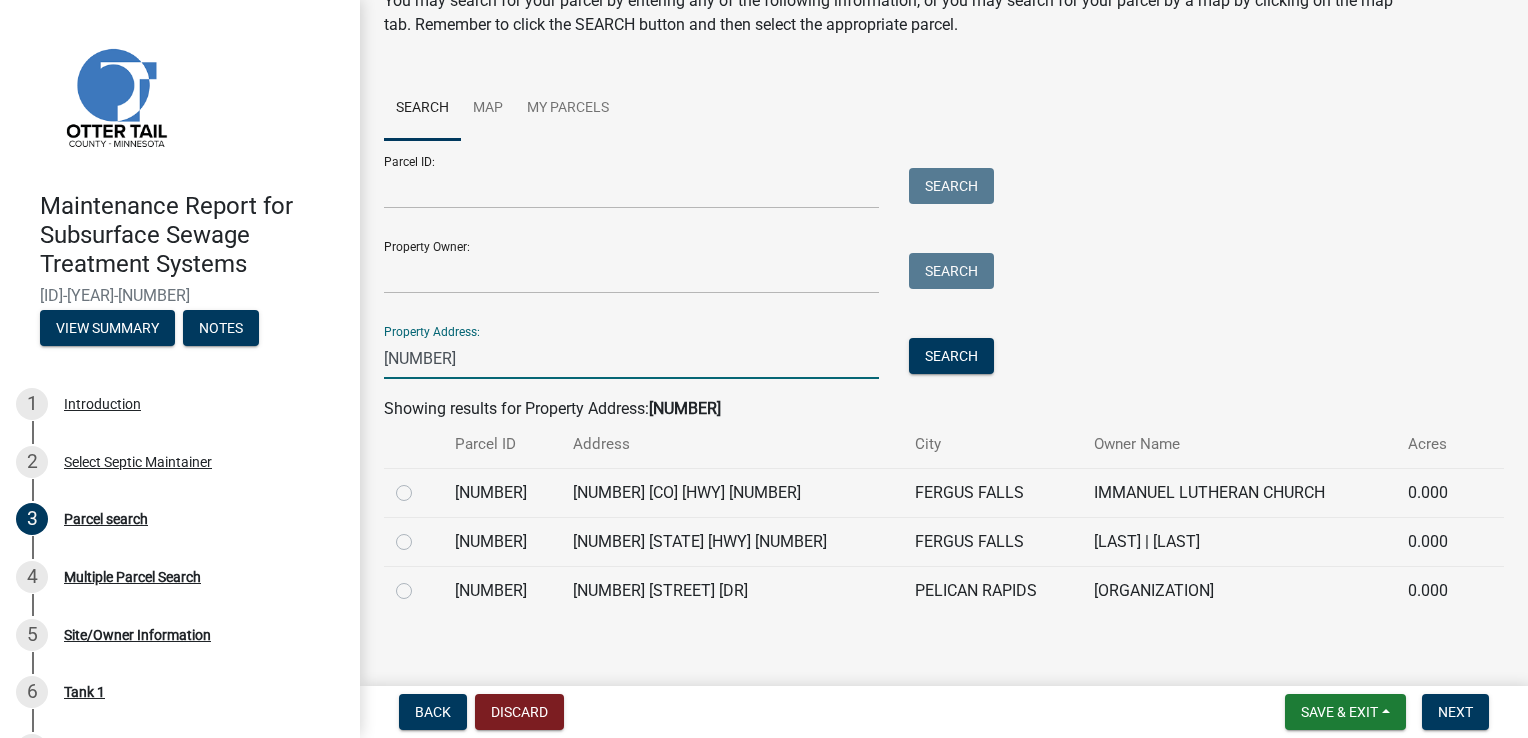 scroll, scrollTop: 104, scrollLeft: 0, axis: vertical 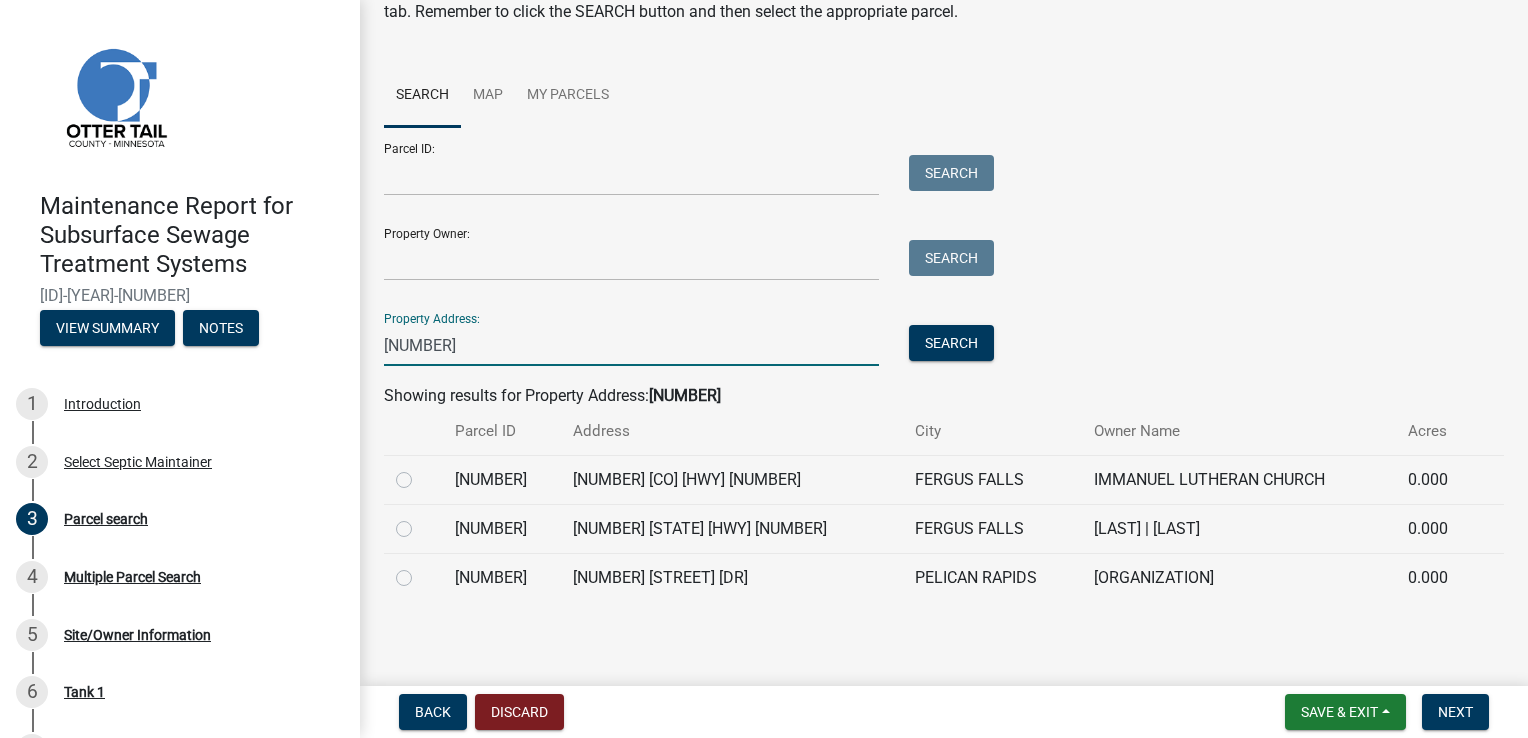 type on "[NUMBER]" 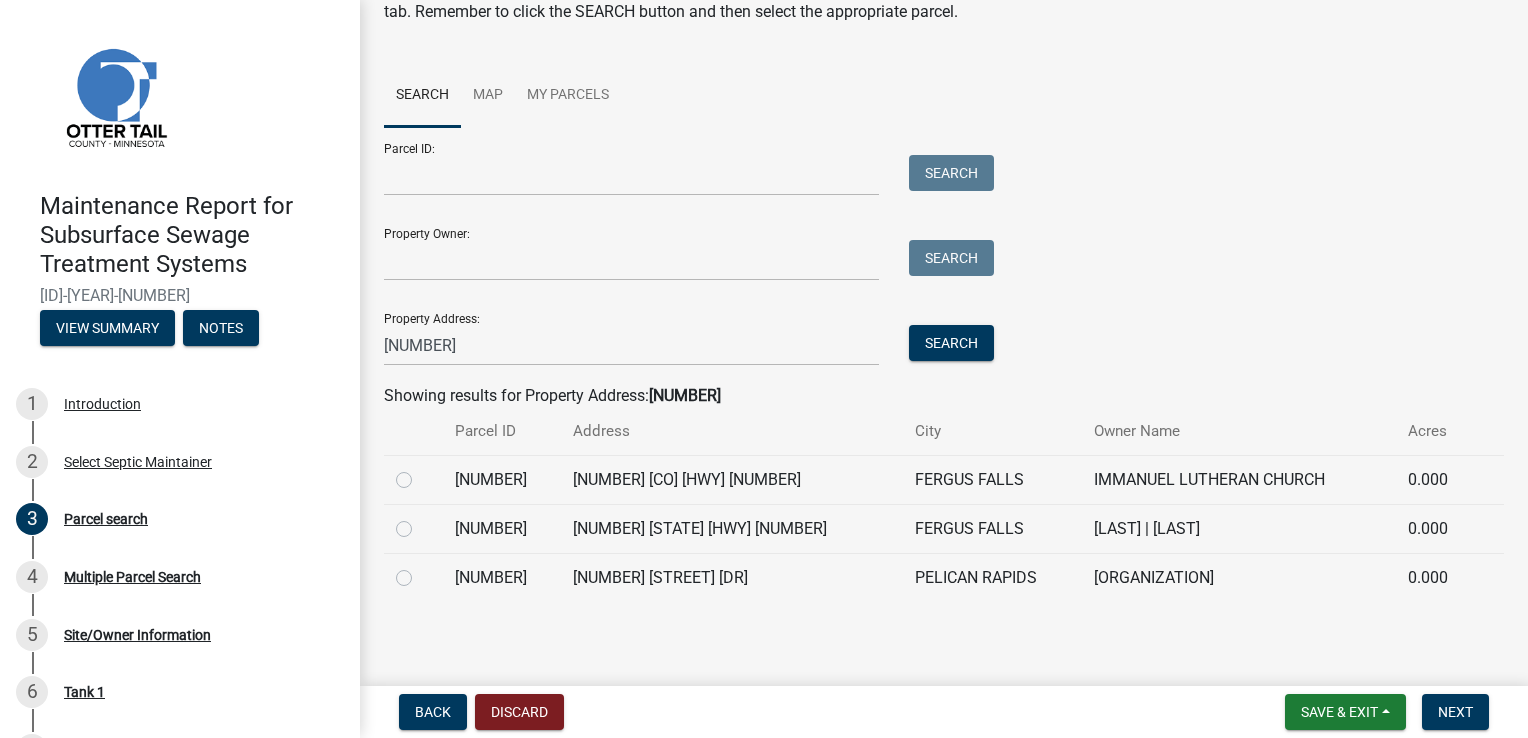 click 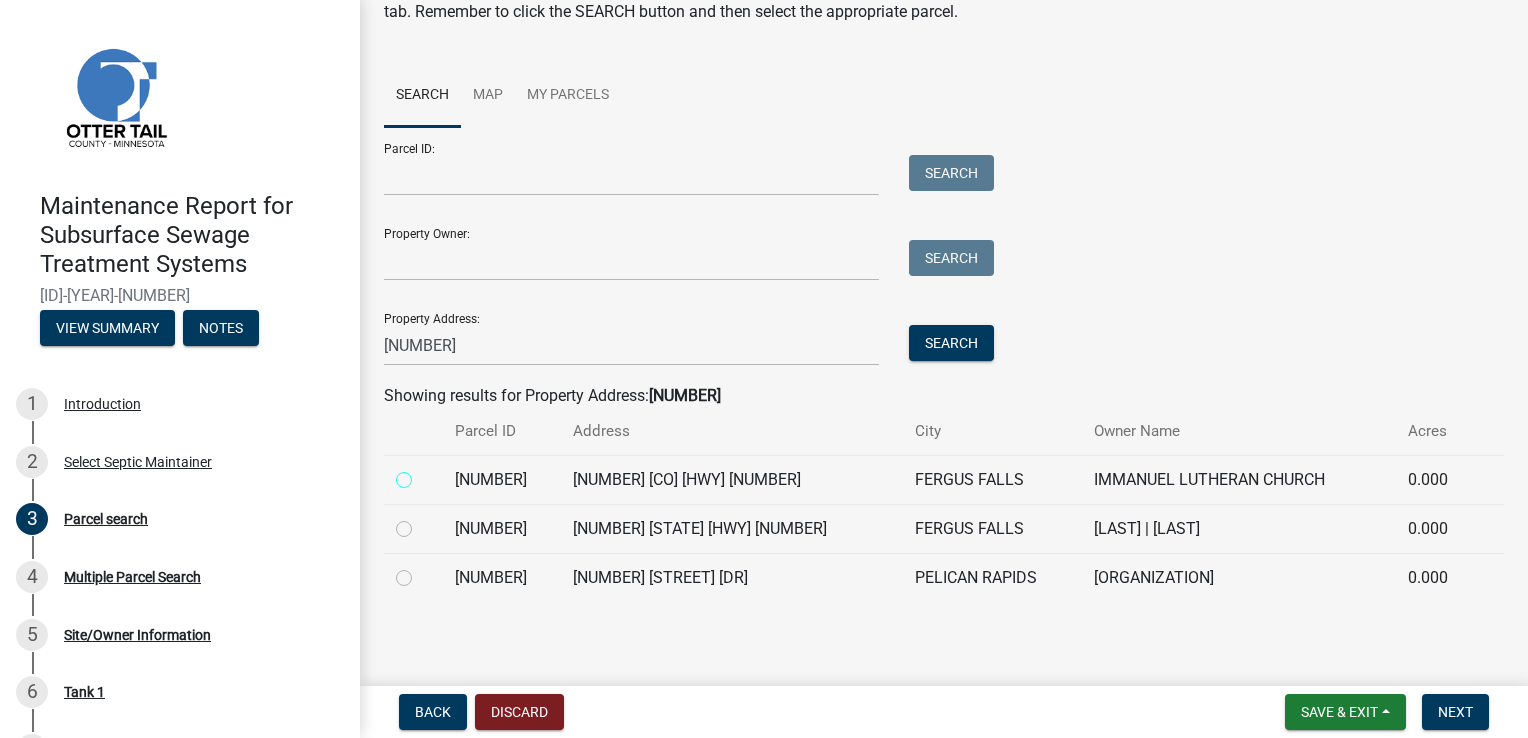 click at bounding box center [426, 474] 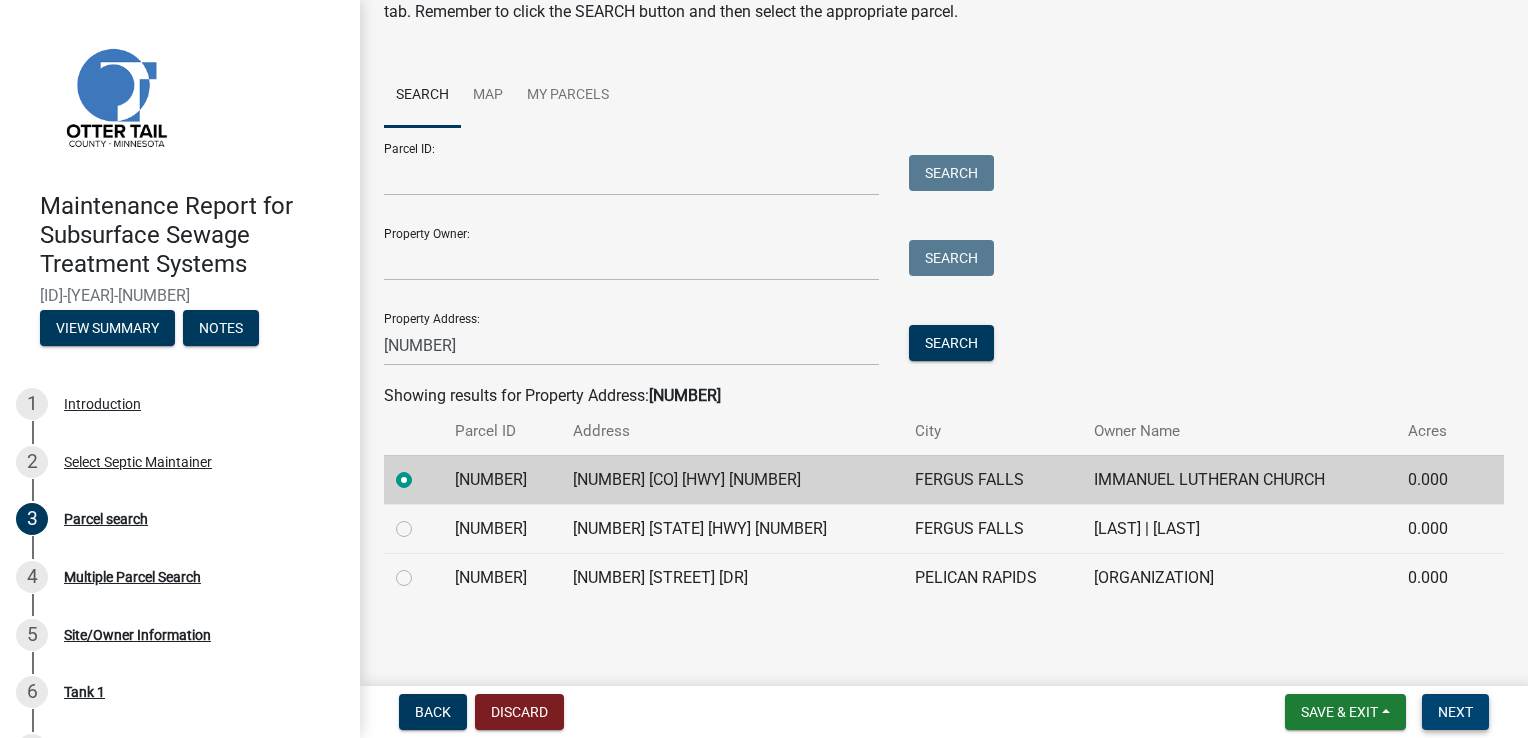 click on "Next" at bounding box center (1455, 712) 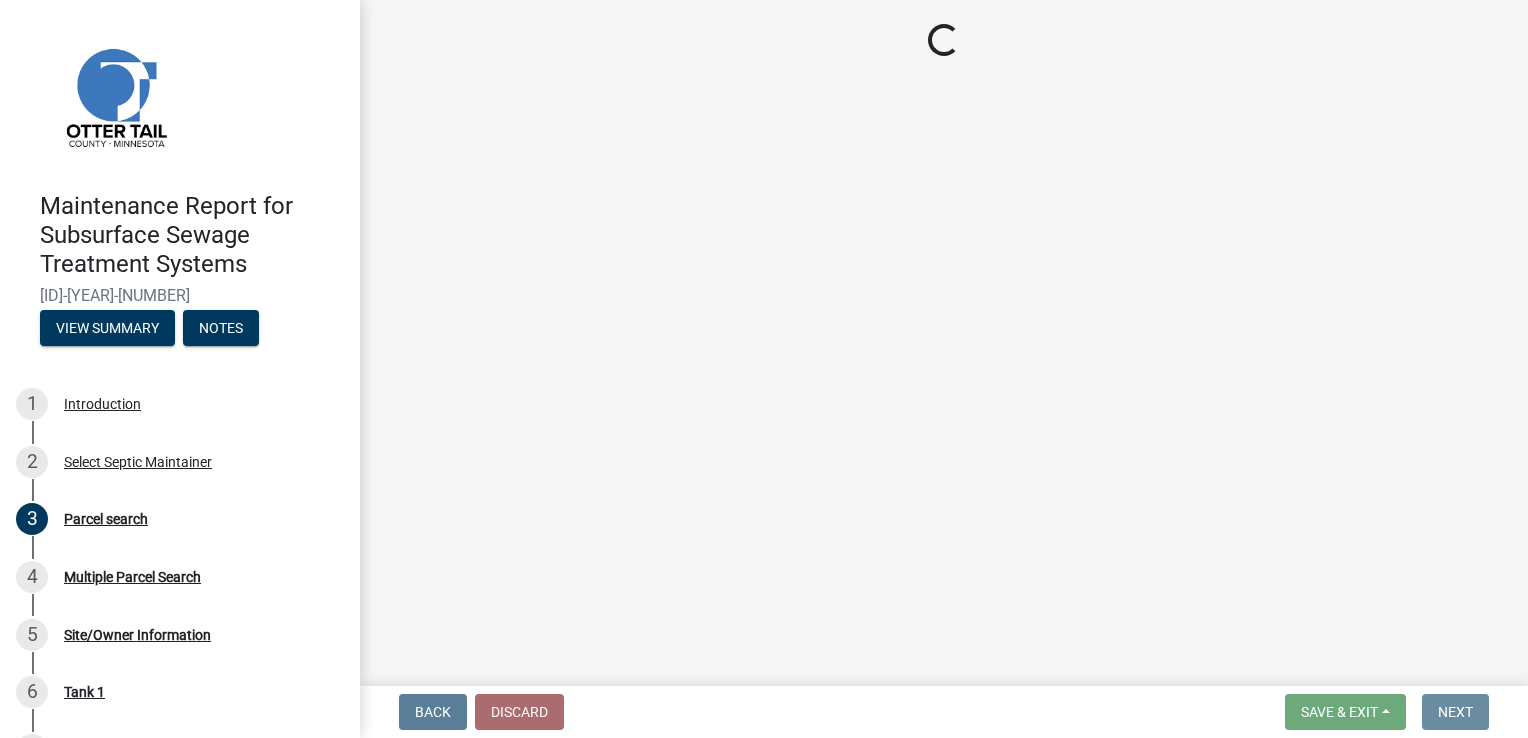 scroll, scrollTop: 0, scrollLeft: 0, axis: both 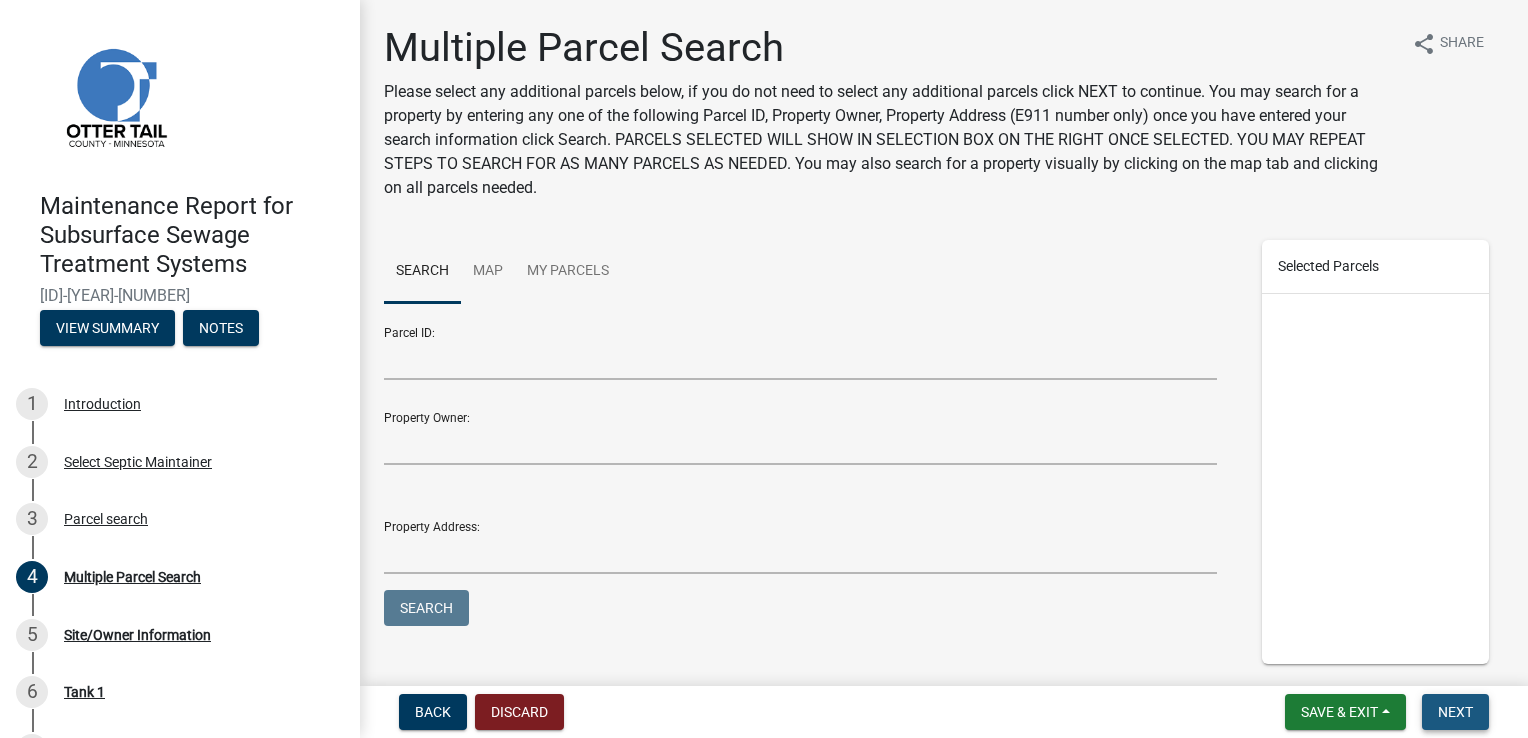 click on "Next" at bounding box center [1455, 712] 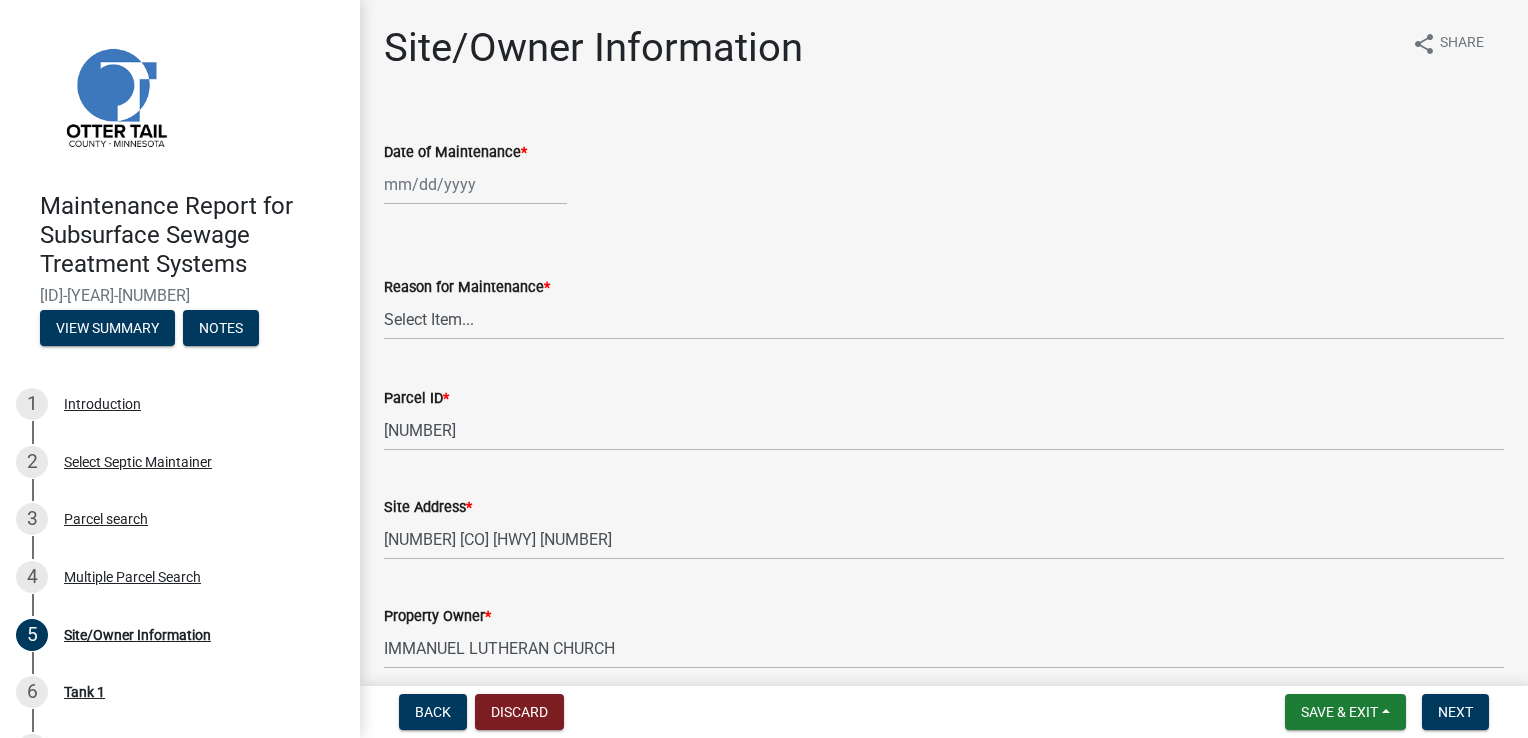 click 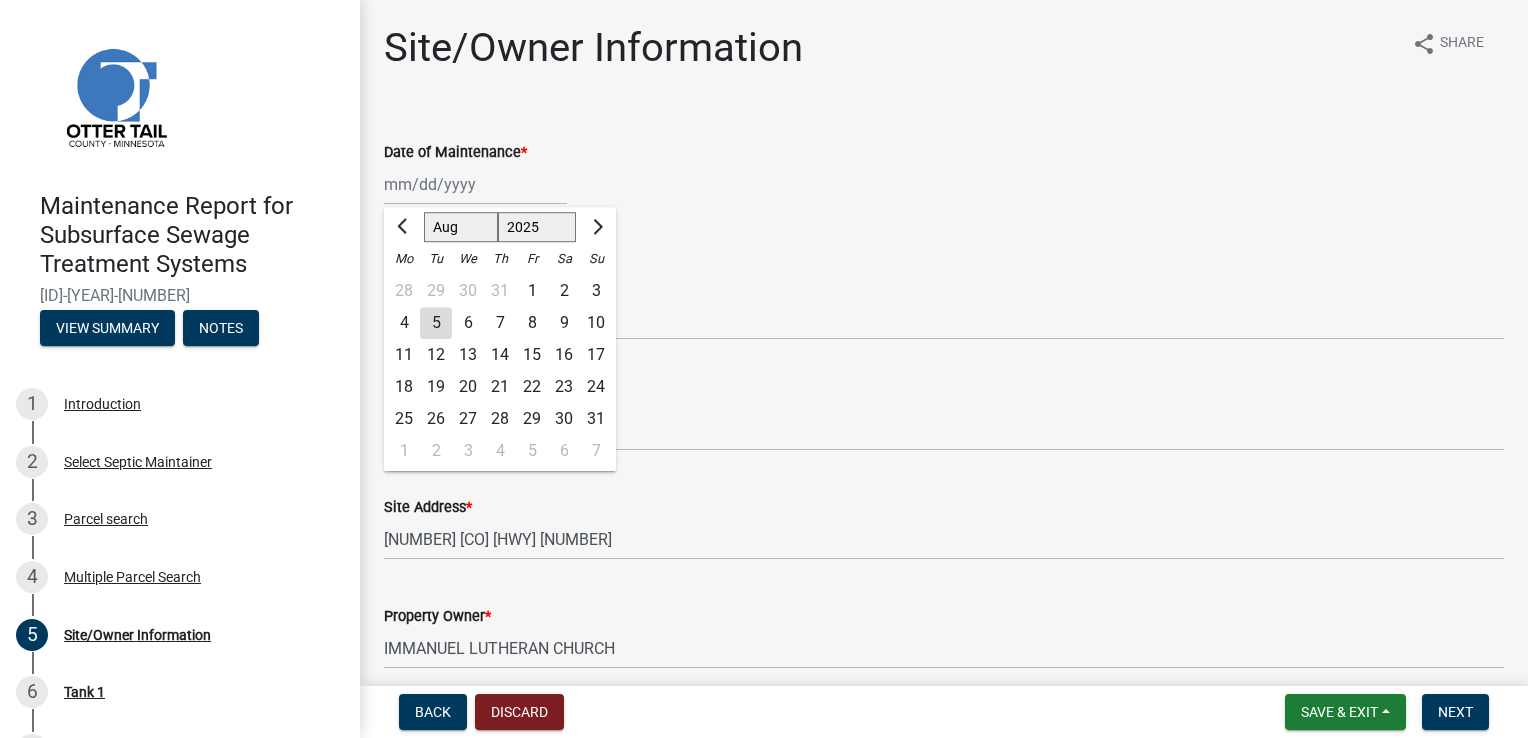 click on "4" 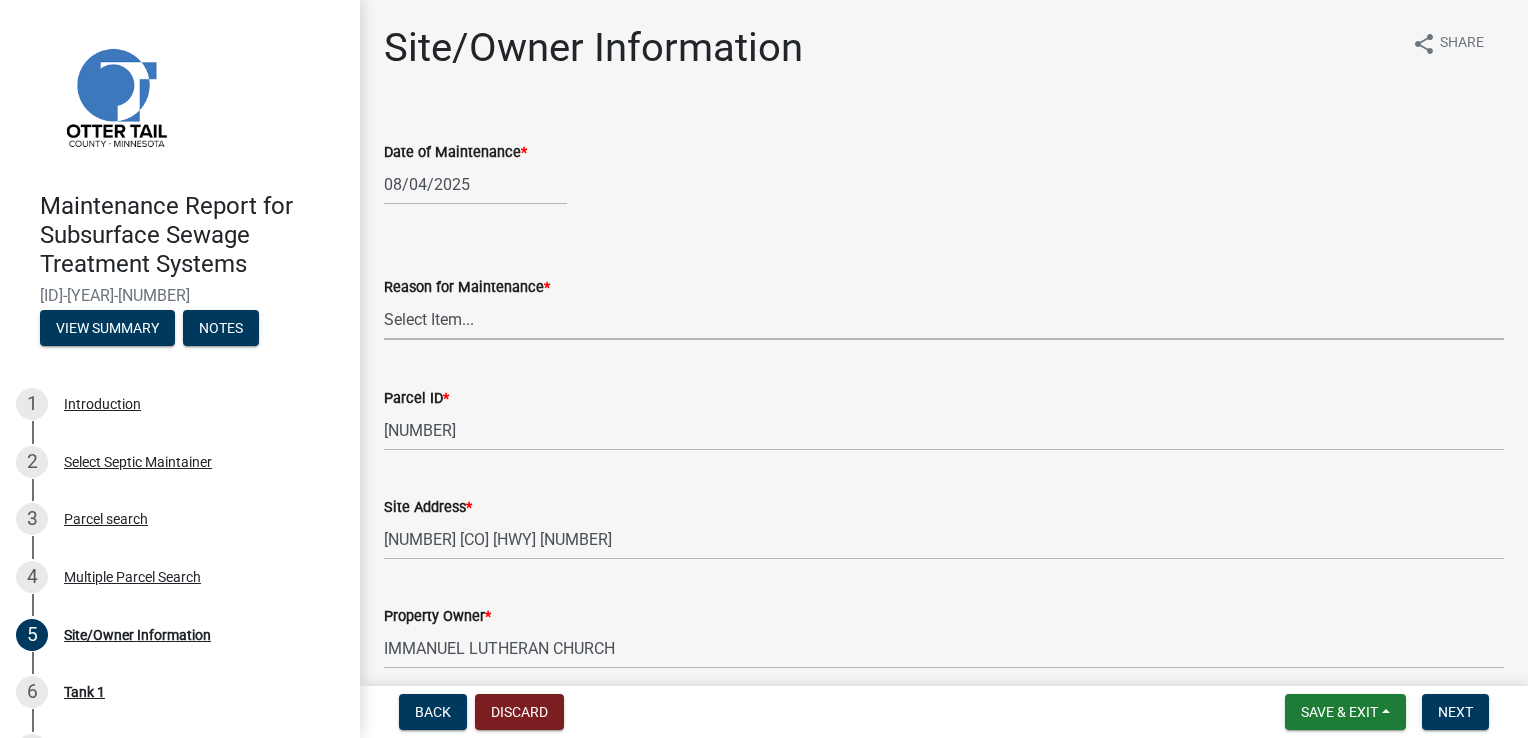 drag, startPoint x: 403, startPoint y: 318, endPoint x: 406, endPoint y: 329, distance: 11.401754 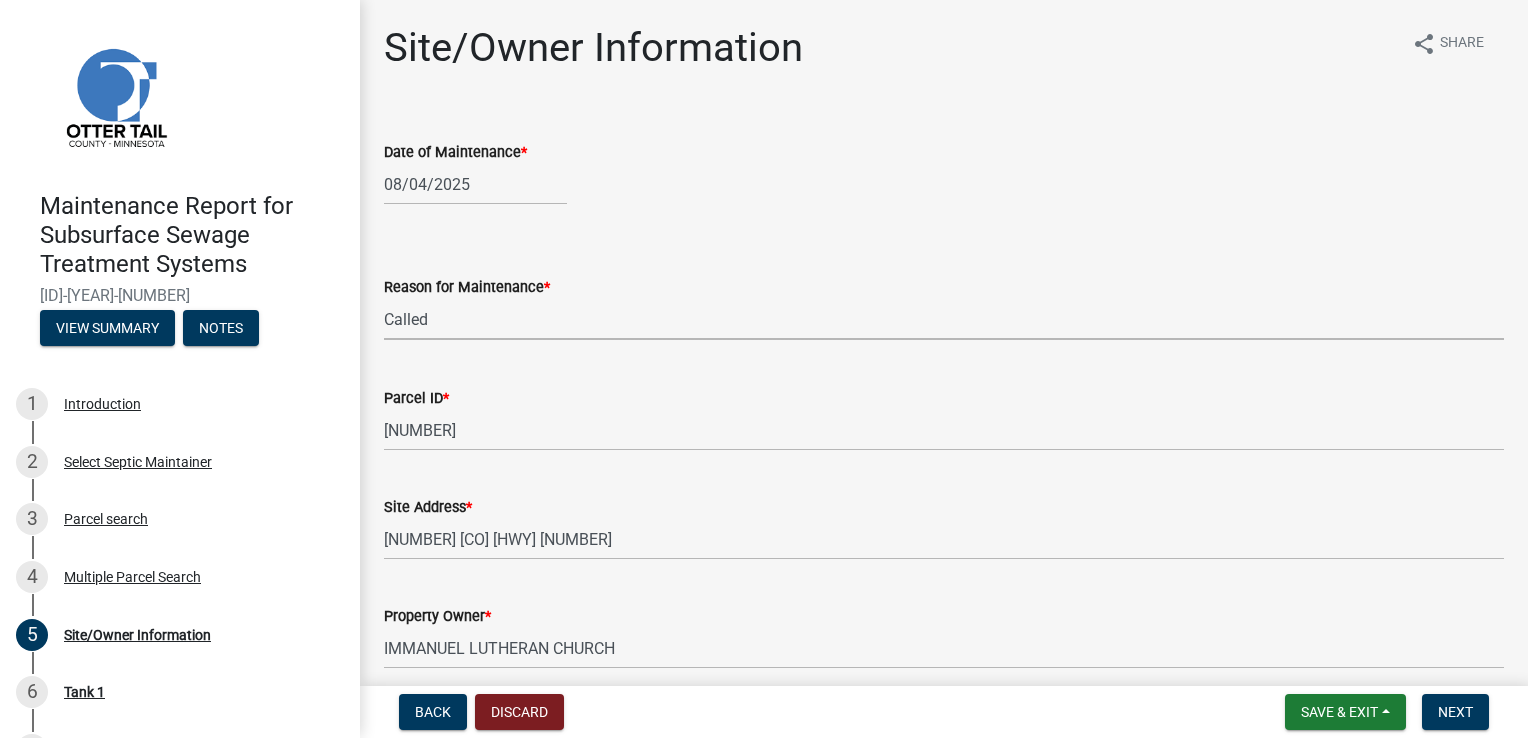 click on "Select Item...   Called   Routine   Other" at bounding box center (944, 319) 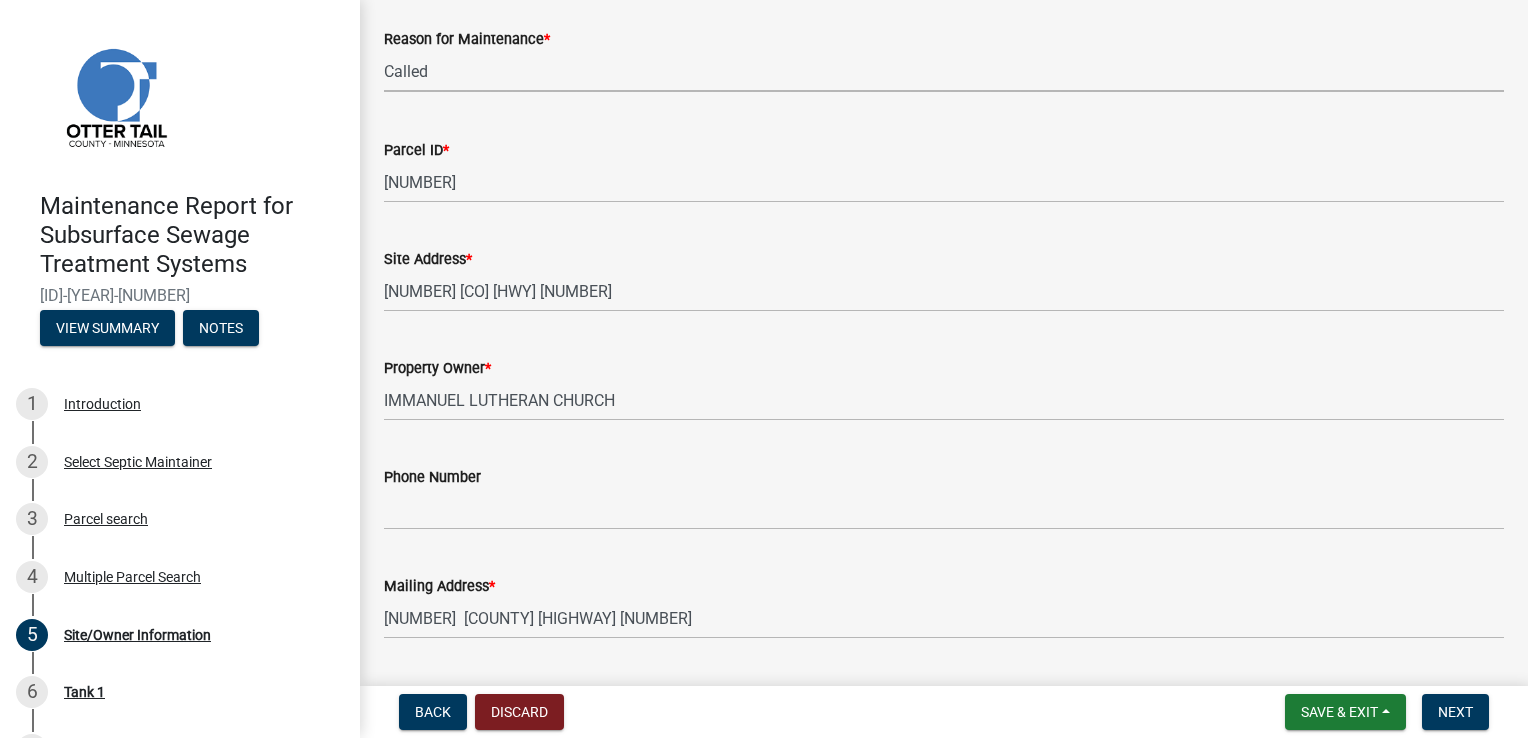 scroll, scrollTop: 300, scrollLeft: 0, axis: vertical 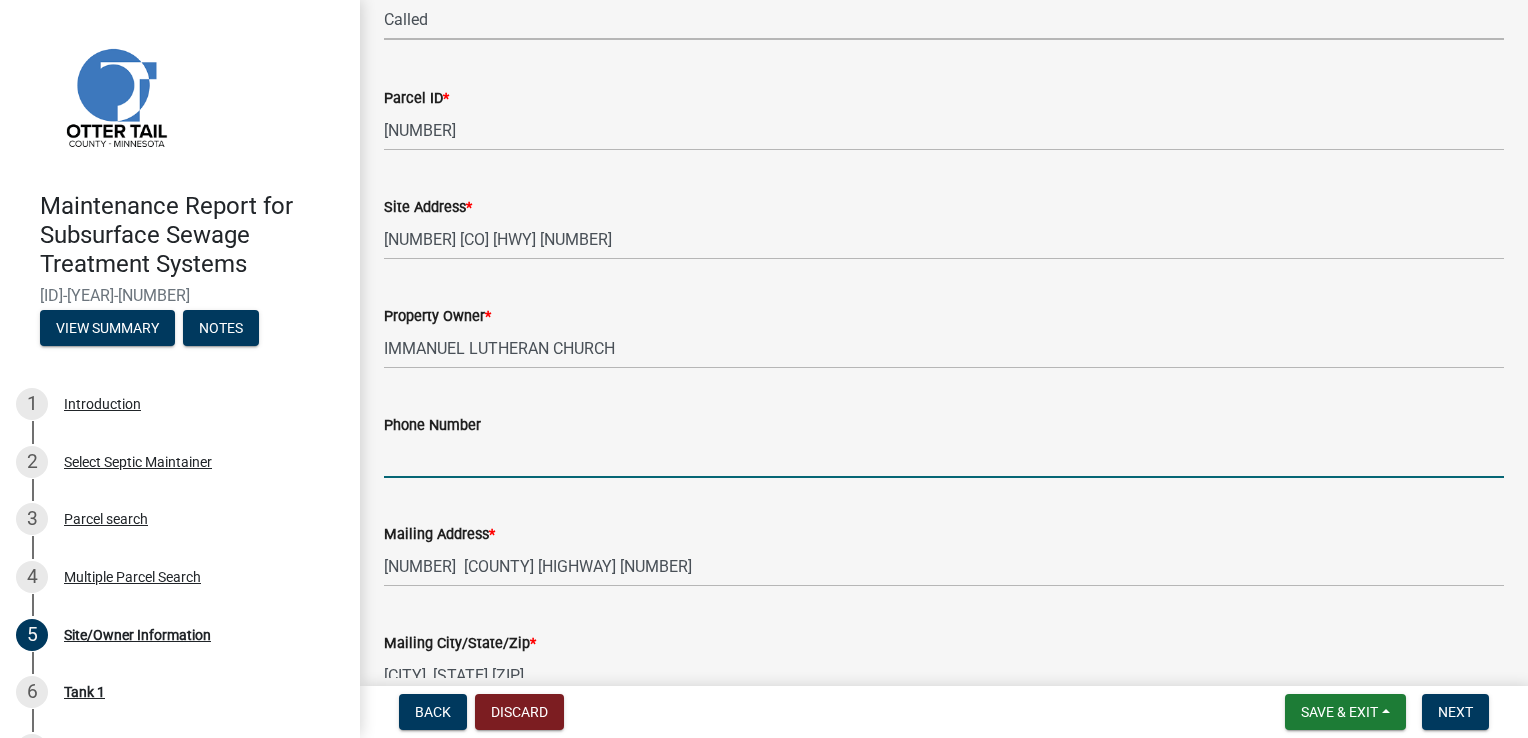 click on "Phone Number" at bounding box center (944, 457) 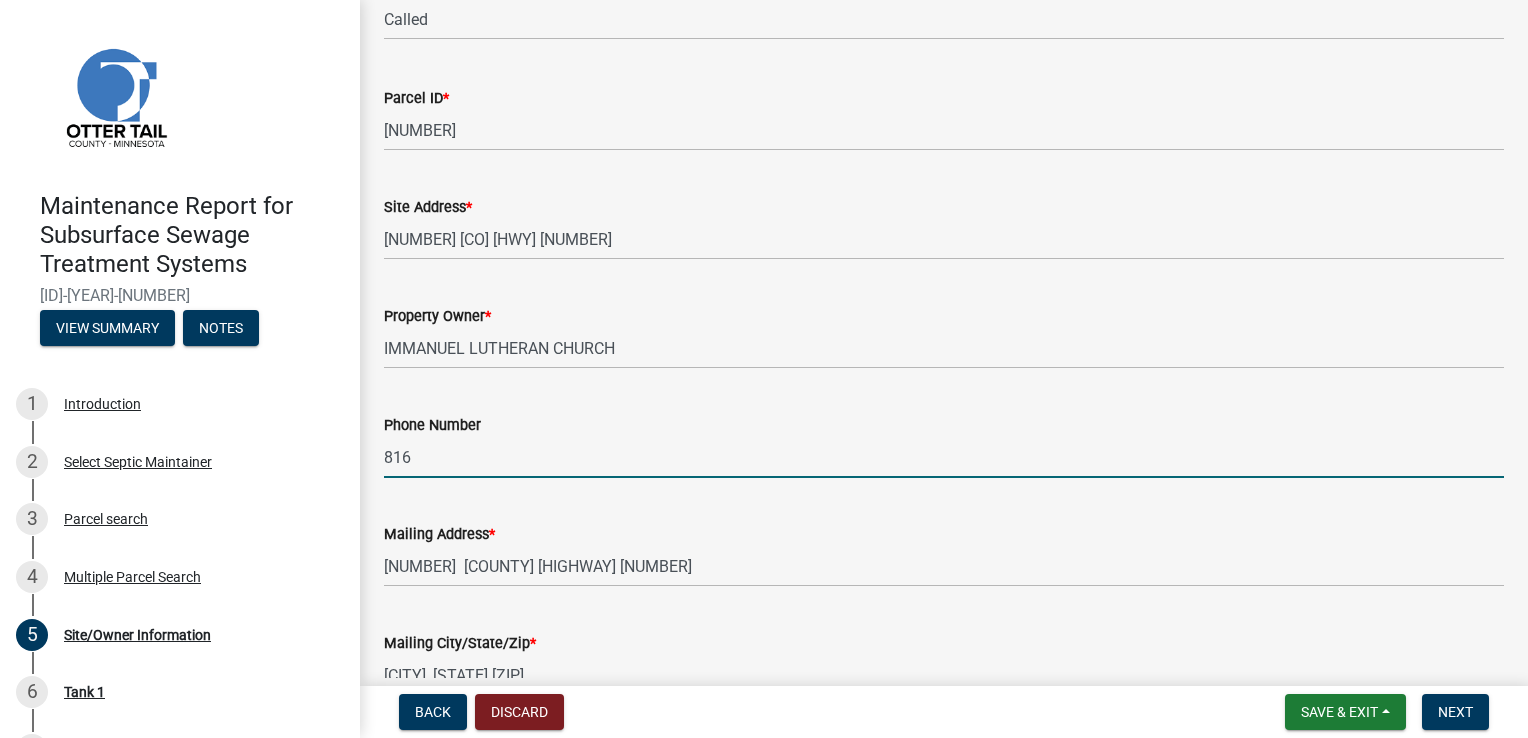 type on "[PHONE]" 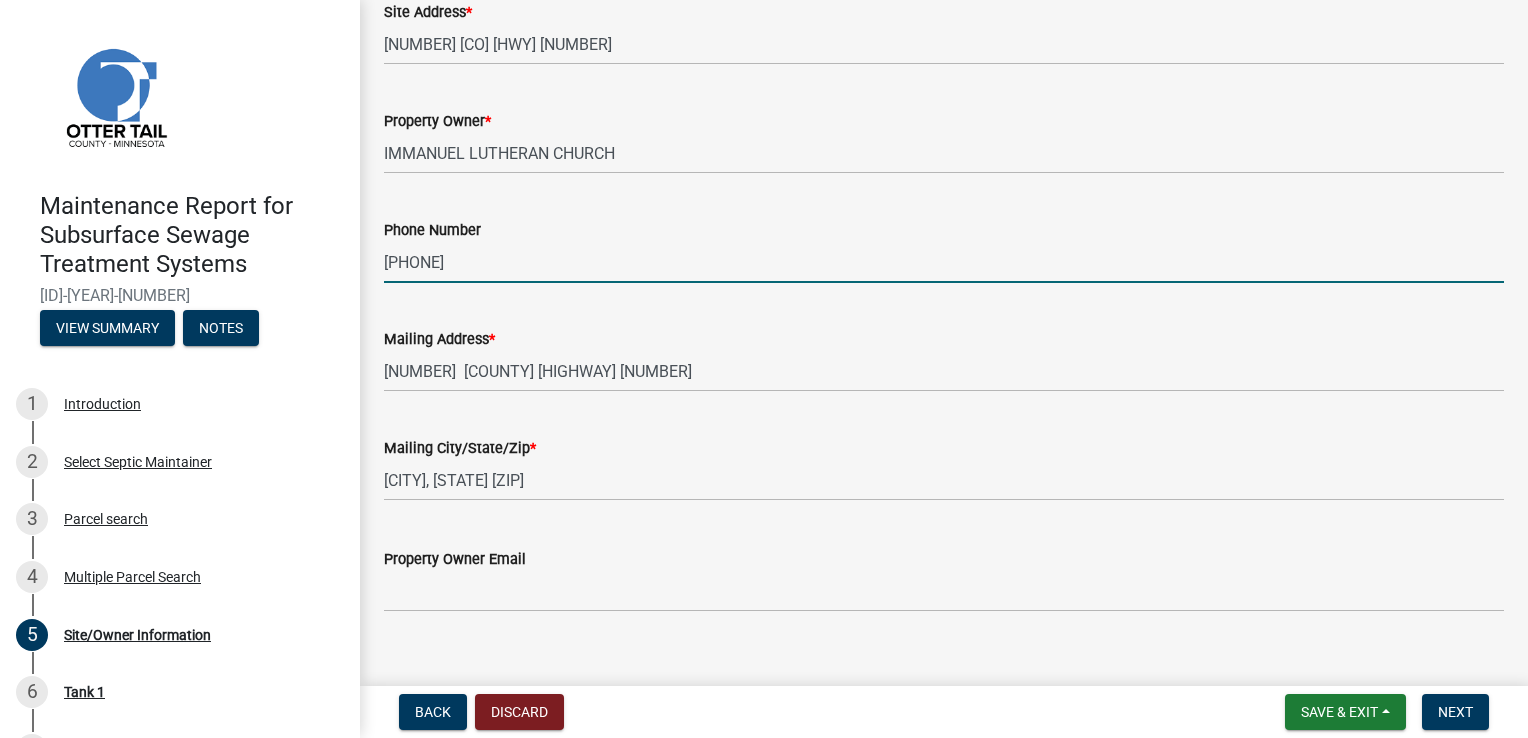 scroll, scrollTop: 522, scrollLeft: 0, axis: vertical 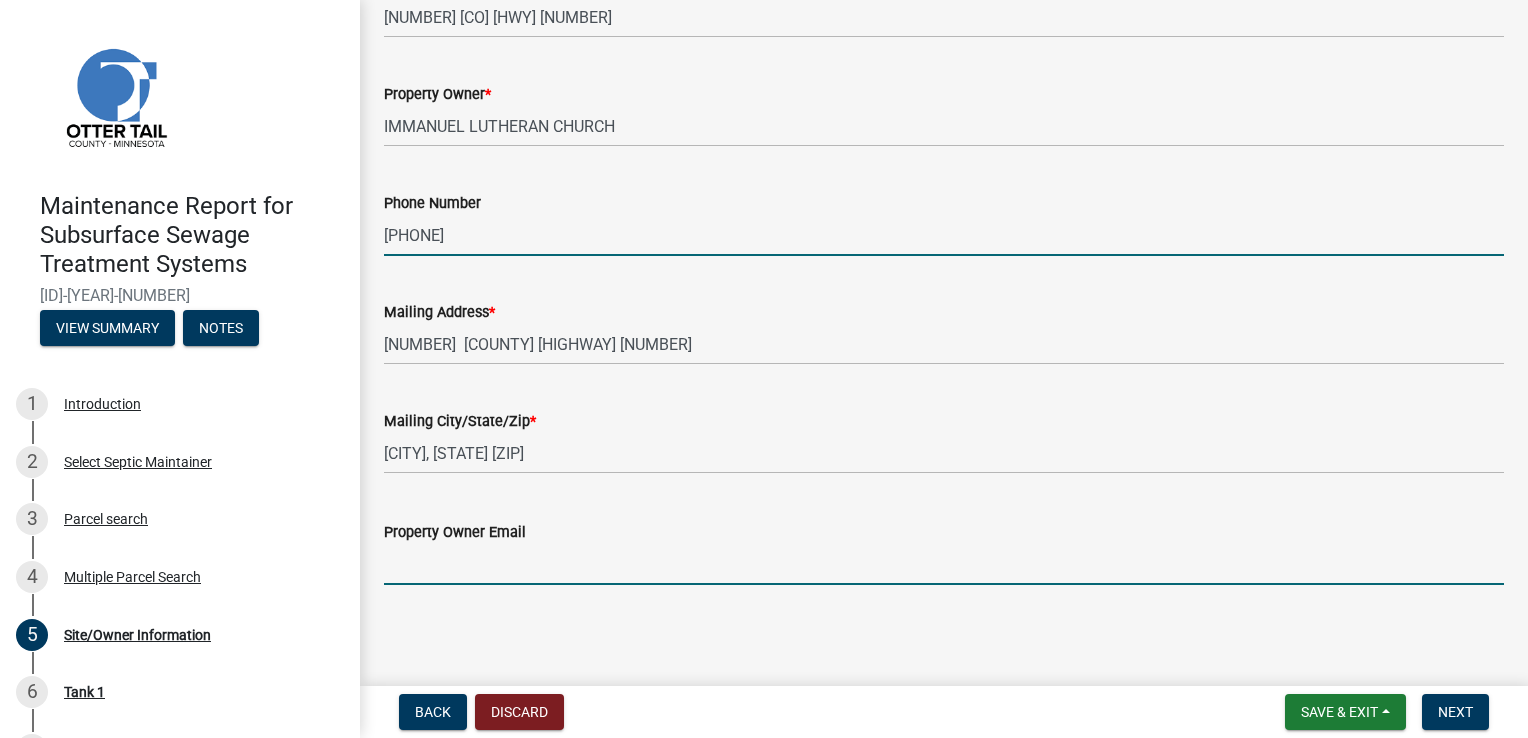 click on "Property Owner Email" at bounding box center (944, 564) 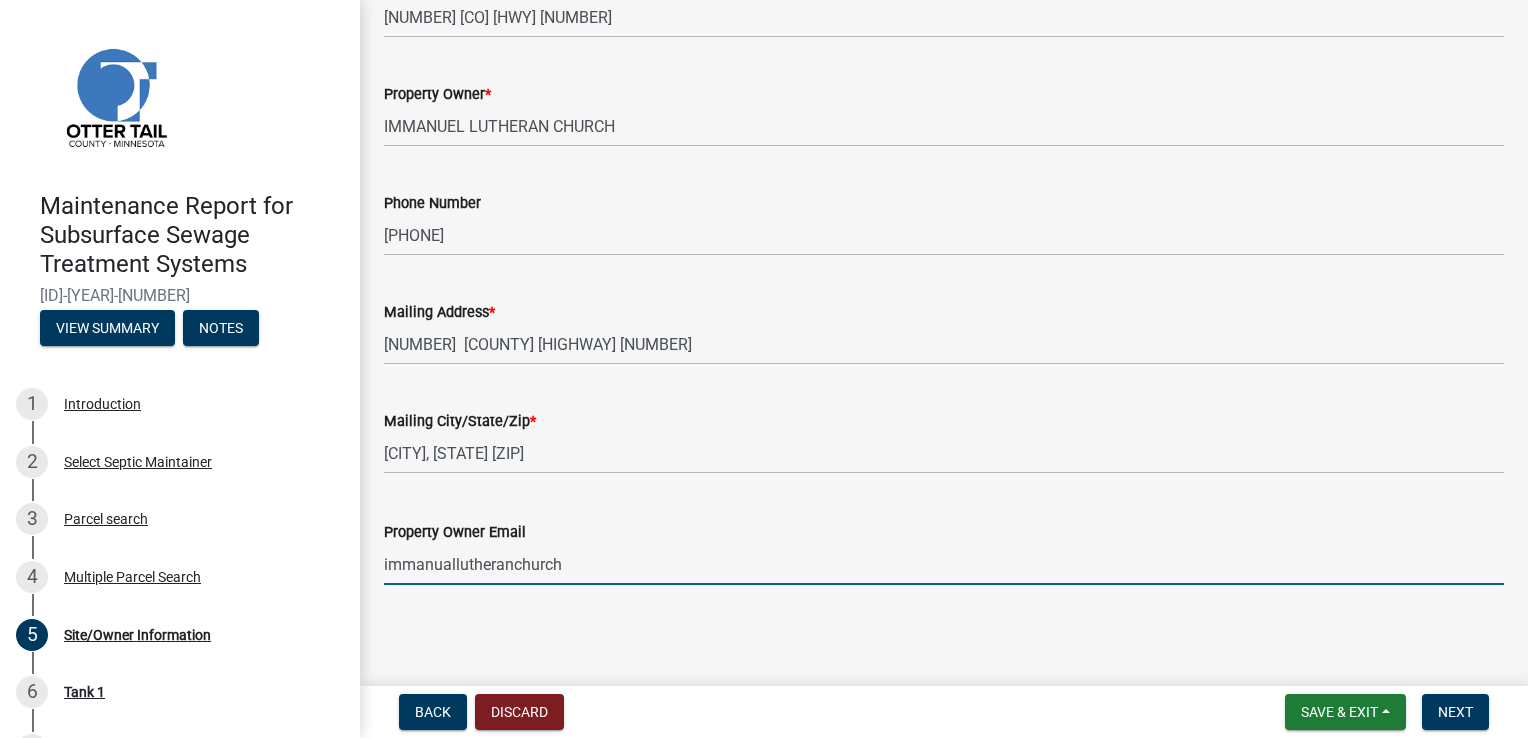 type on "immanuallutheranchurch" 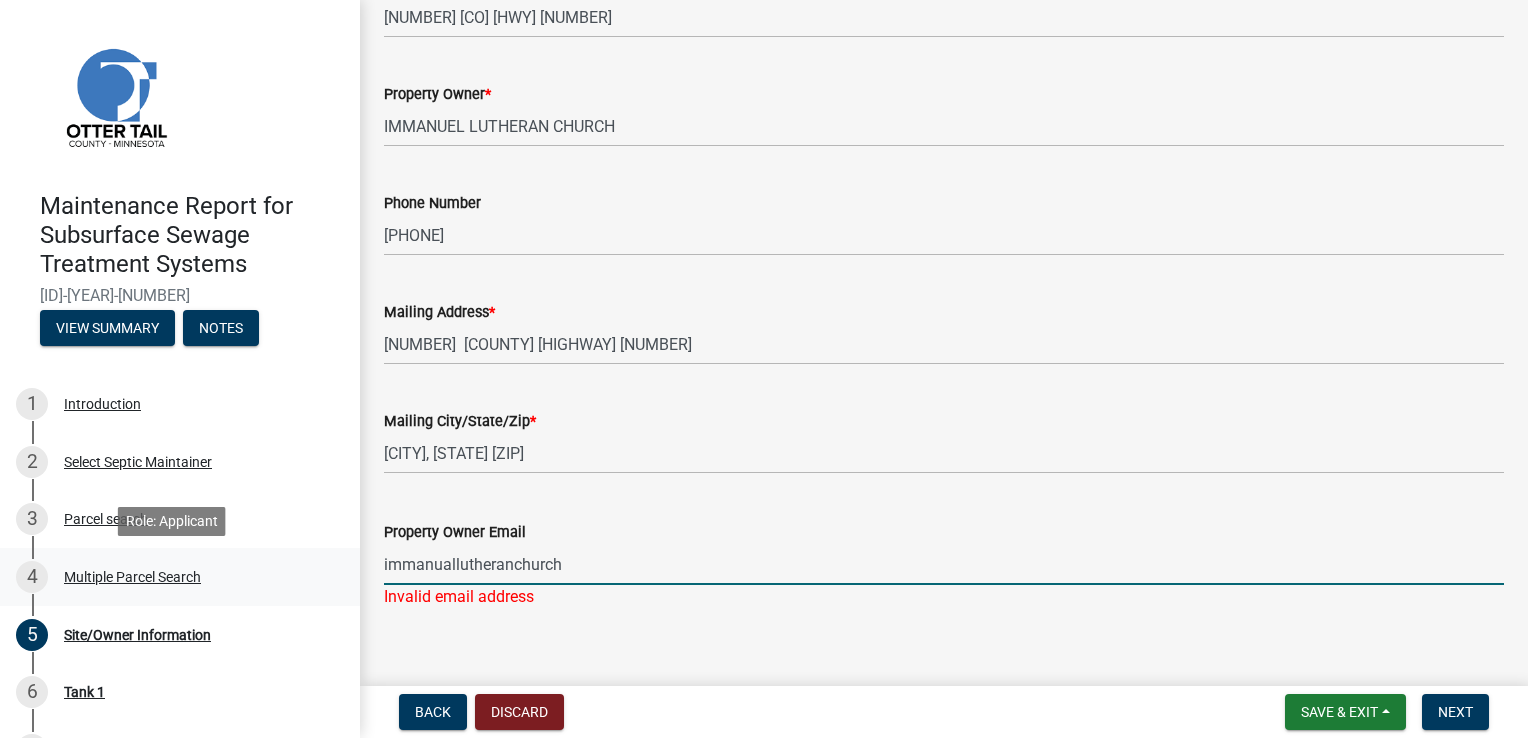 drag, startPoint x: 434, startPoint y: 569, endPoint x: 281, endPoint y: 559, distance: 153.32645 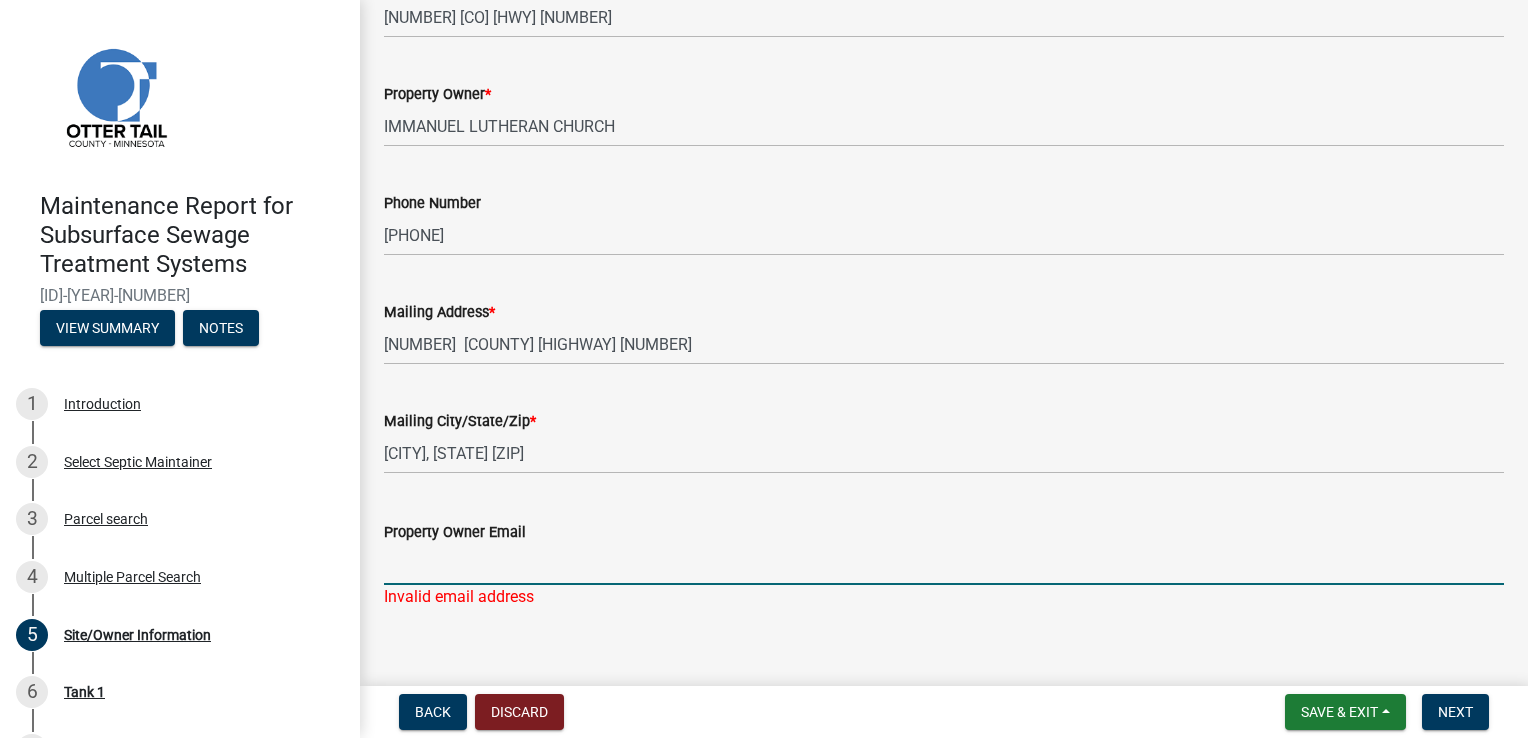 paste on "[EMAIL]@[DOMAIN]" 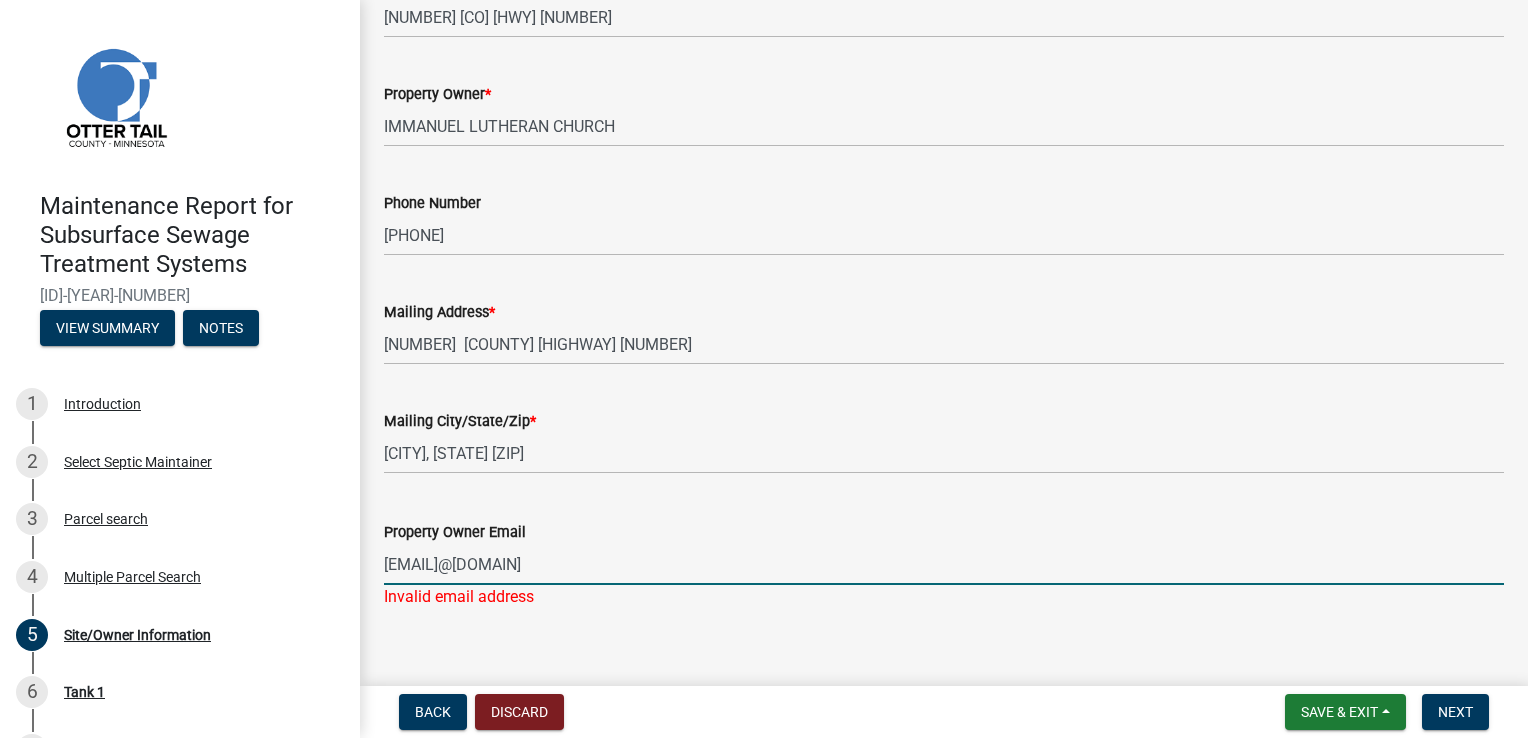 type on "[EMAIL]@[DOMAIN]" 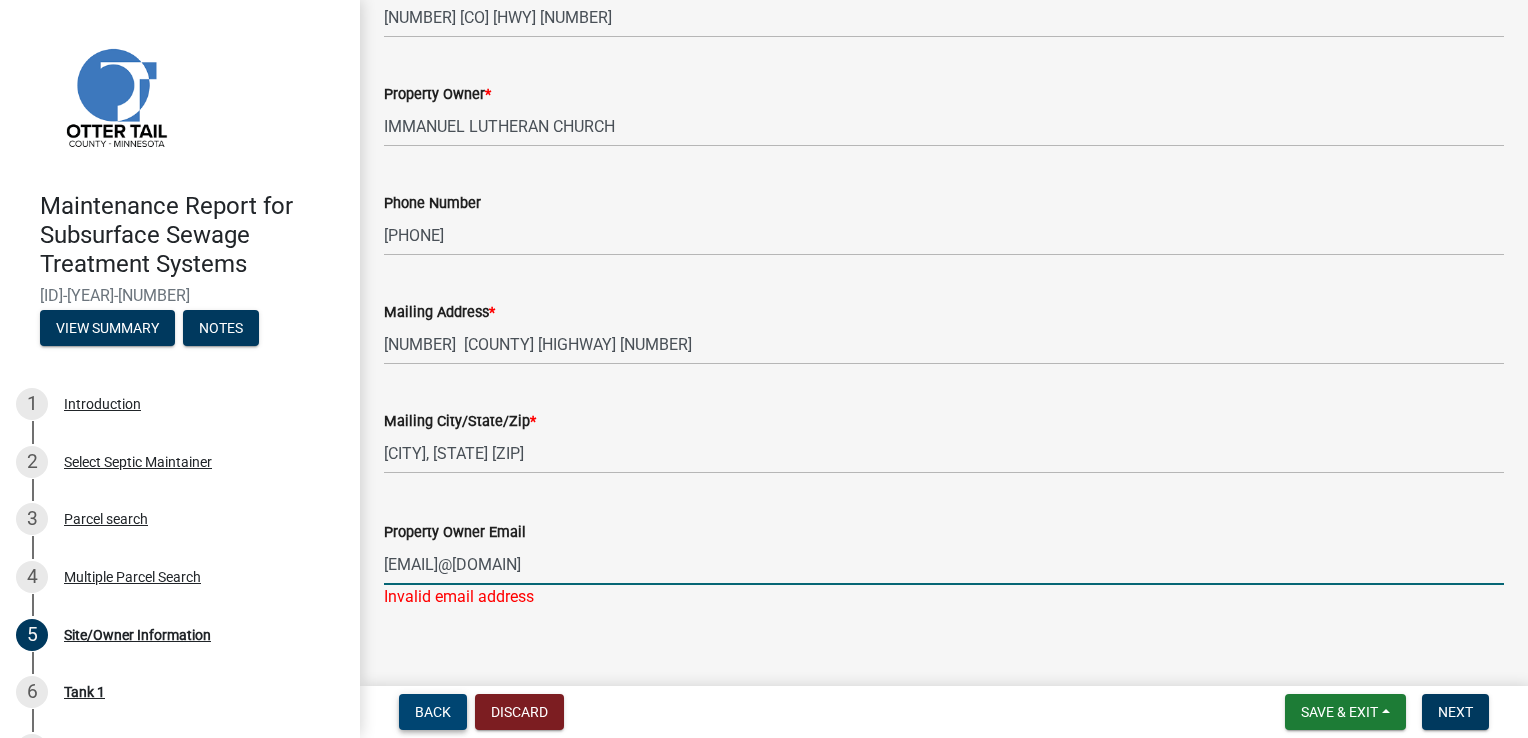 type 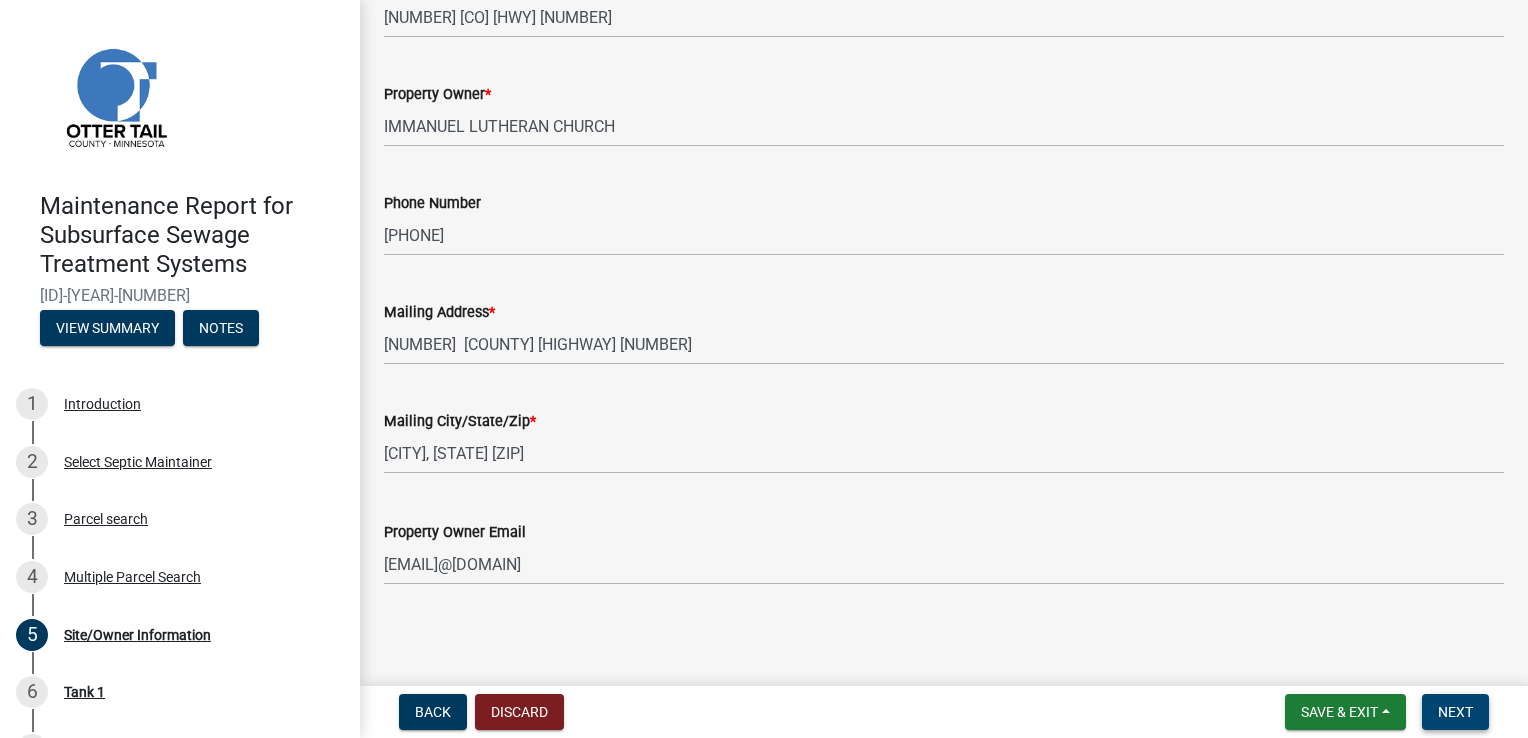 click on "Next" at bounding box center (1455, 712) 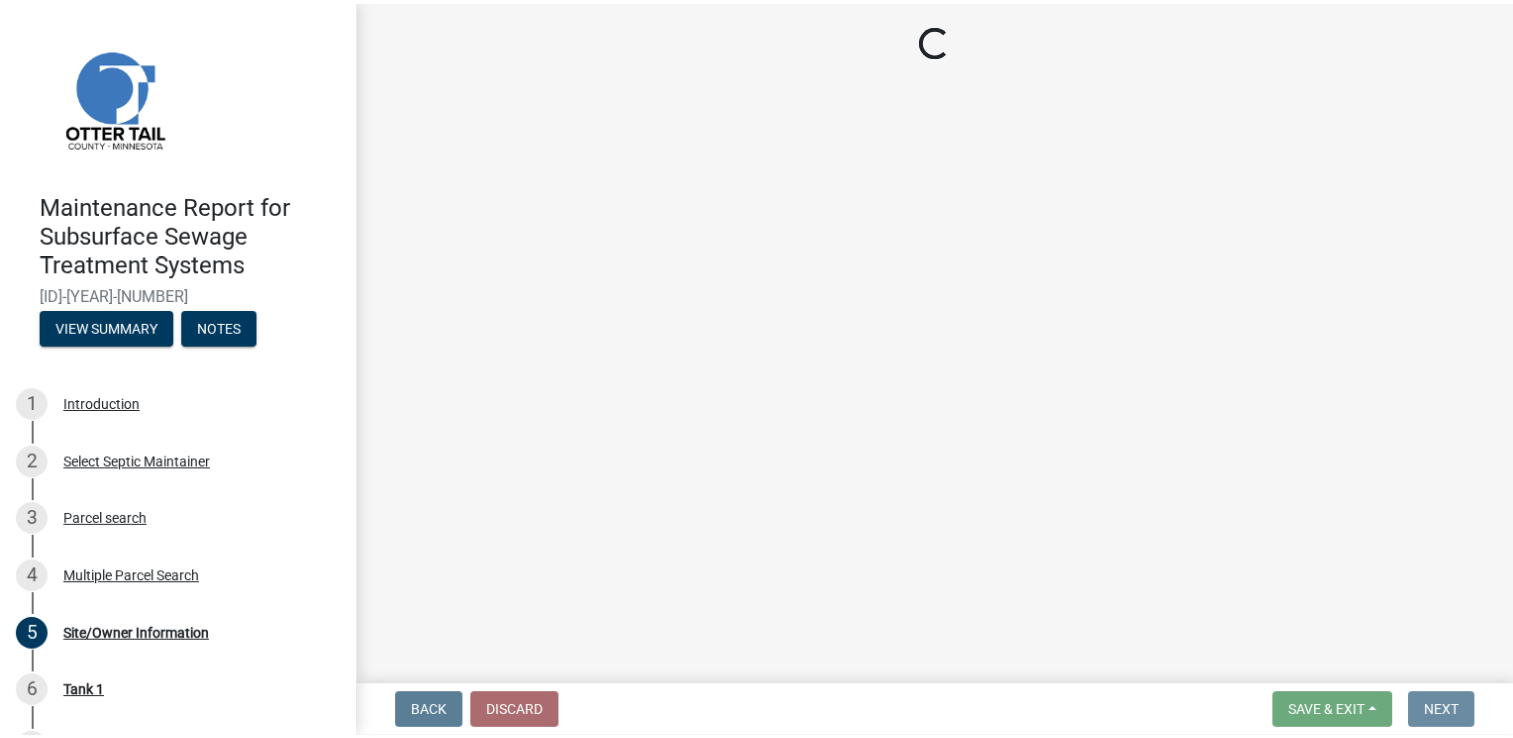 scroll, scrollTop: 0, scrollLeft: 0, axis: both 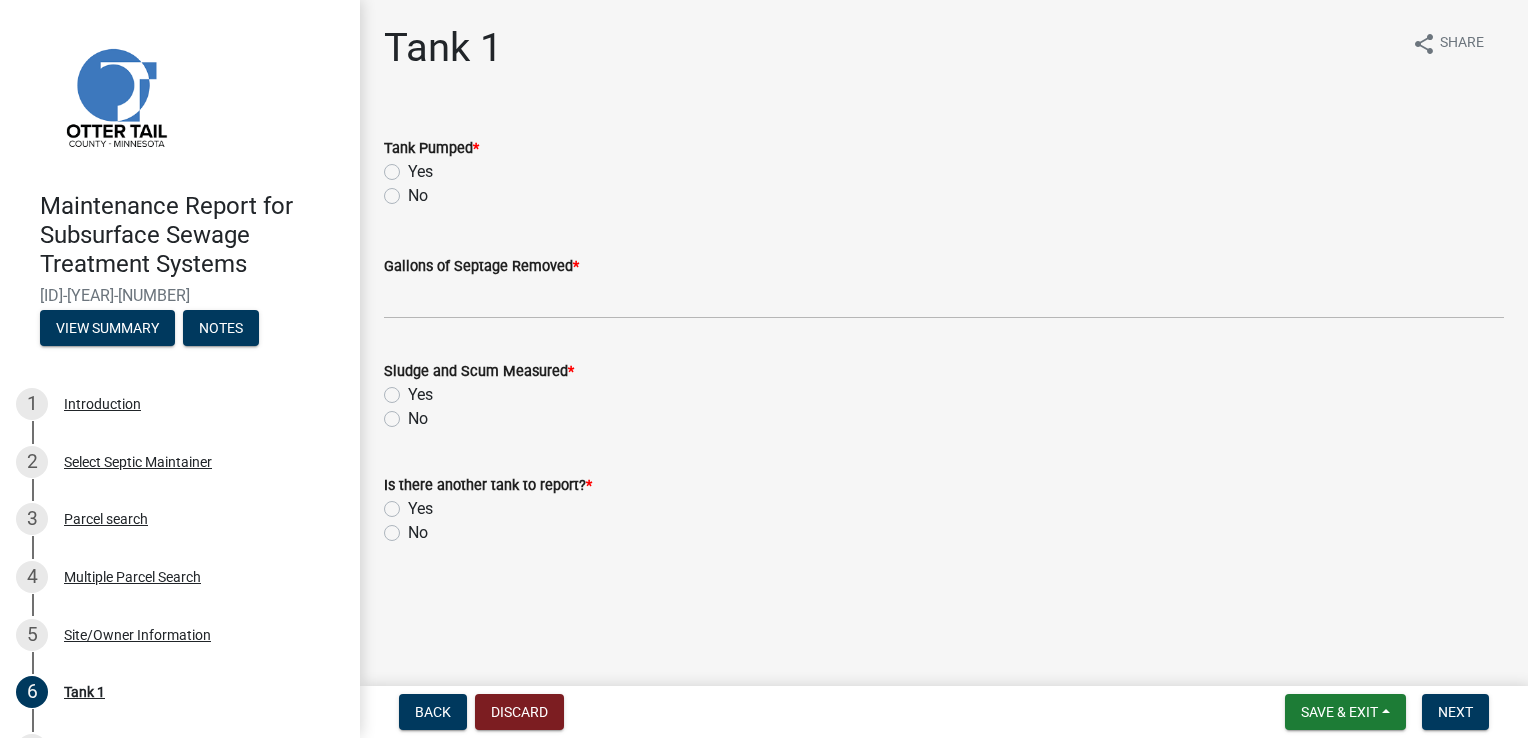 drag, startPoint x: 388, startPoint y: 166, endPoint x: 399, endPoint y: 207, distance: 42.44997 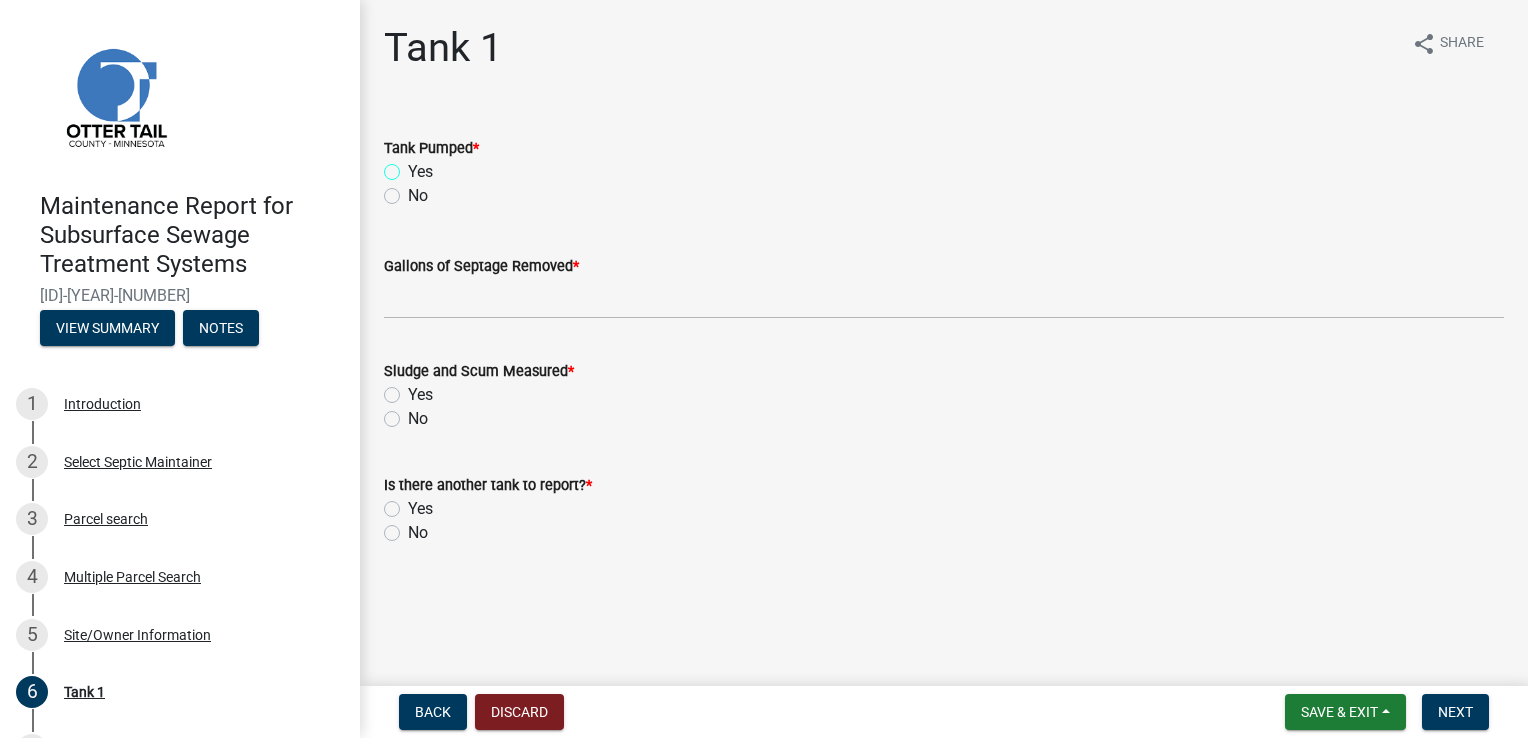 click on "Yes" at bounding box center [414, 166] 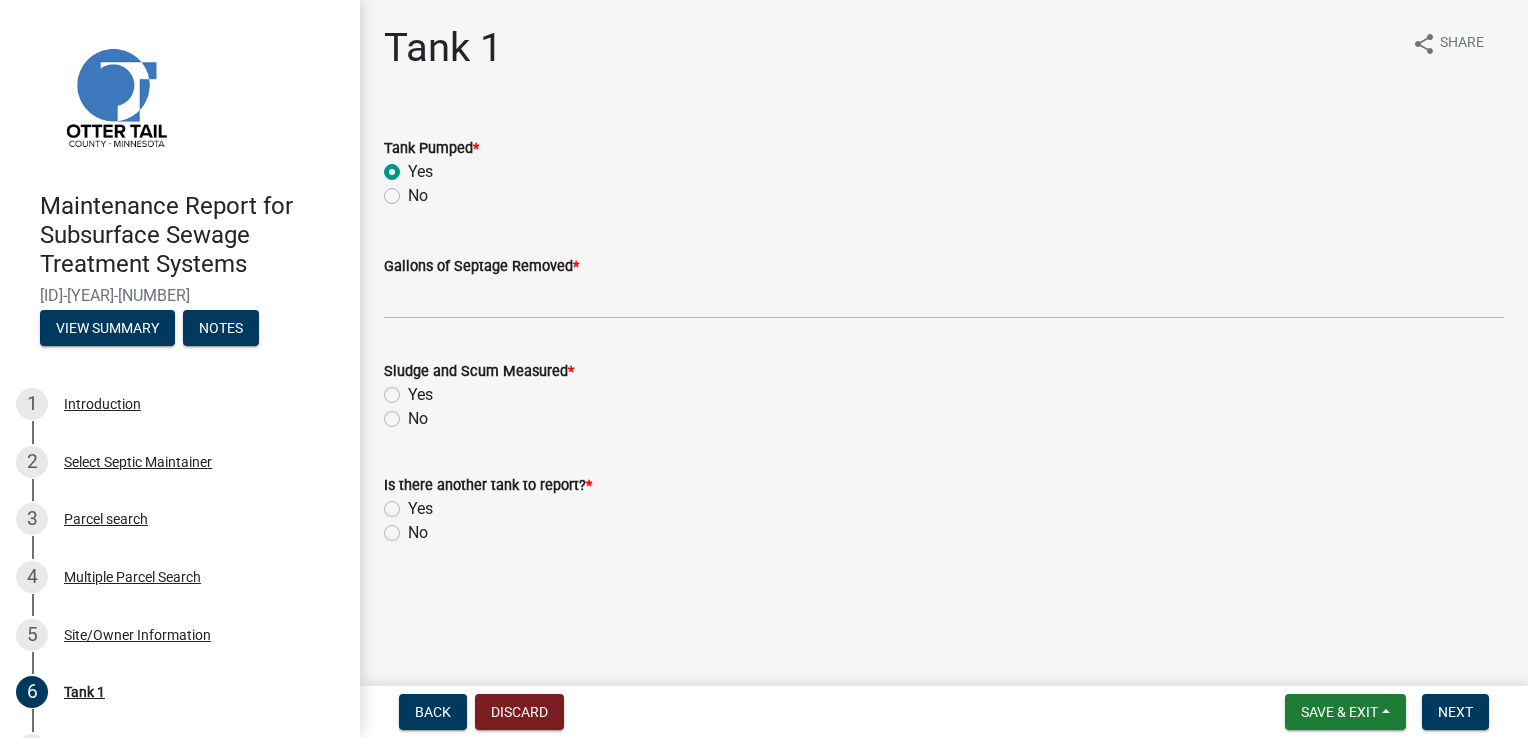 radio on "true" 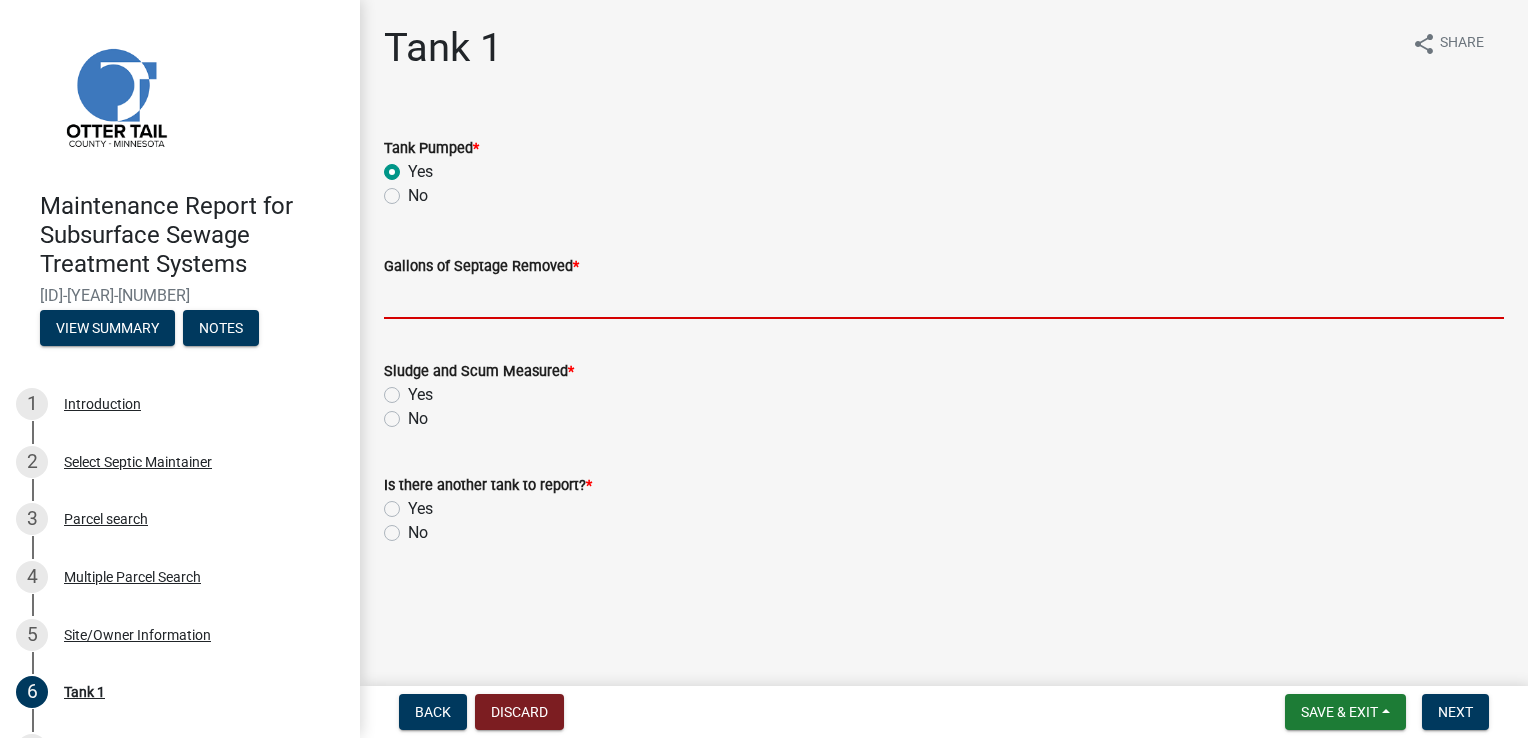 click on "Gallons of Septage Removed  *" at bounding box center [944, 298] 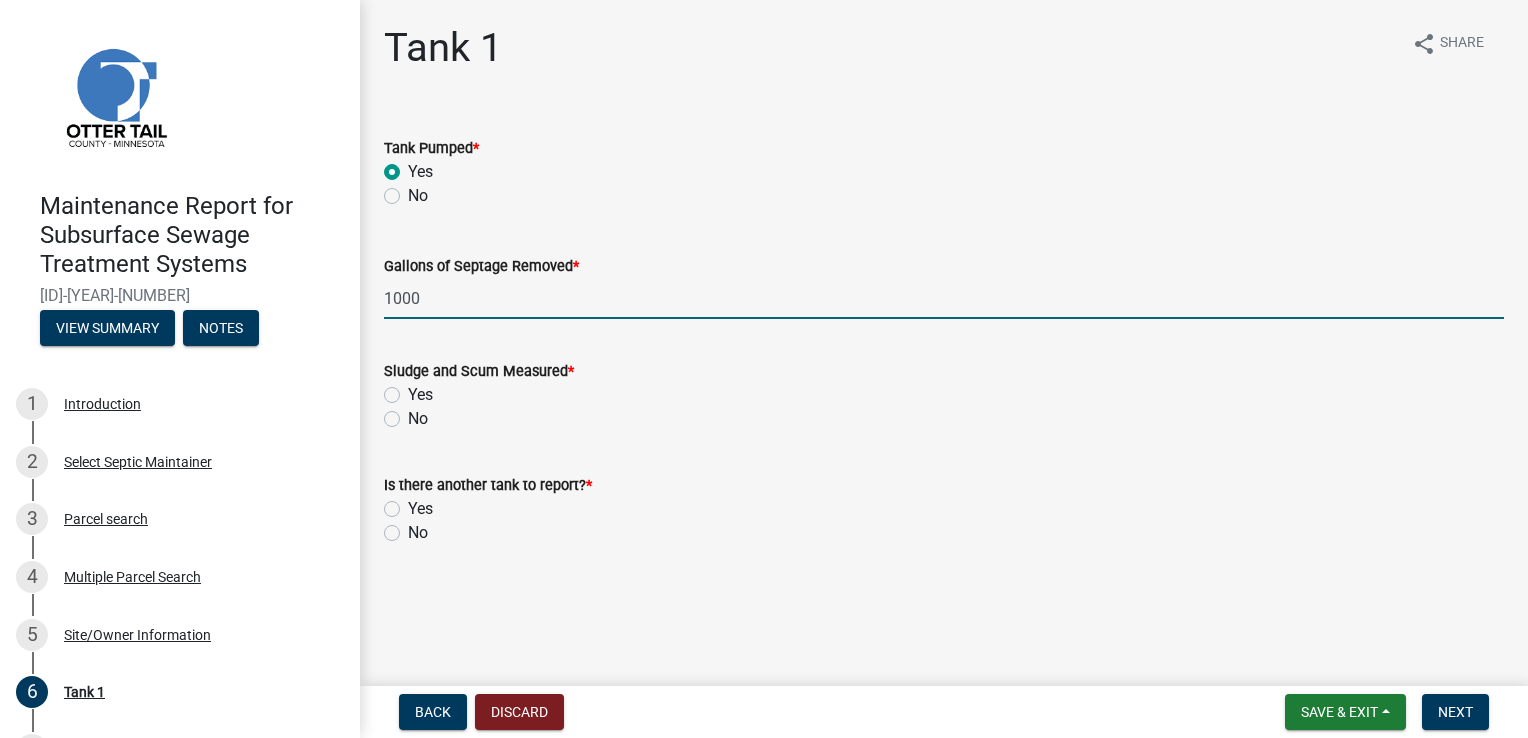 click on "Yes" 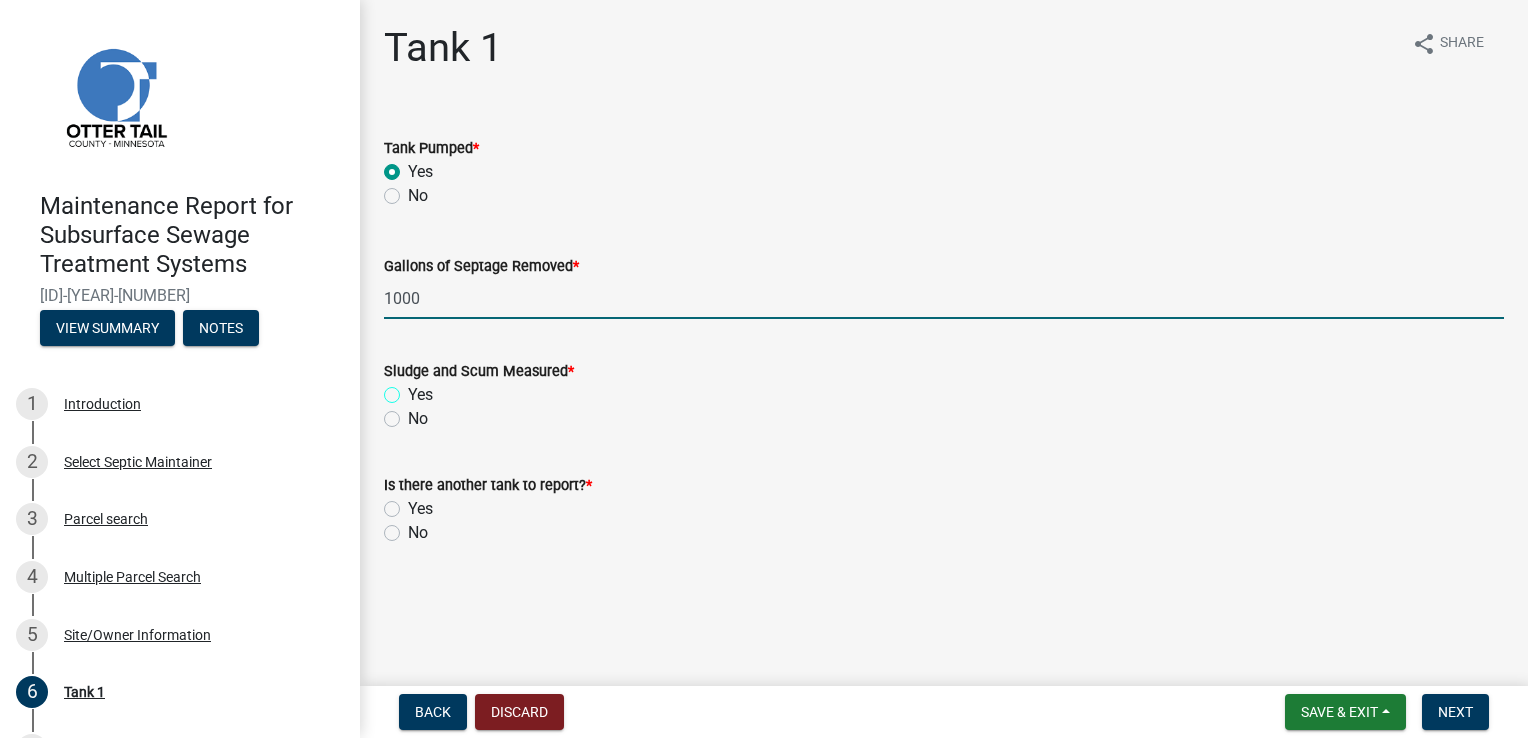 click on "Yes" at bounding box center [414, 389] 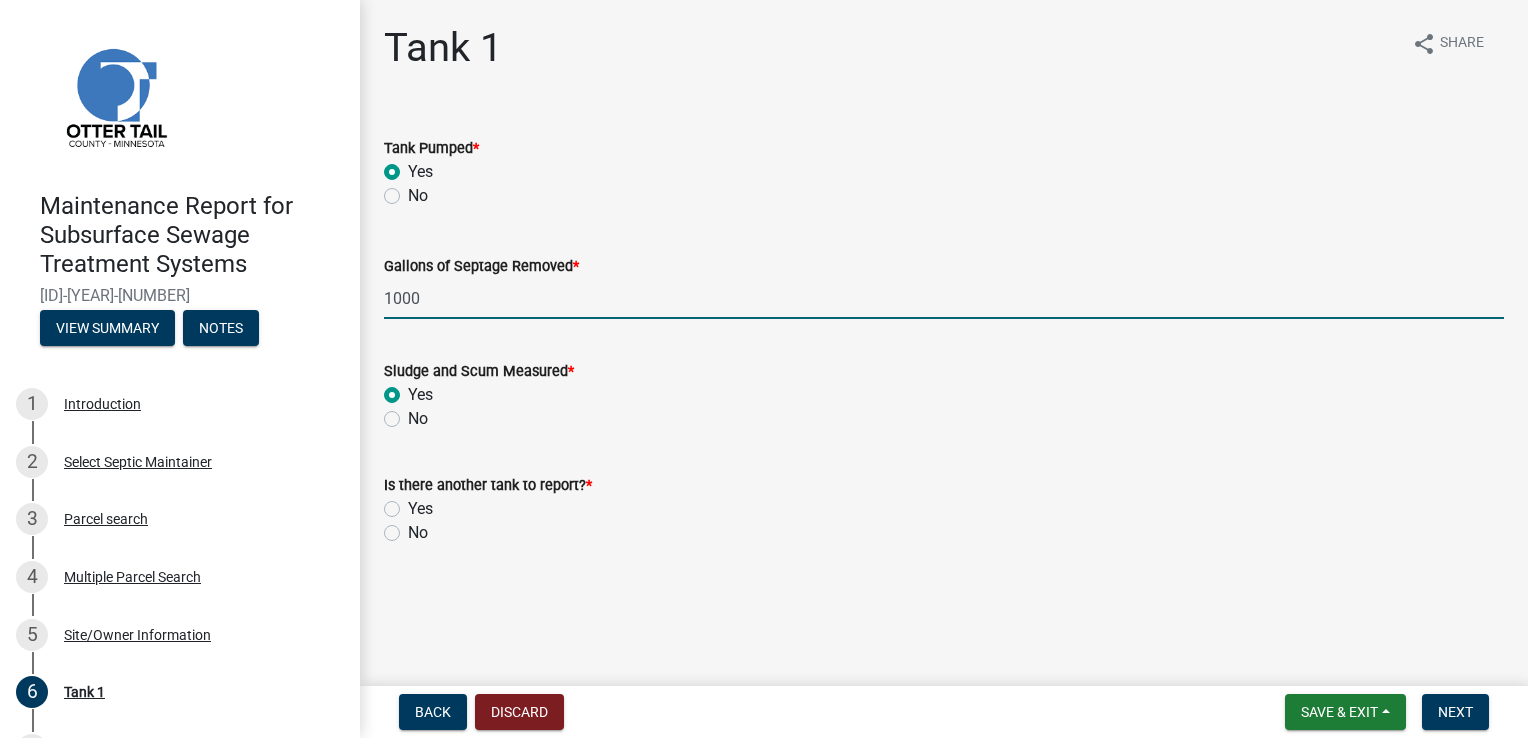 radio on "true" 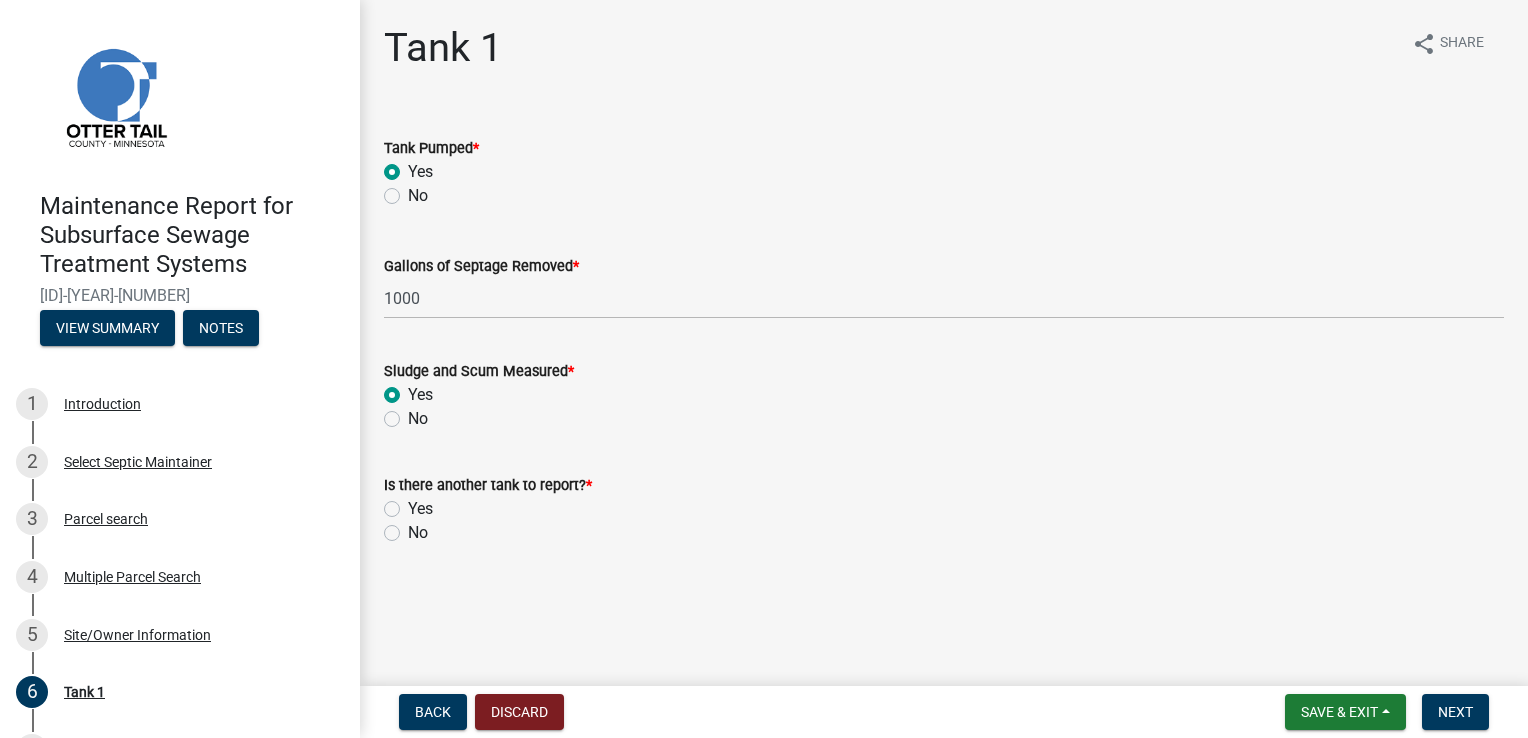 click on "No" 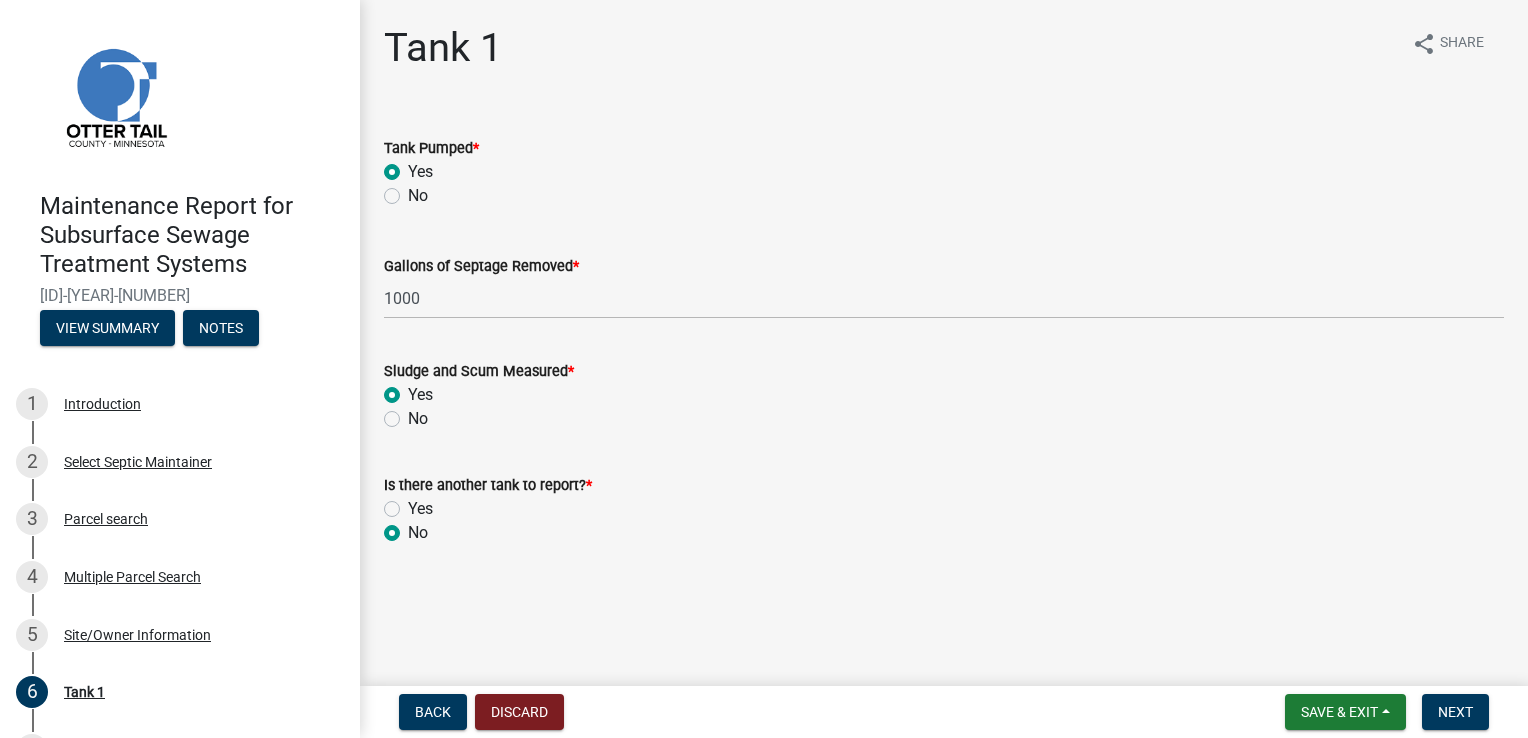 radio on "true" 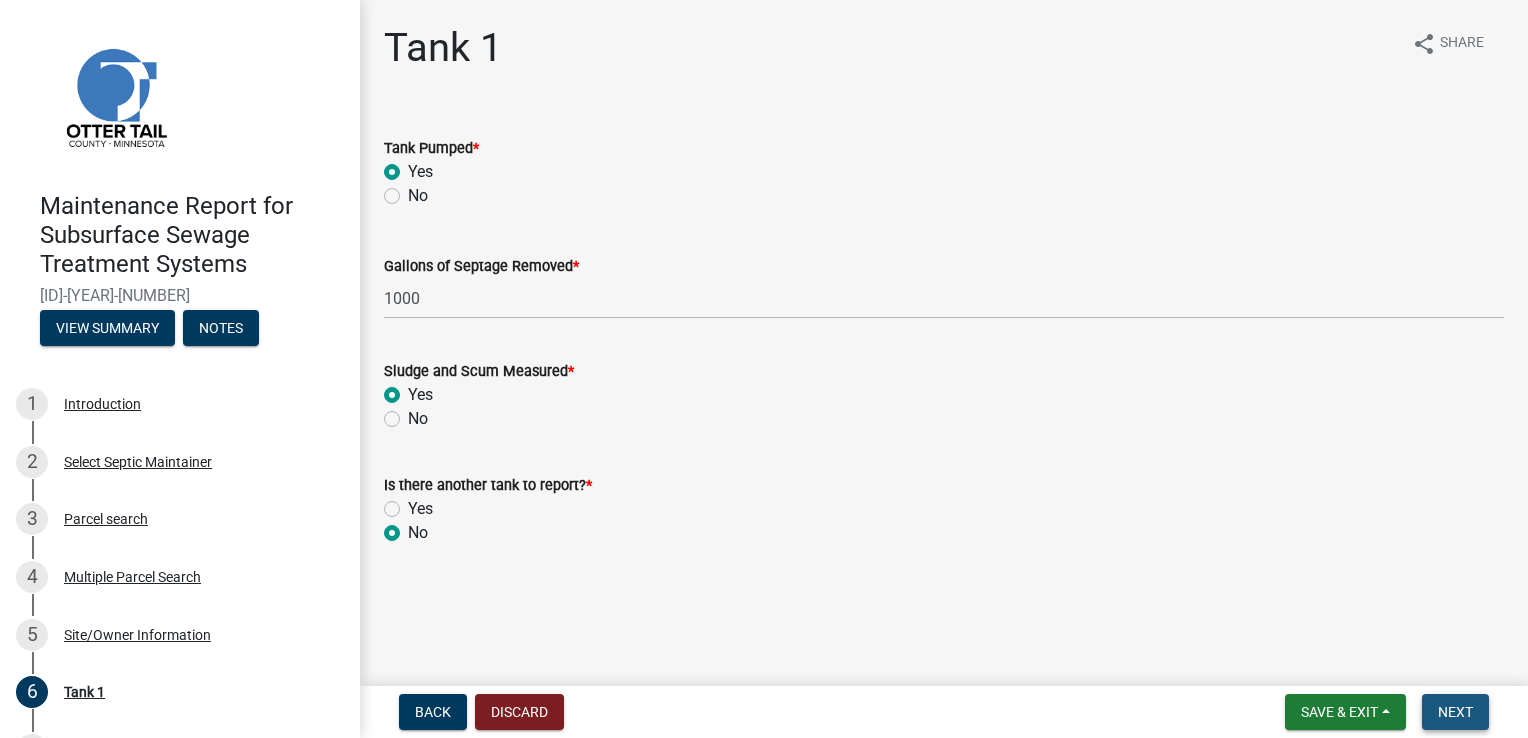 click on "Next" at bounding box center (1455, 712) 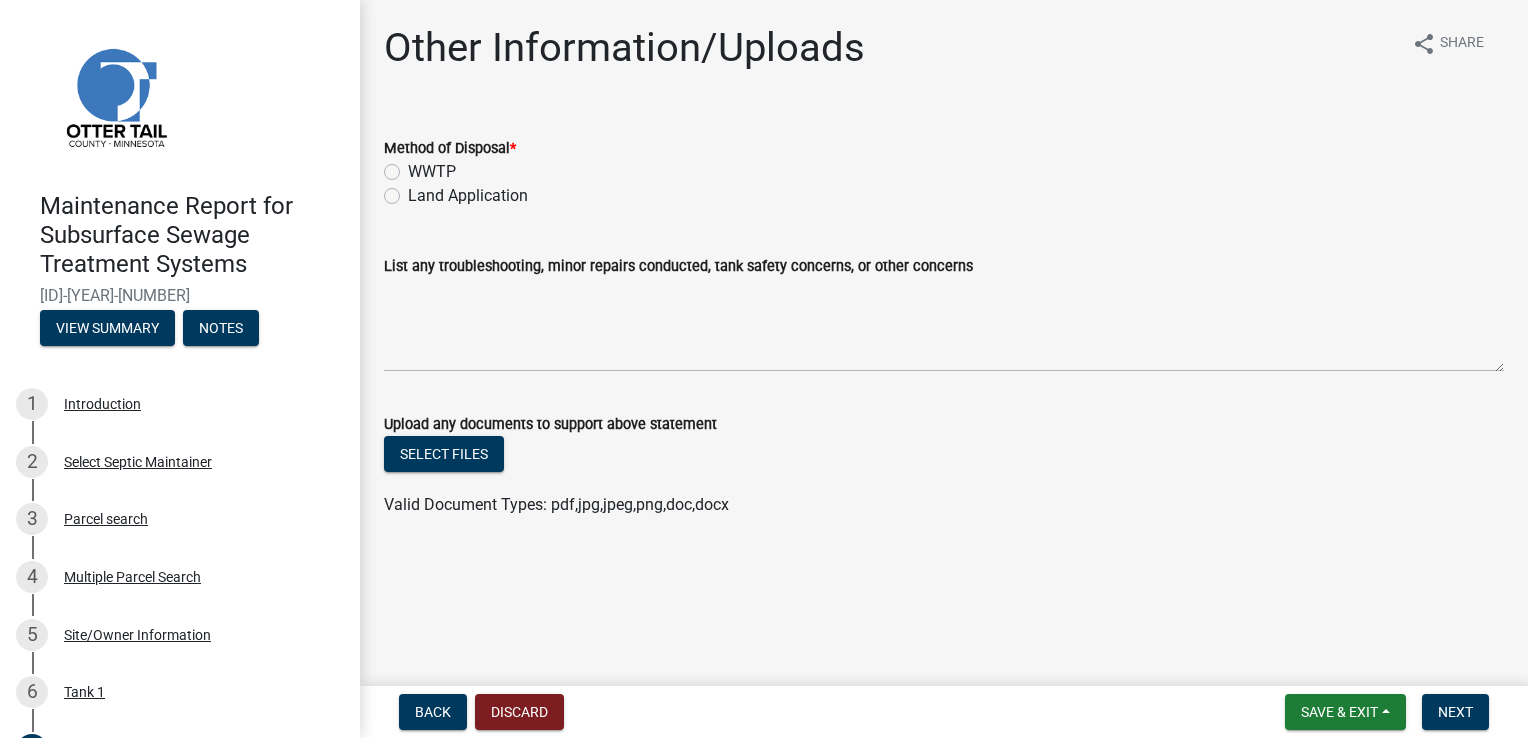 click on "WWTP" 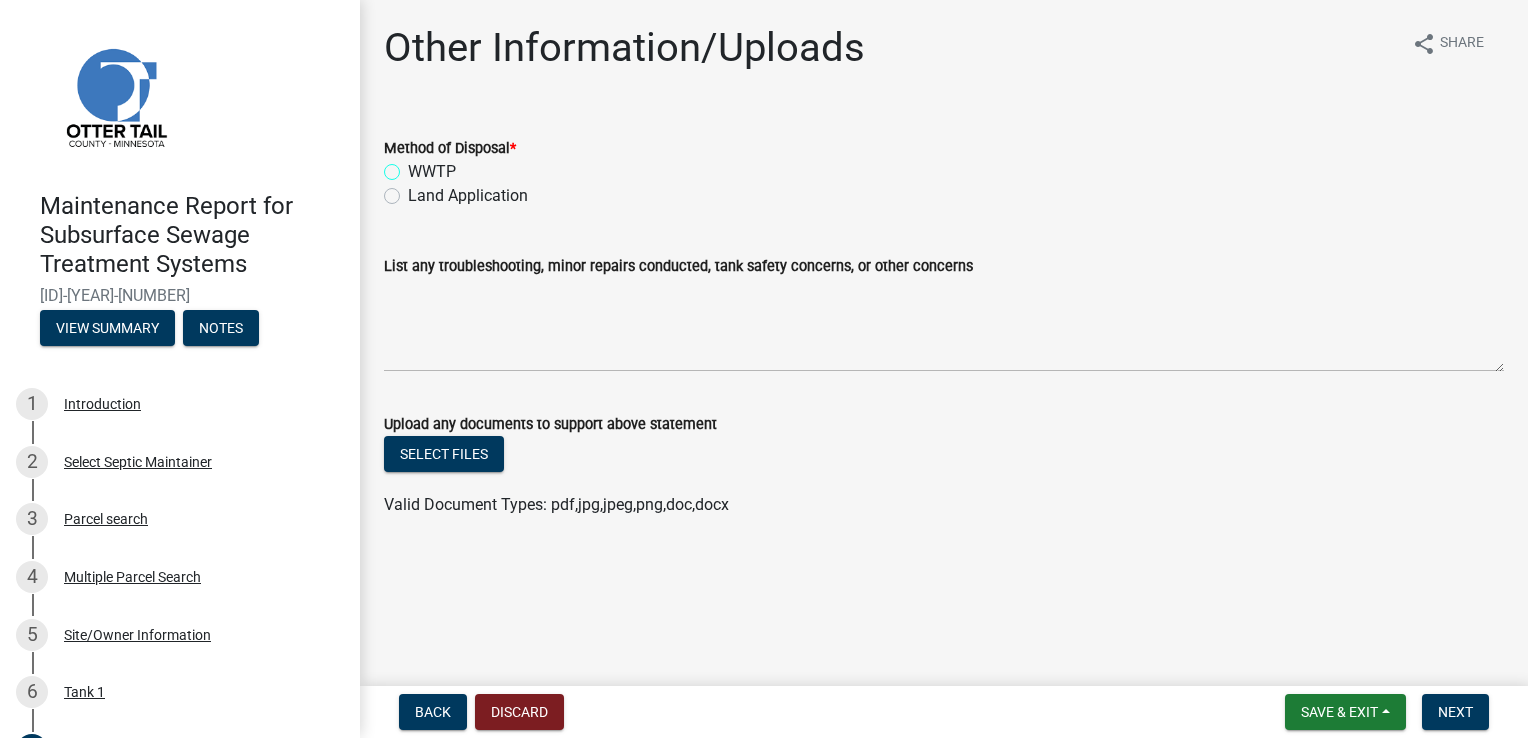 click on "WWTP" at bounding box center [414, 166] 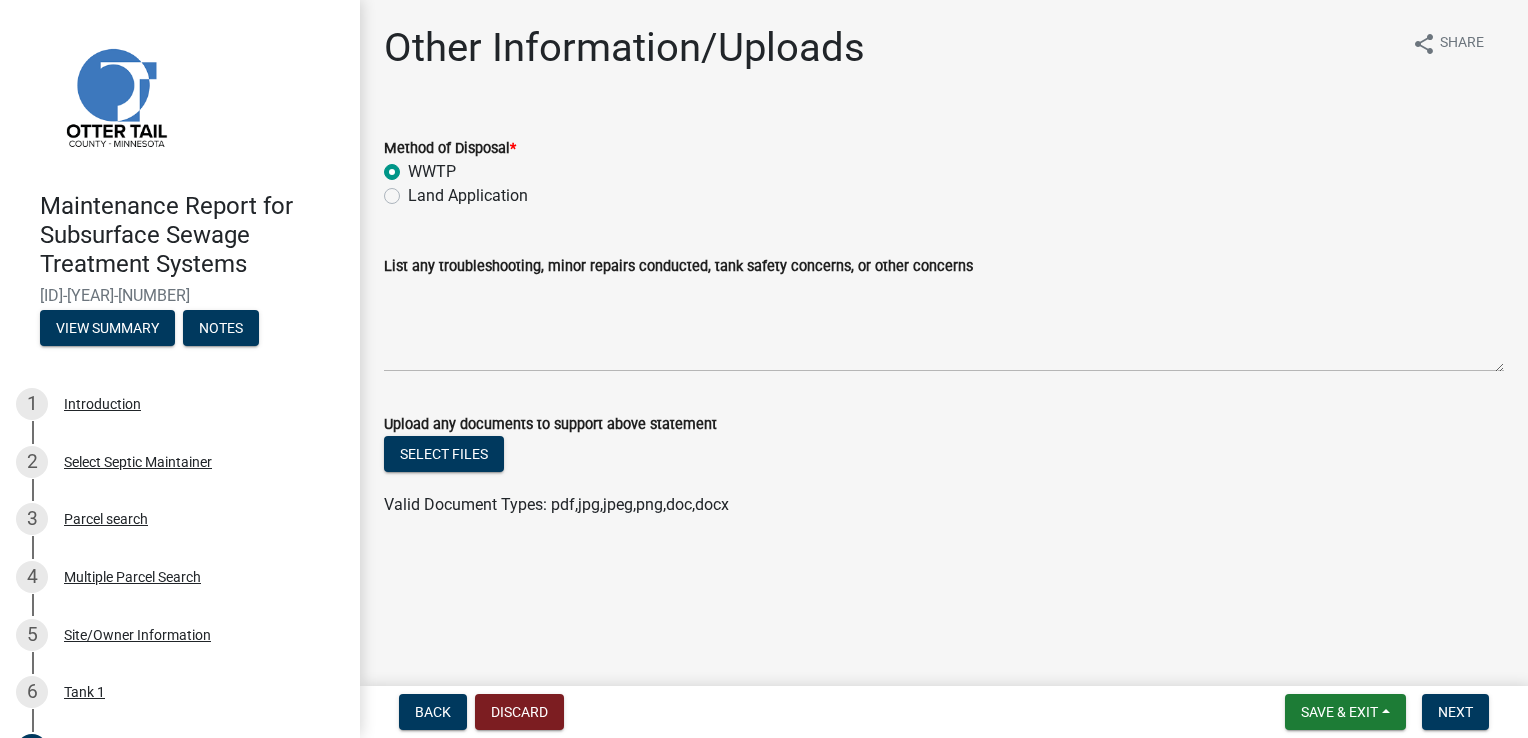 radio on "true" 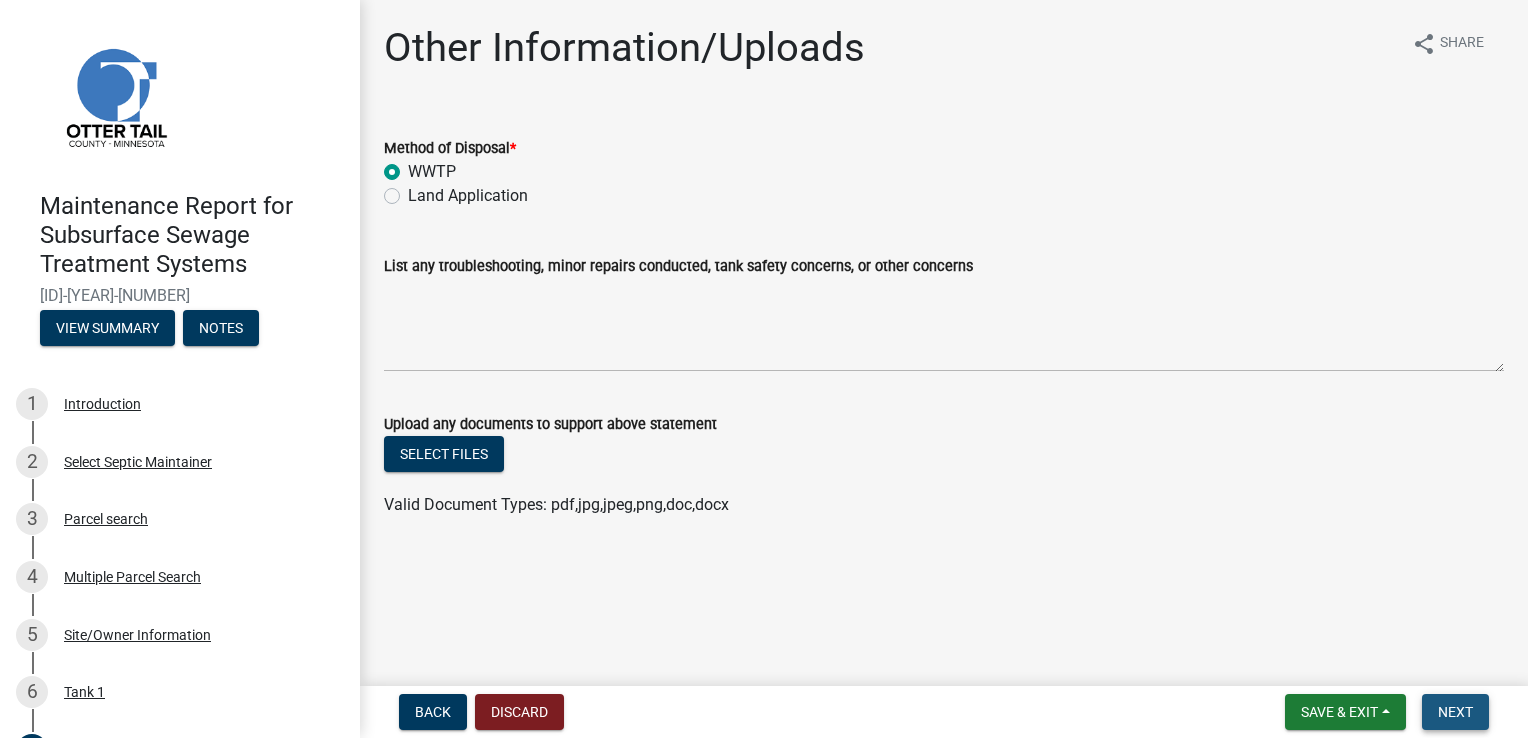click on "Next" at bounding box center (1455, 712) 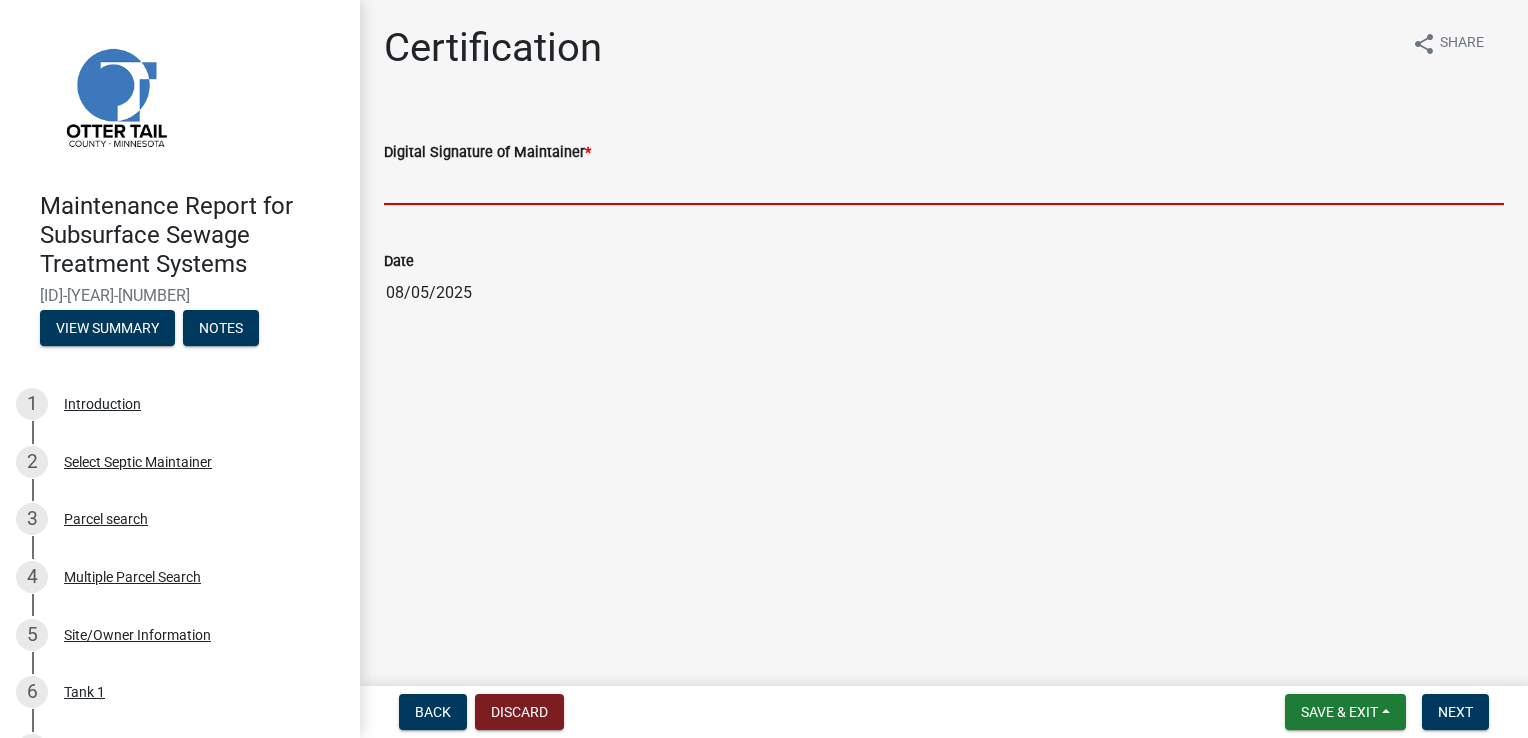 click on "Digital Signature of Maintainer  *" at bounding box center [944, 184] 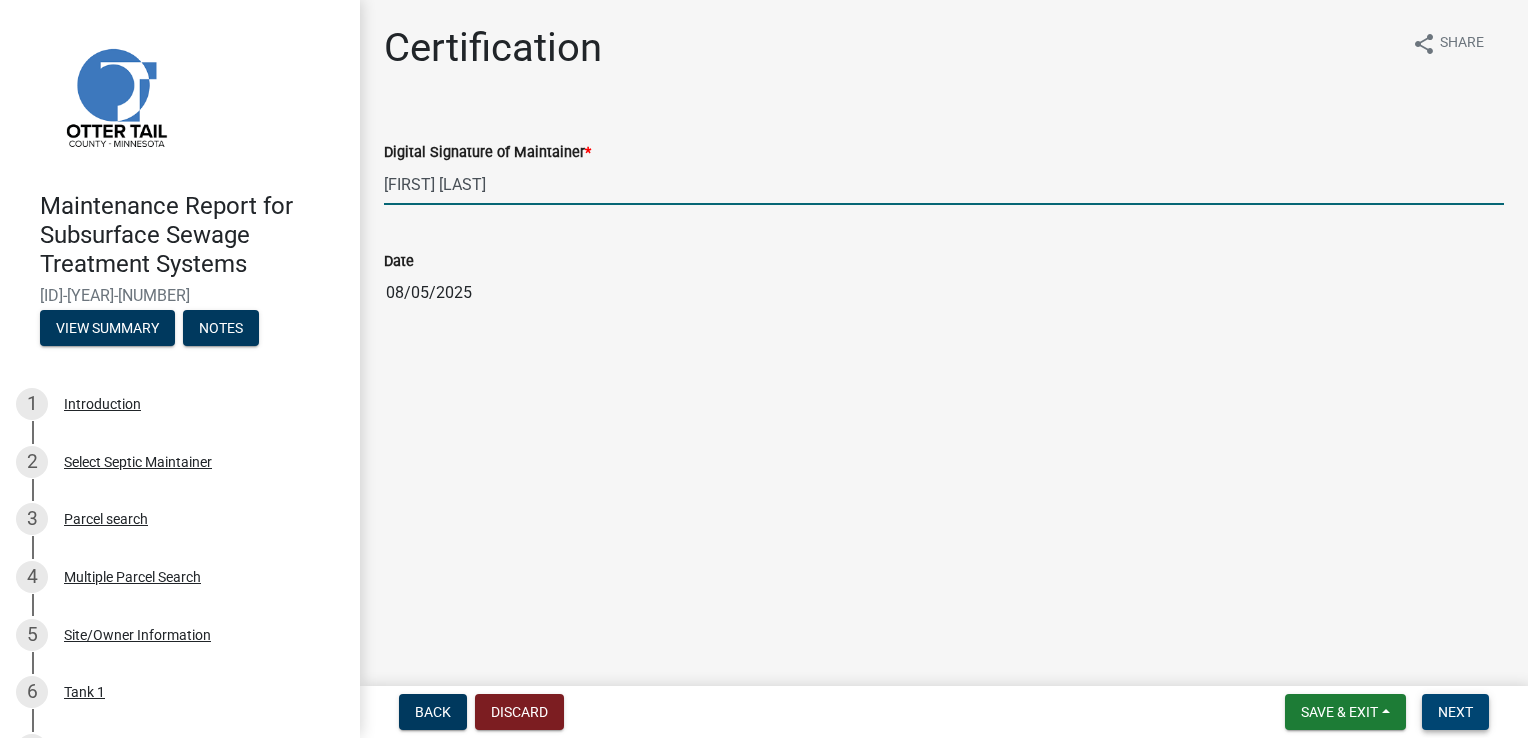 click on "Next" at bounding box center [1455, 712] 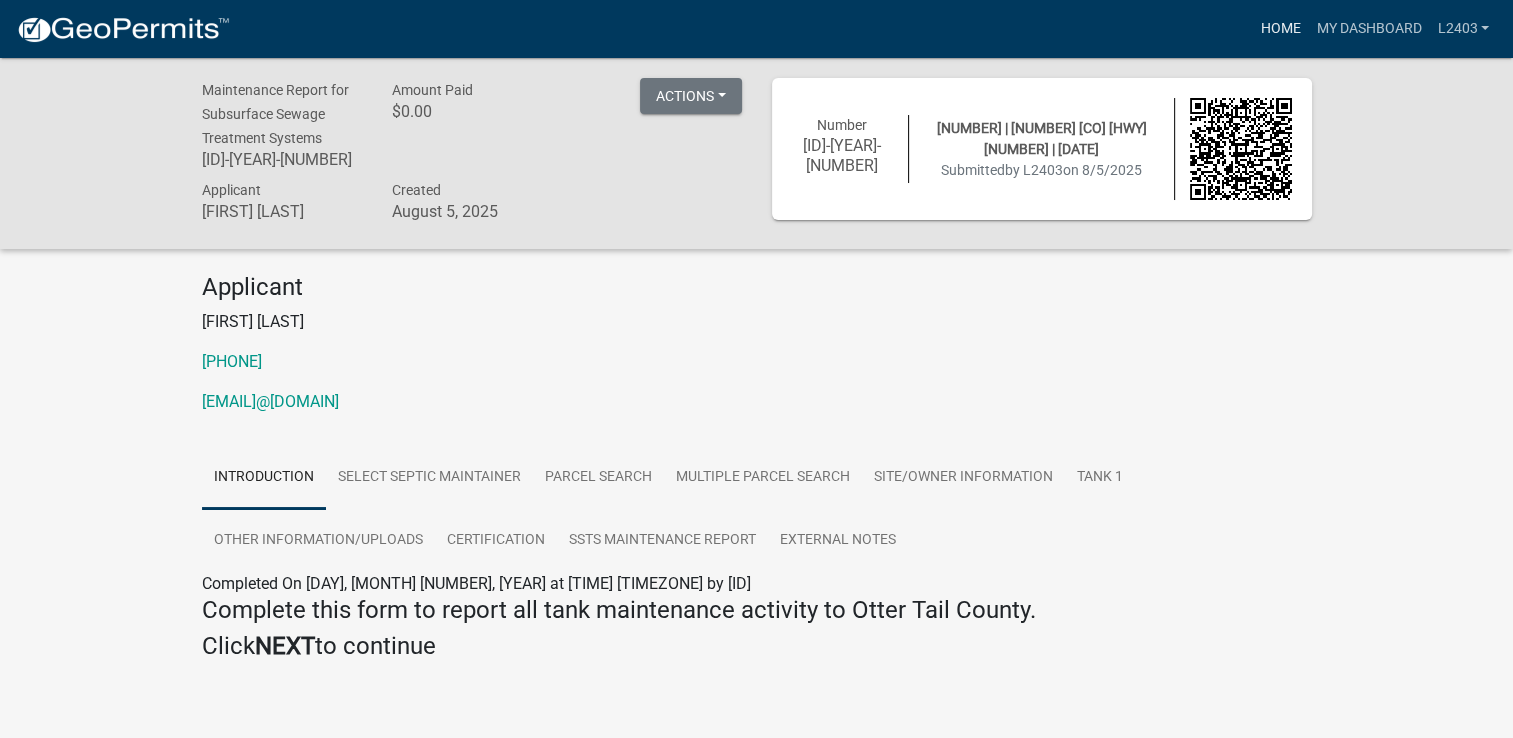 click on "Home" at bounding box center [1280, 29] 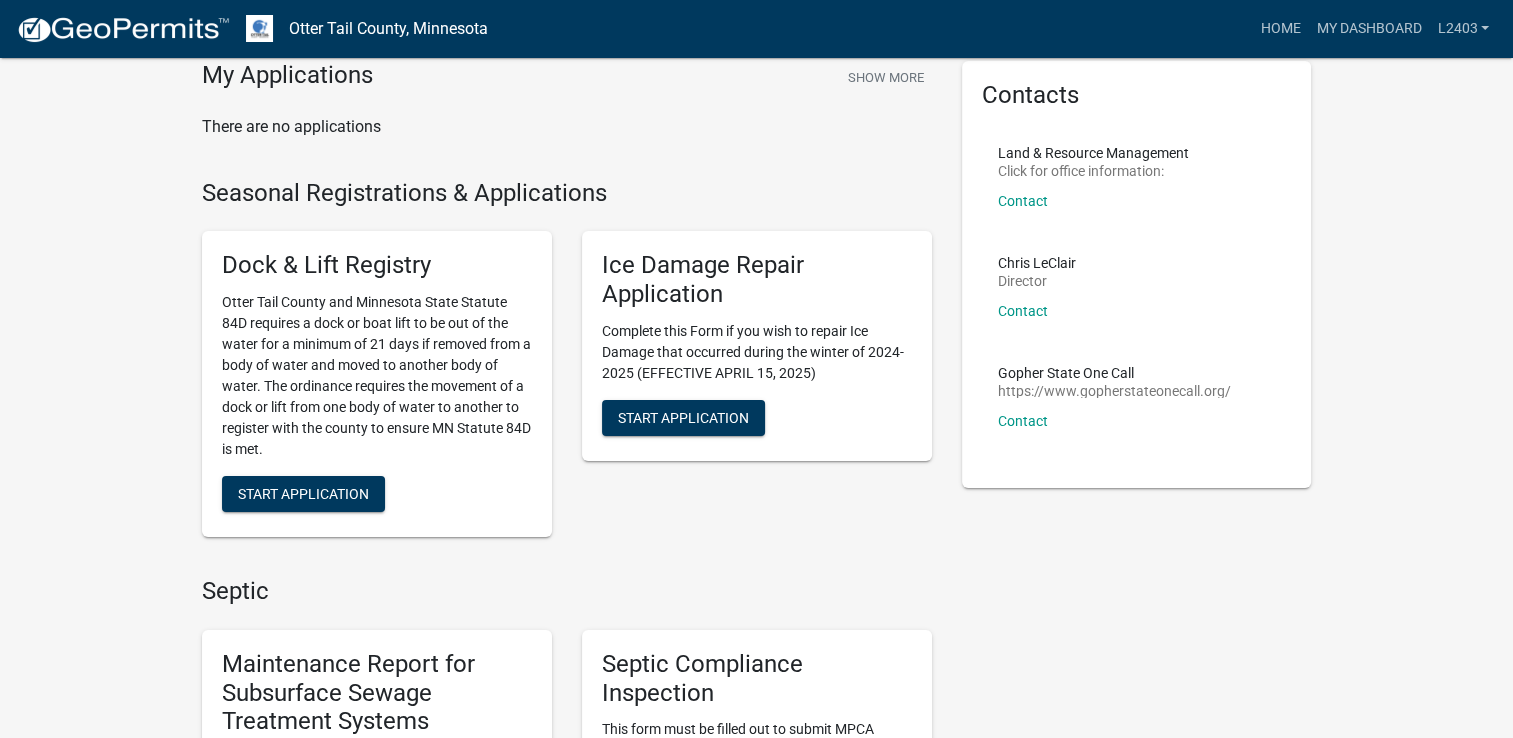 scroll, scrollTop: 400, scrollLeft: 0, axis: vertical 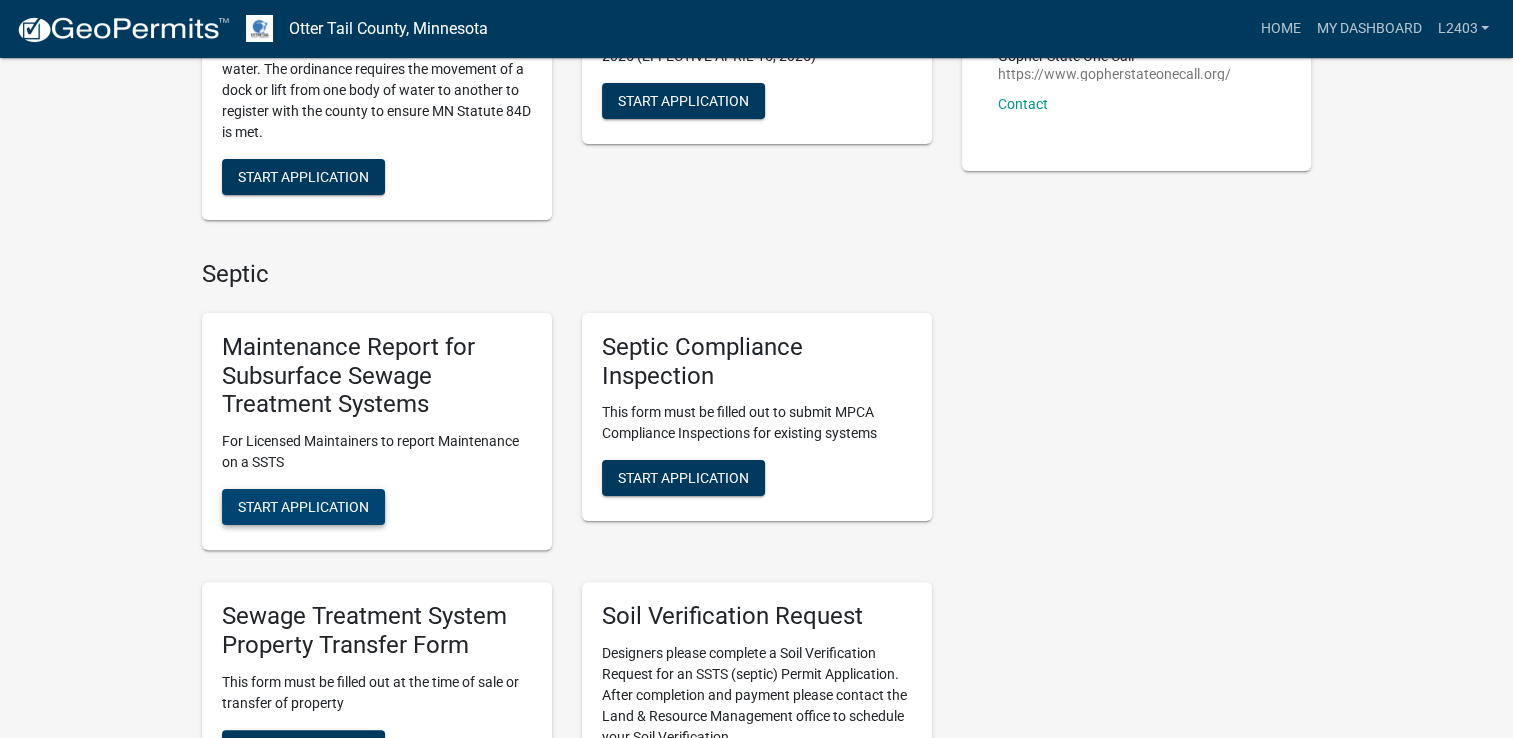 click on "Start Application" at bounding box center (303, 507) 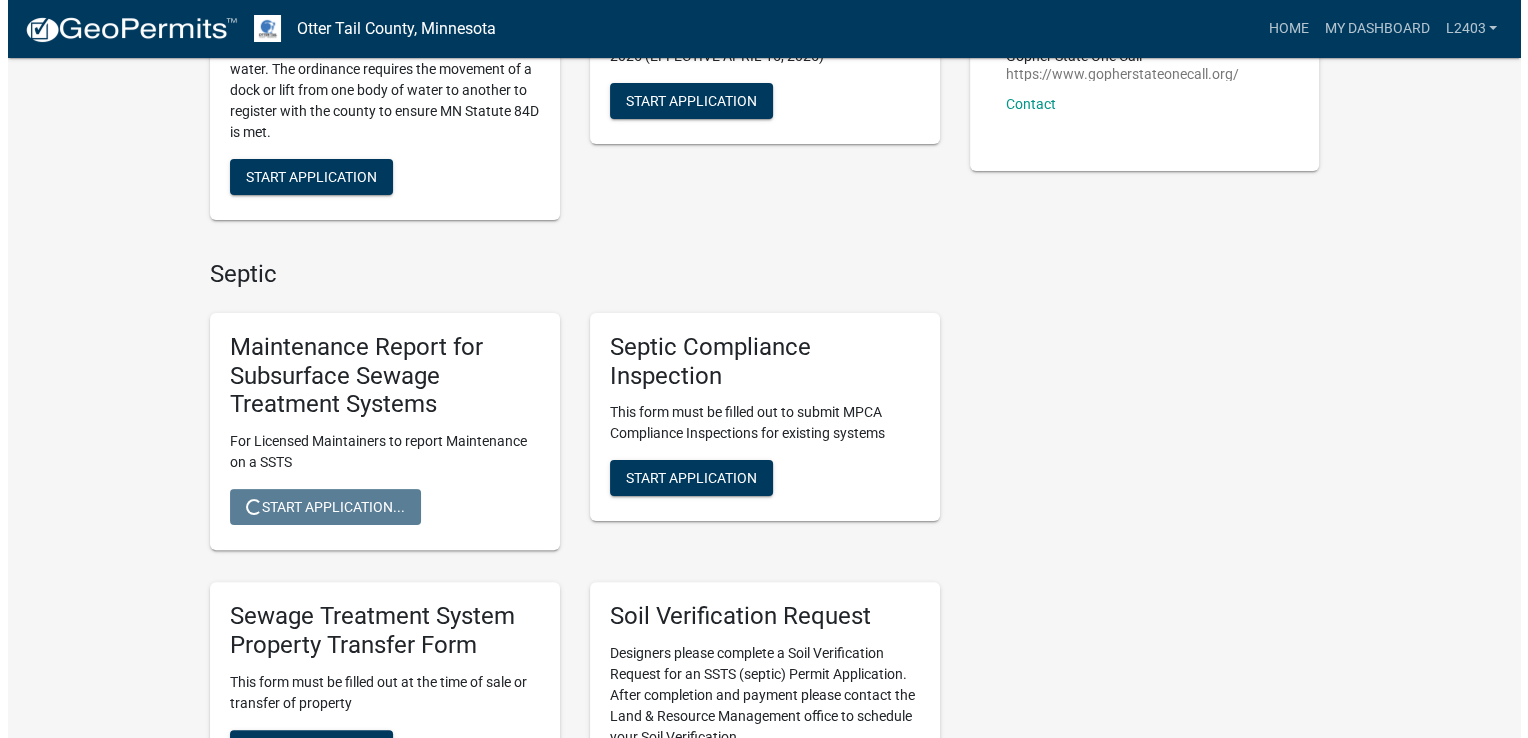 scroll, scrollTop: 0, scrollLeft: 0, axis: both 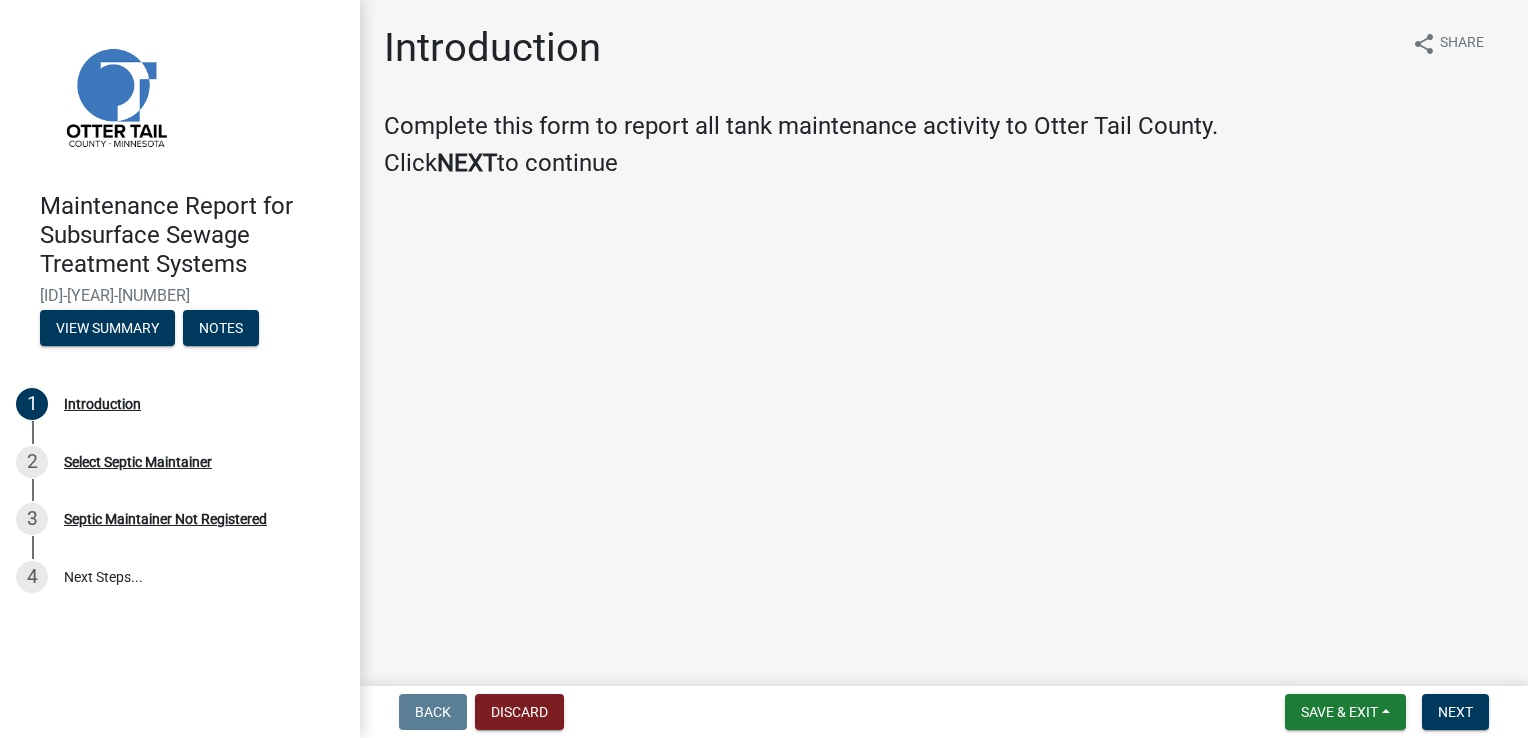 click on "Back  Discard   Save & Exit  Save  Save & Exit   Next" at bounding box center (944, 712) 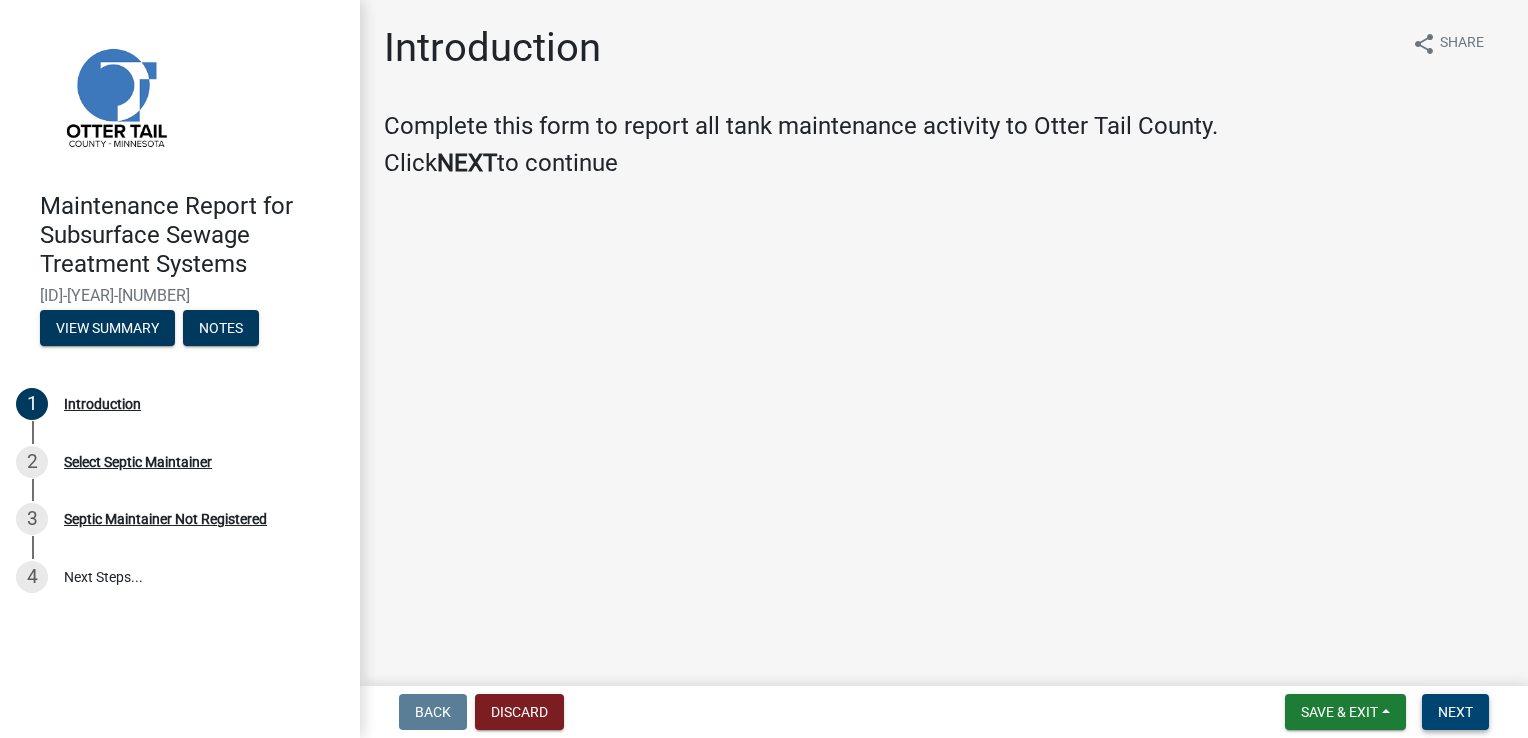 click on "Next" at bounding box center (1455, 712) 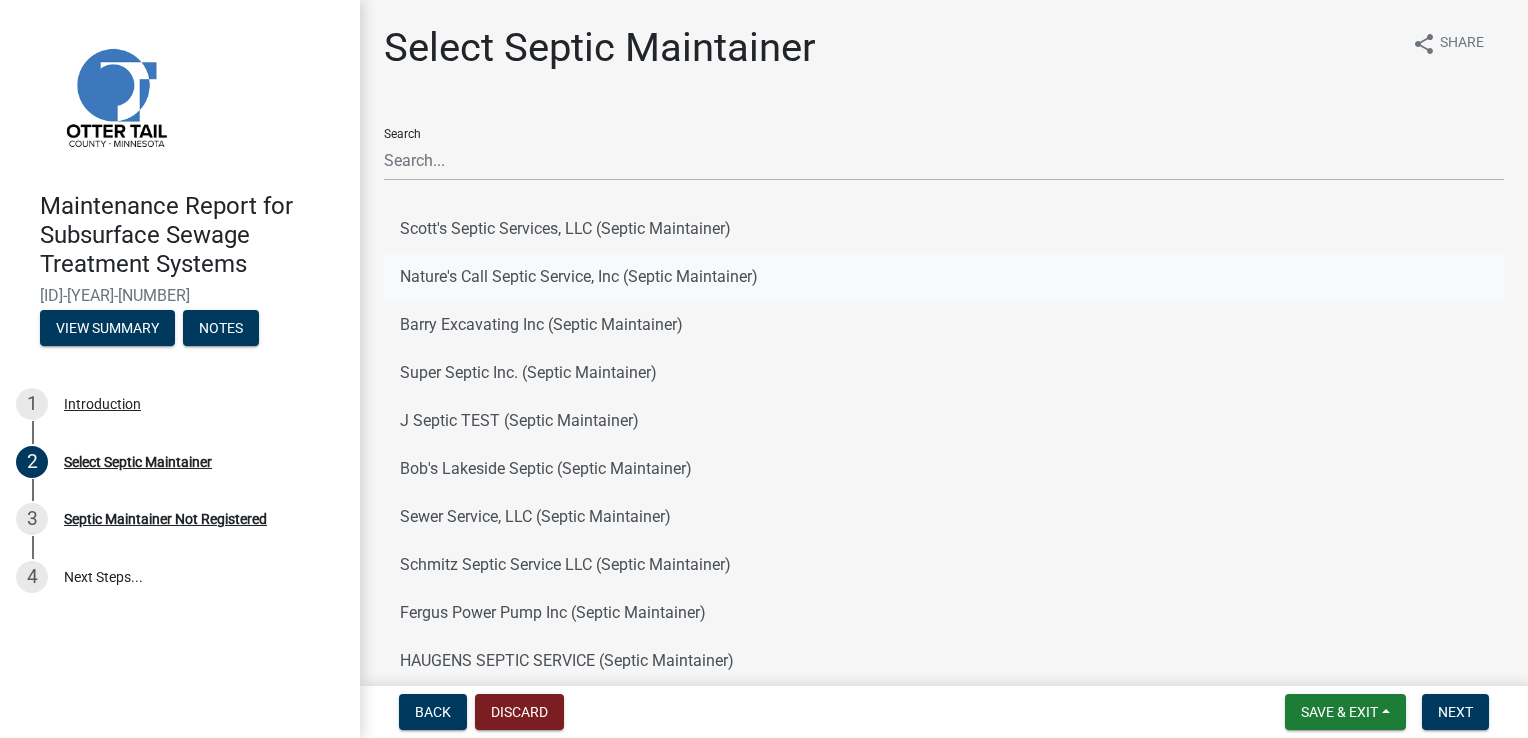 drag, startPoint x: 511, startPoint y: 281, endPoint x: 548, endPoint y: 279, distance: 37.054016 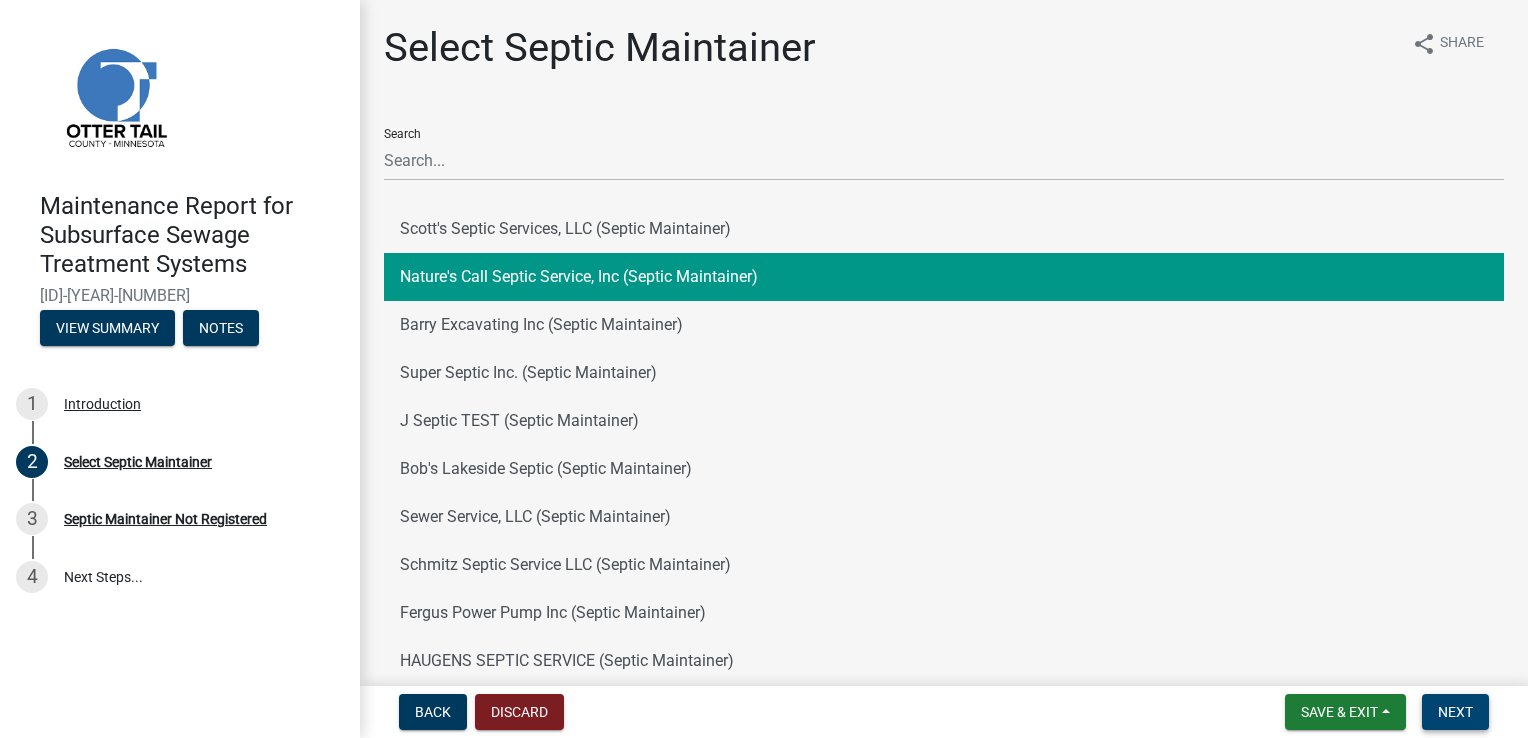 click on "Next" at bounding box center [1455, 712] 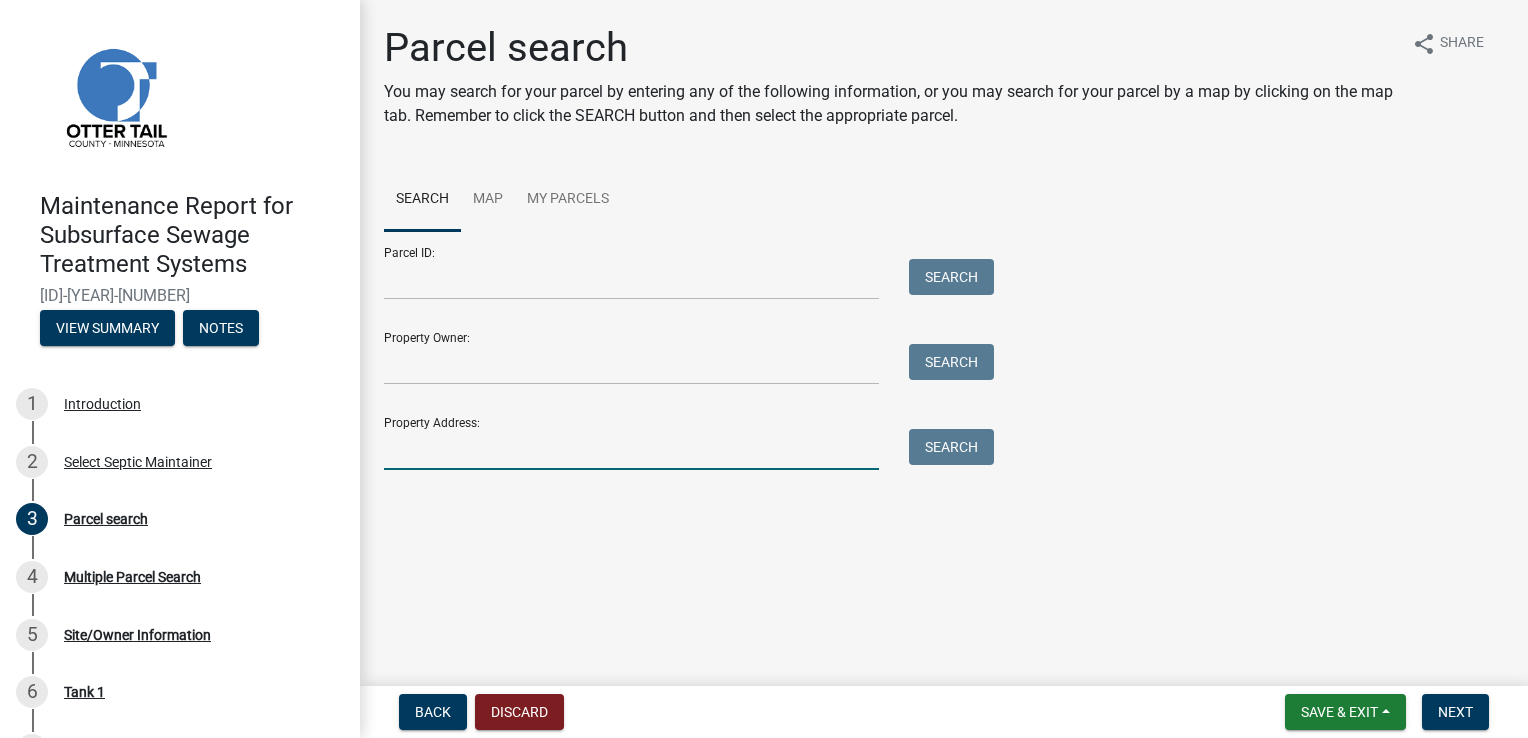 click on "Property Address:" at bounding box center [631, 449] 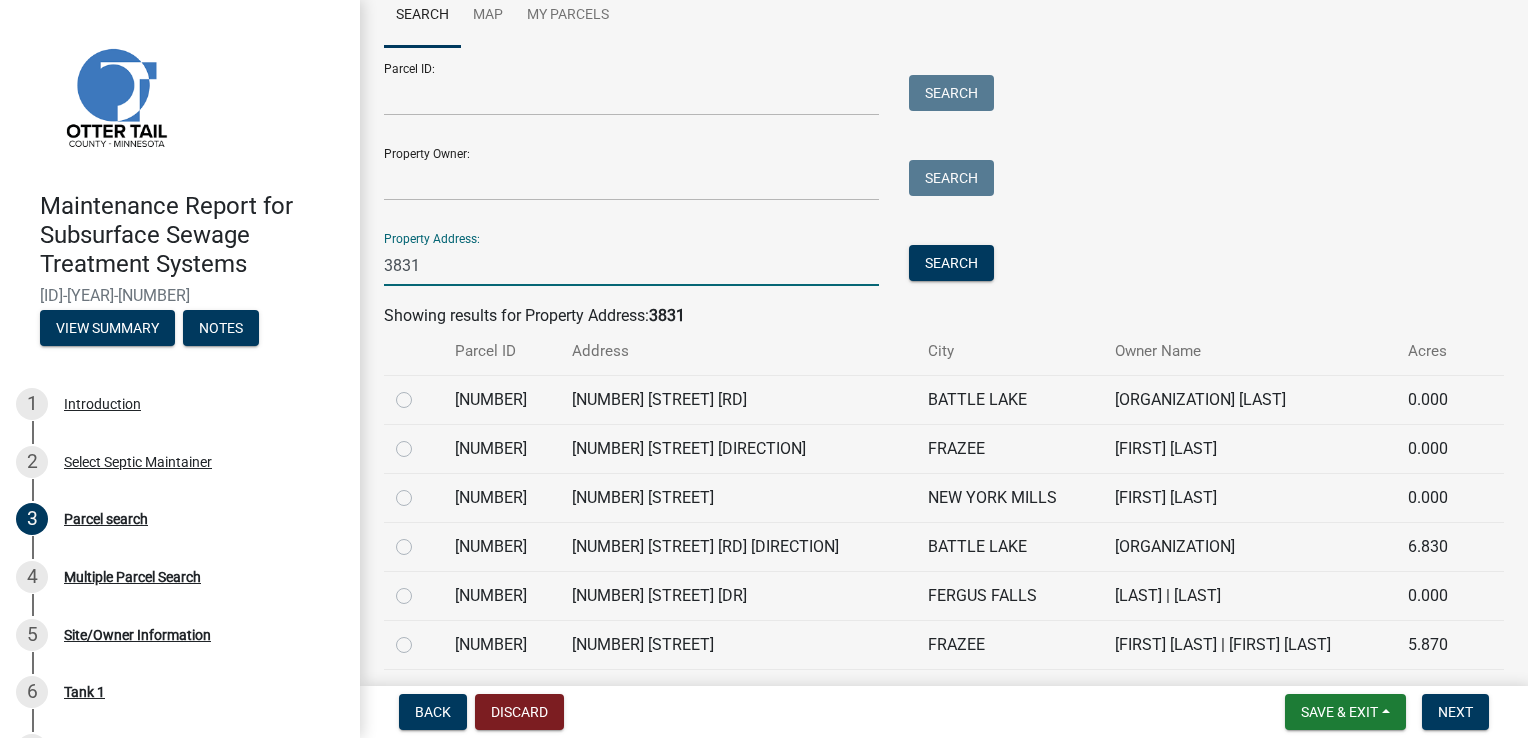 scroll, scrollTop: 200, scrollLeft: 0, axis: vertical 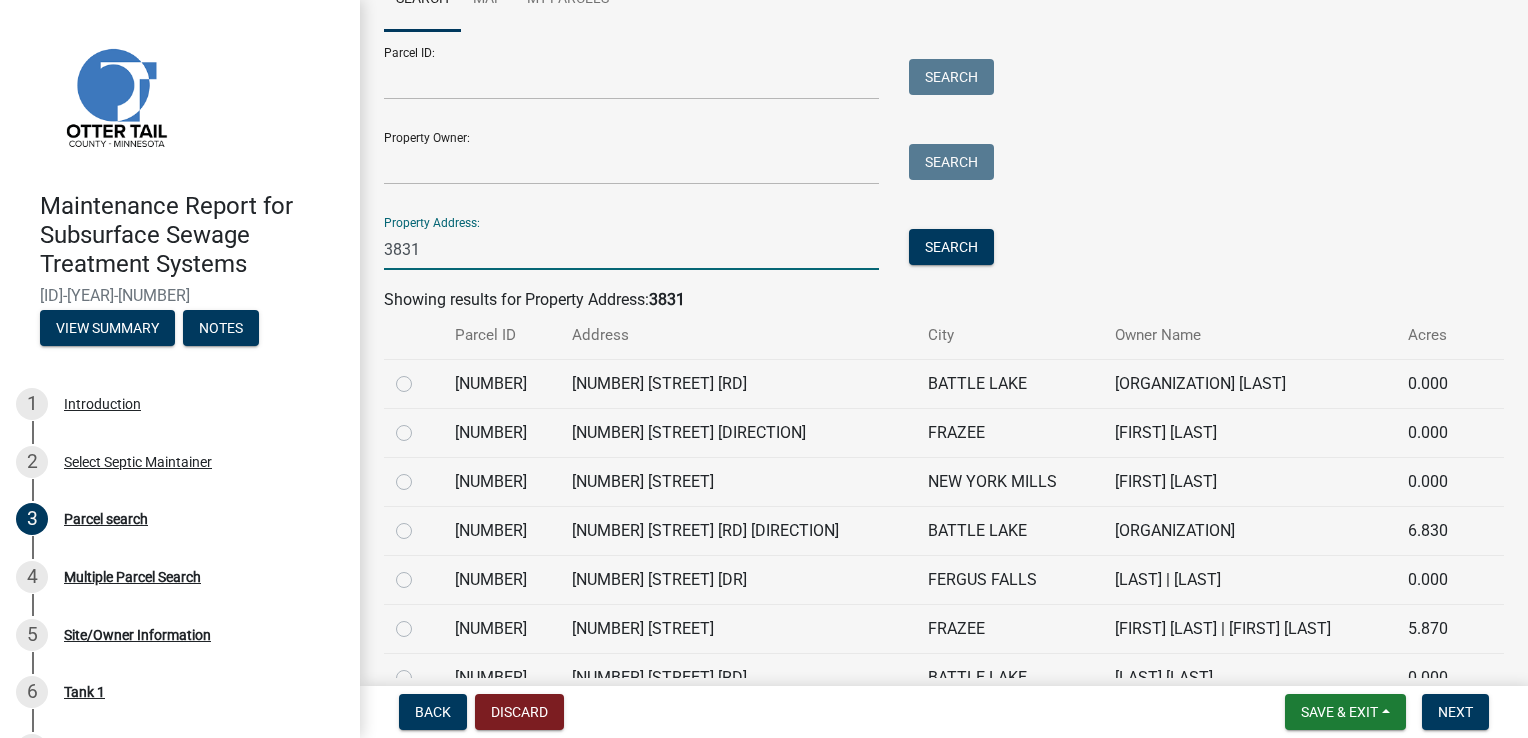 type on "3831" 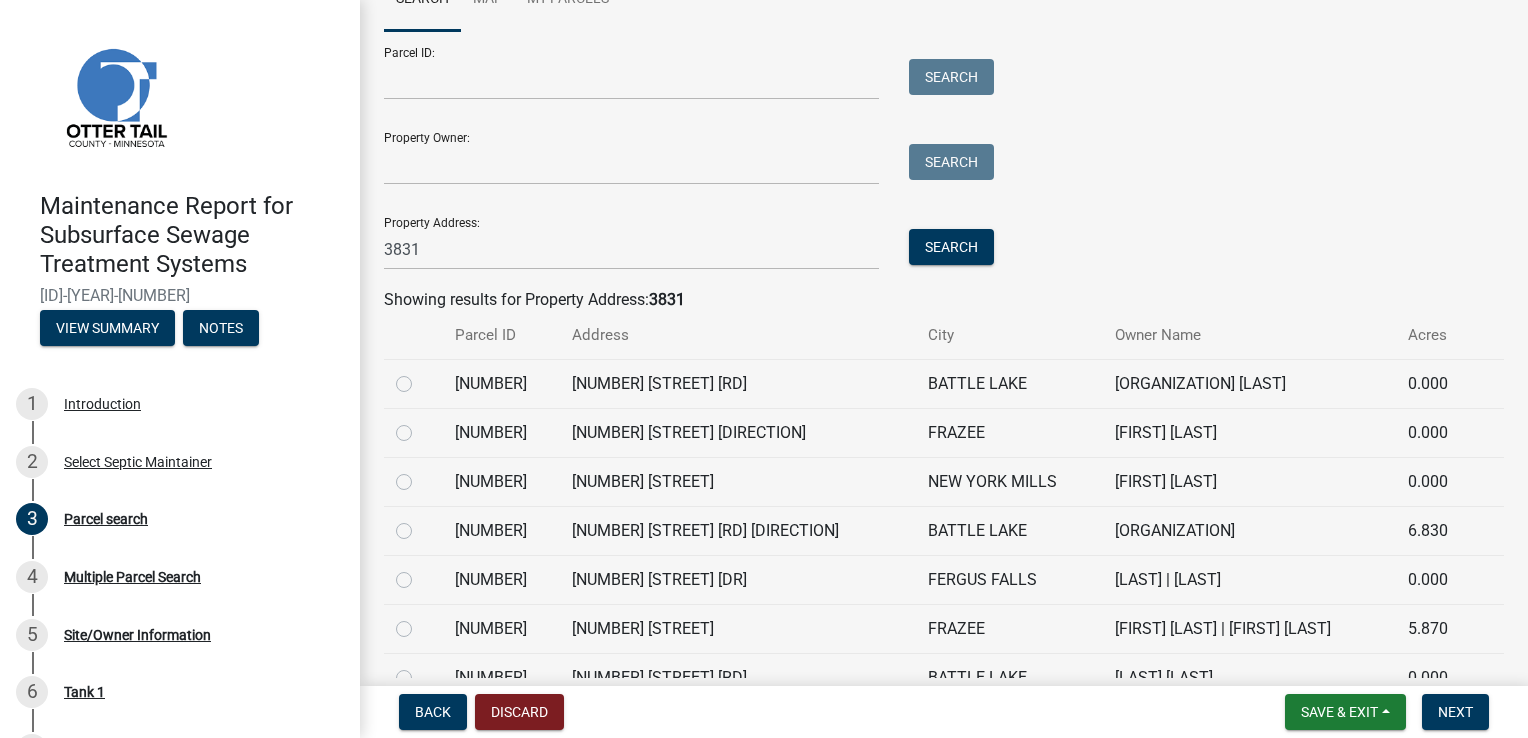 click 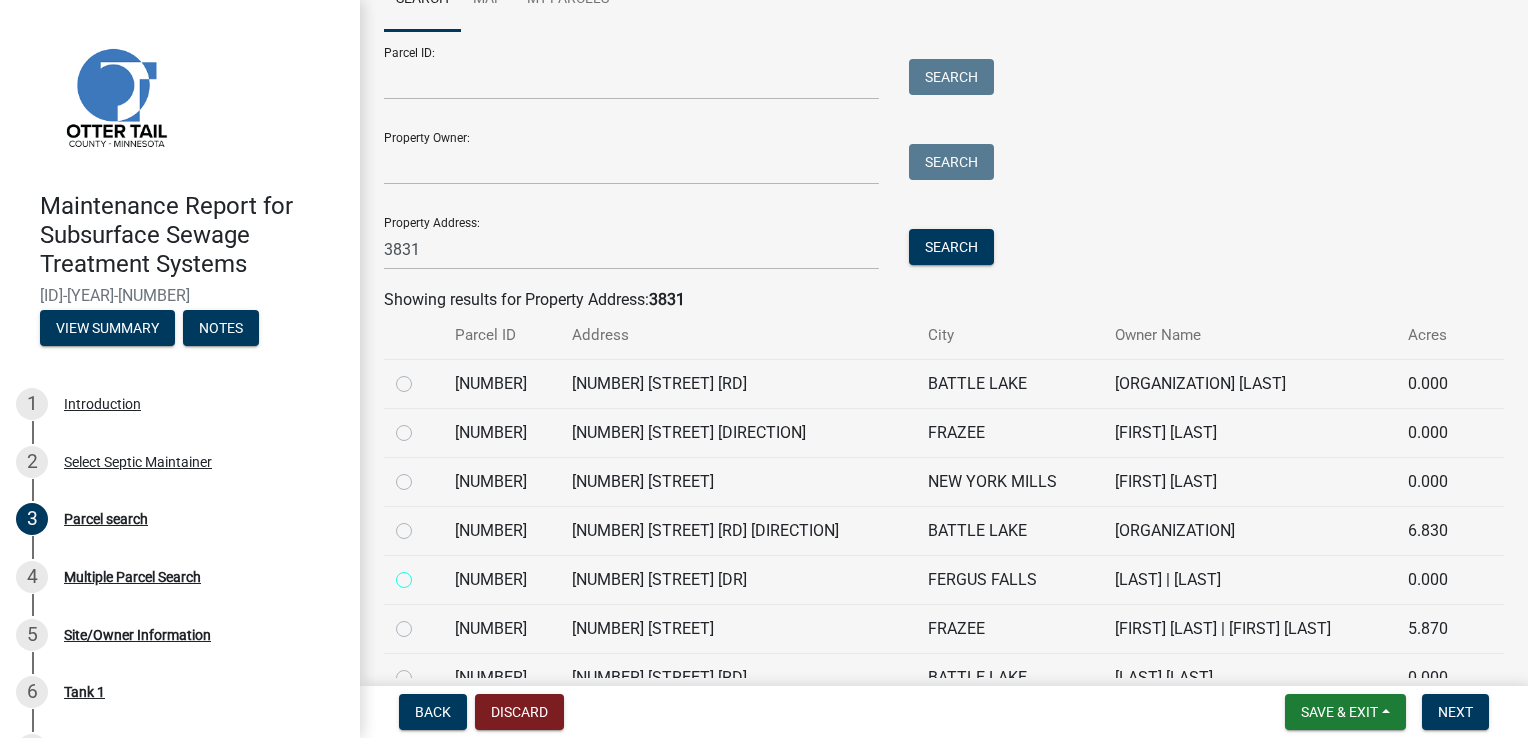 click at bounding box center [426, 574] 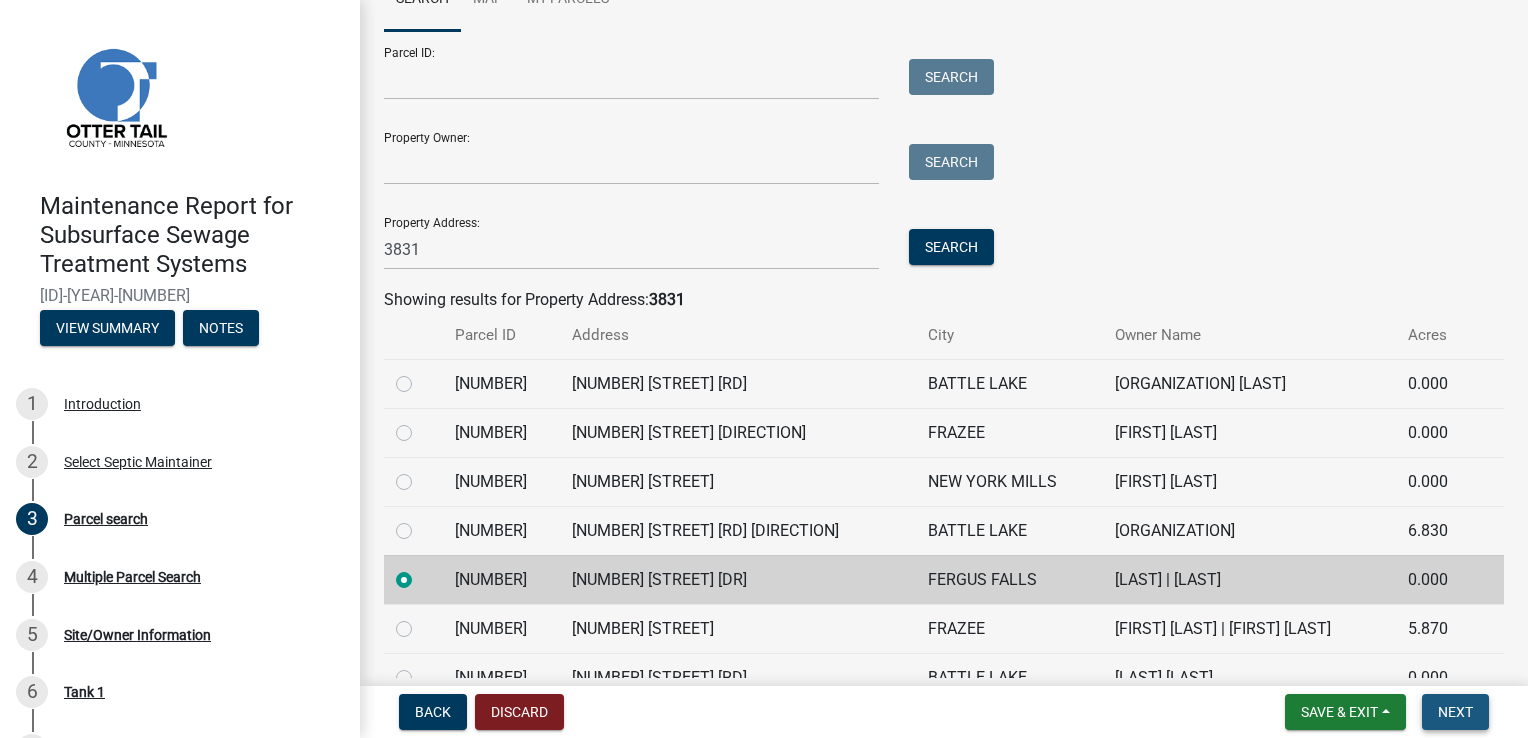 click on "Next" at bounding box center (1455, 712) 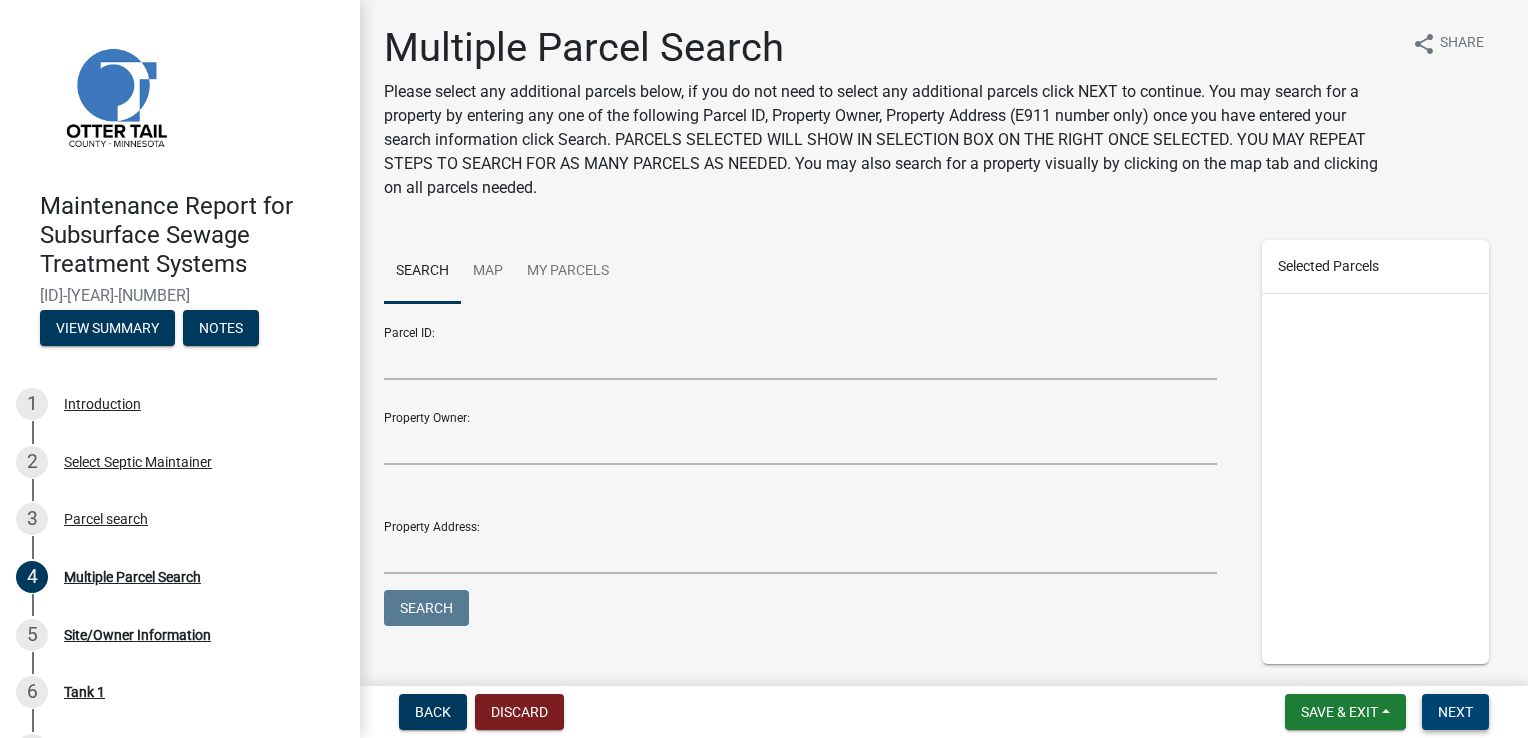 click on "Next" at bounding box center [1455, 712] 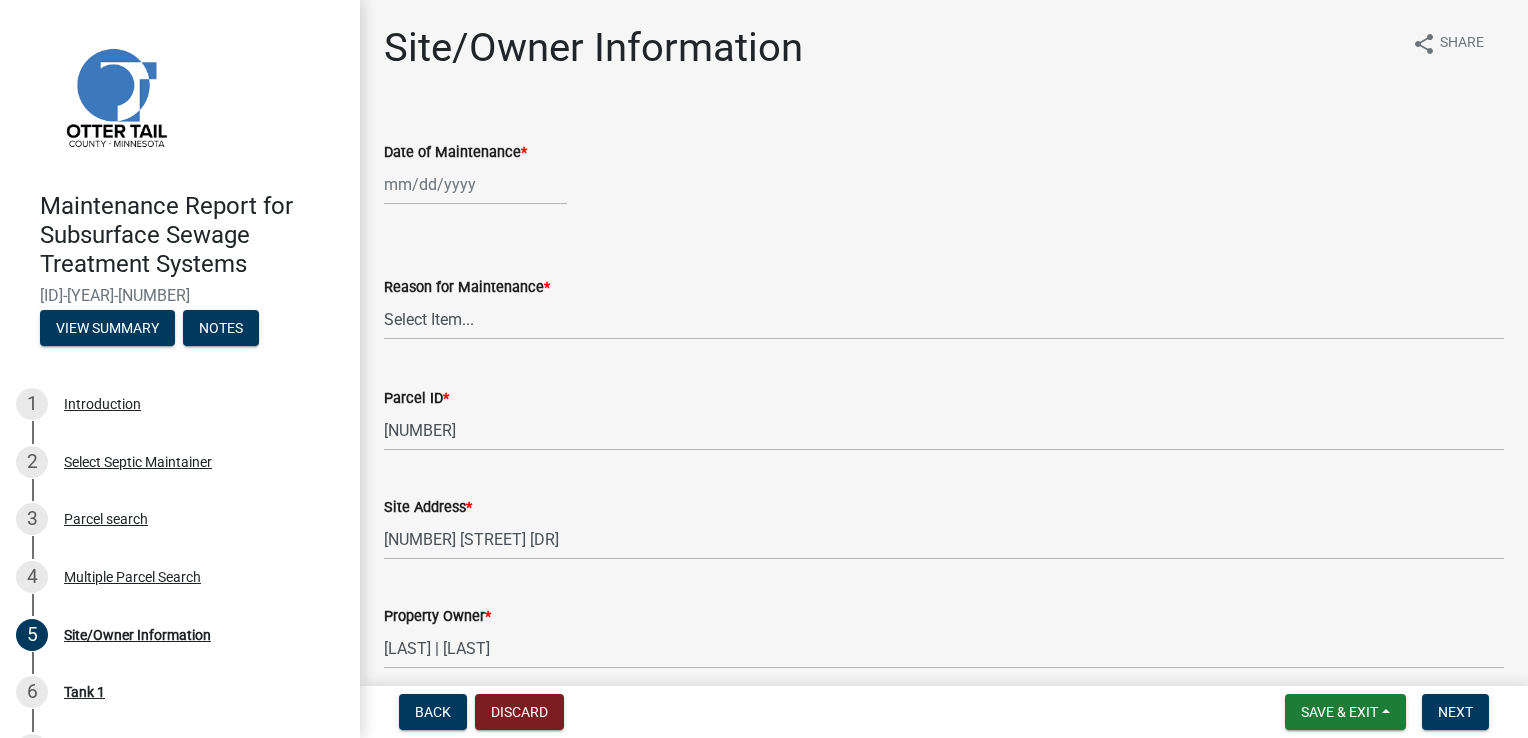 click 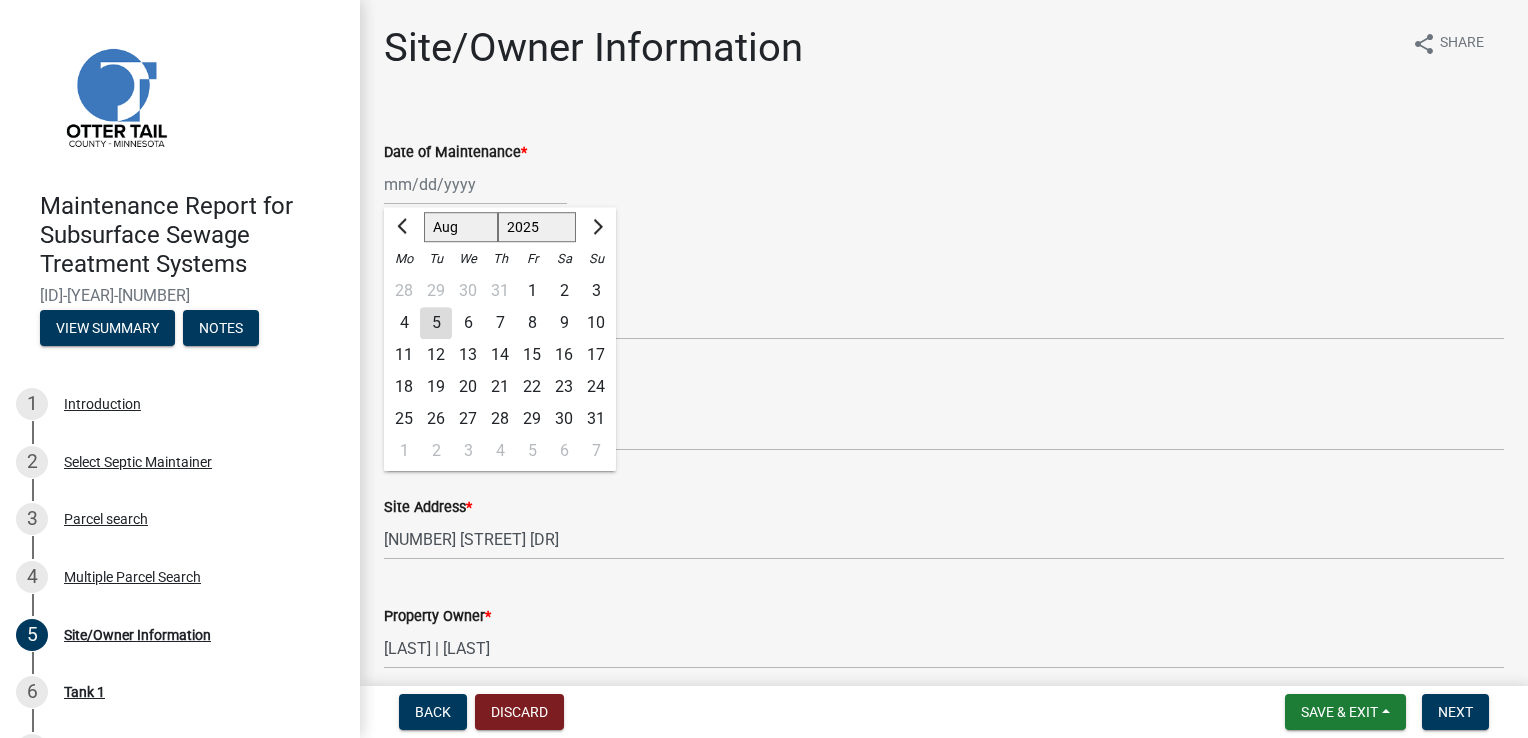 drag, startPoint x: 680, startPoint y: 150, endPoint x: 666, endPoint y: 146, distance: 14.56022 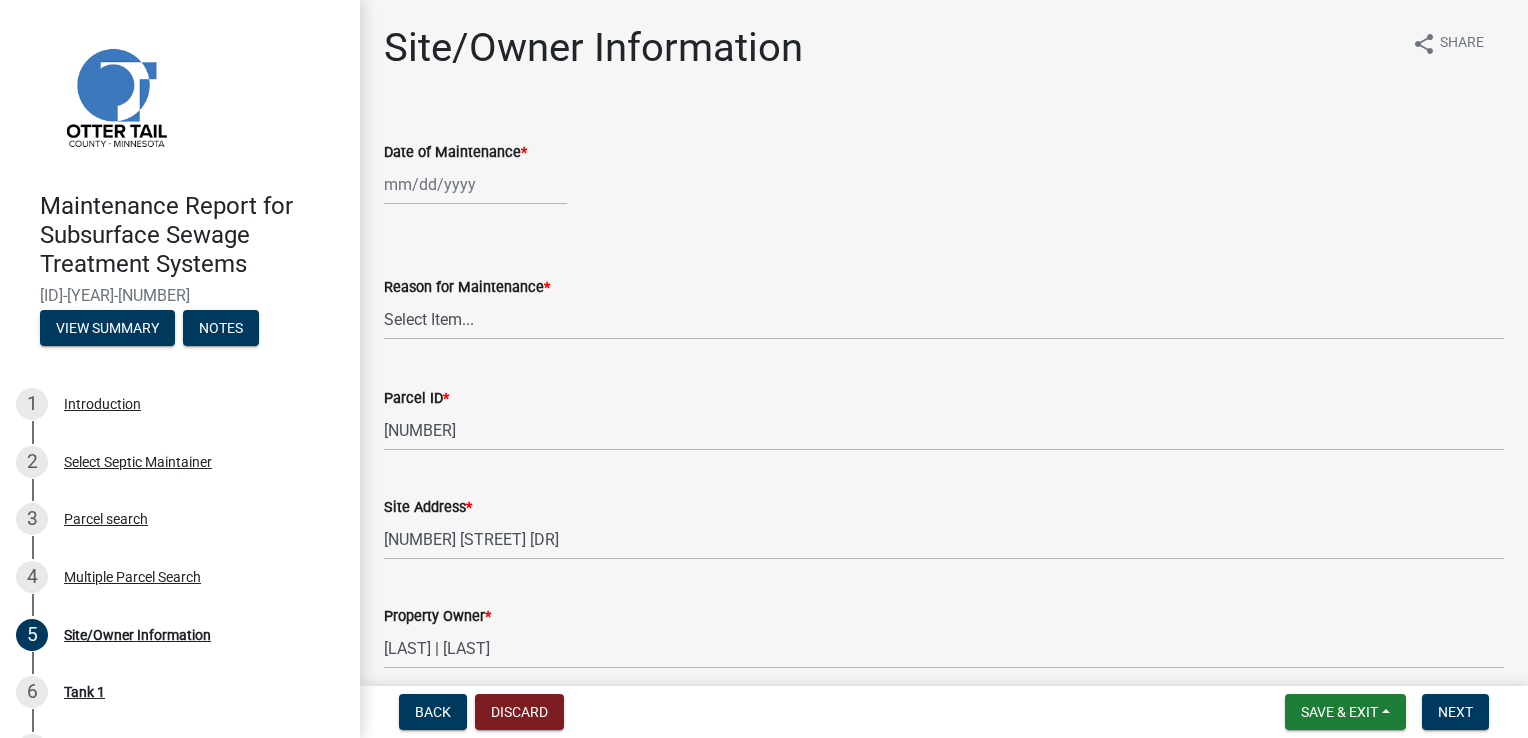 click on "Reason for Maintenance  *  Select Item...   Called   Routine   Other" 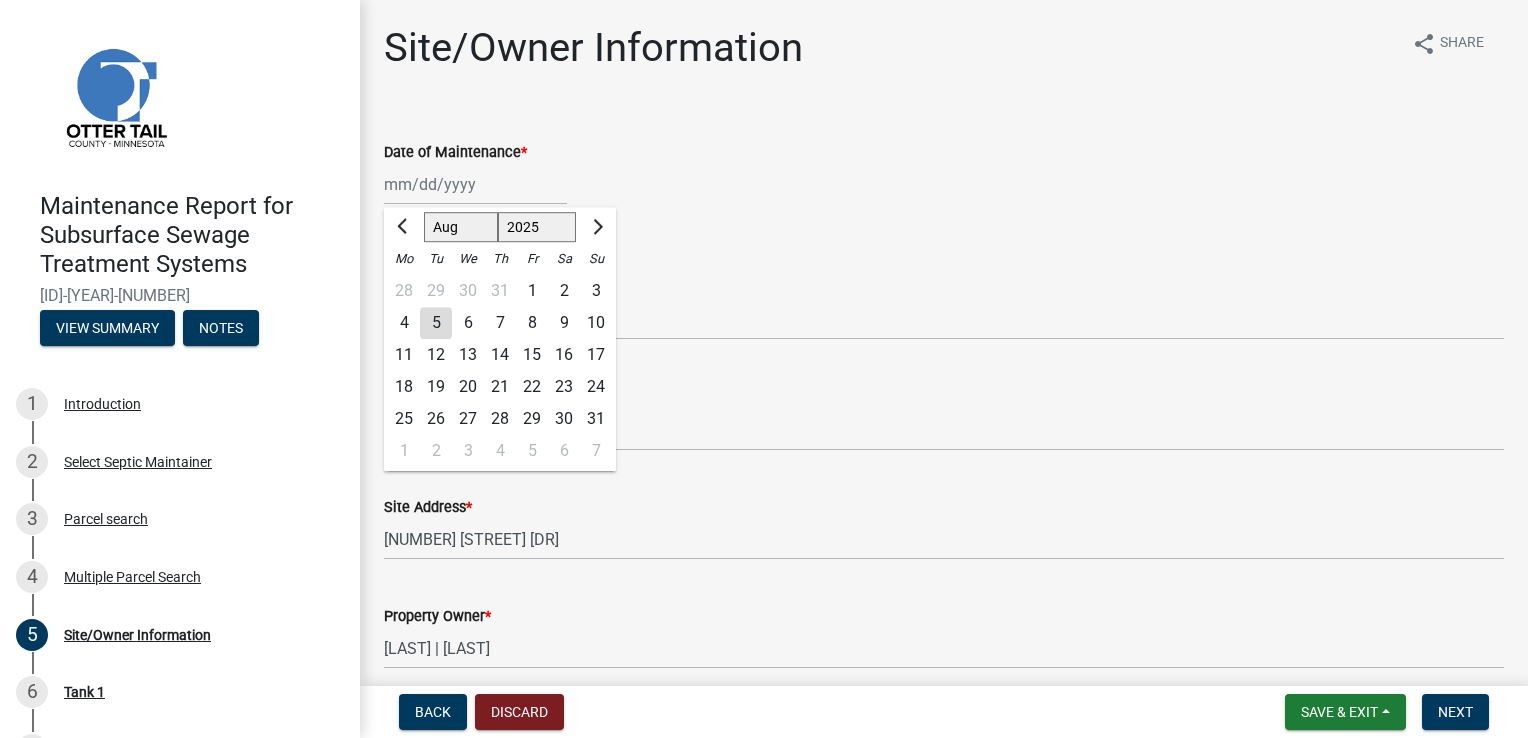 click on "4" 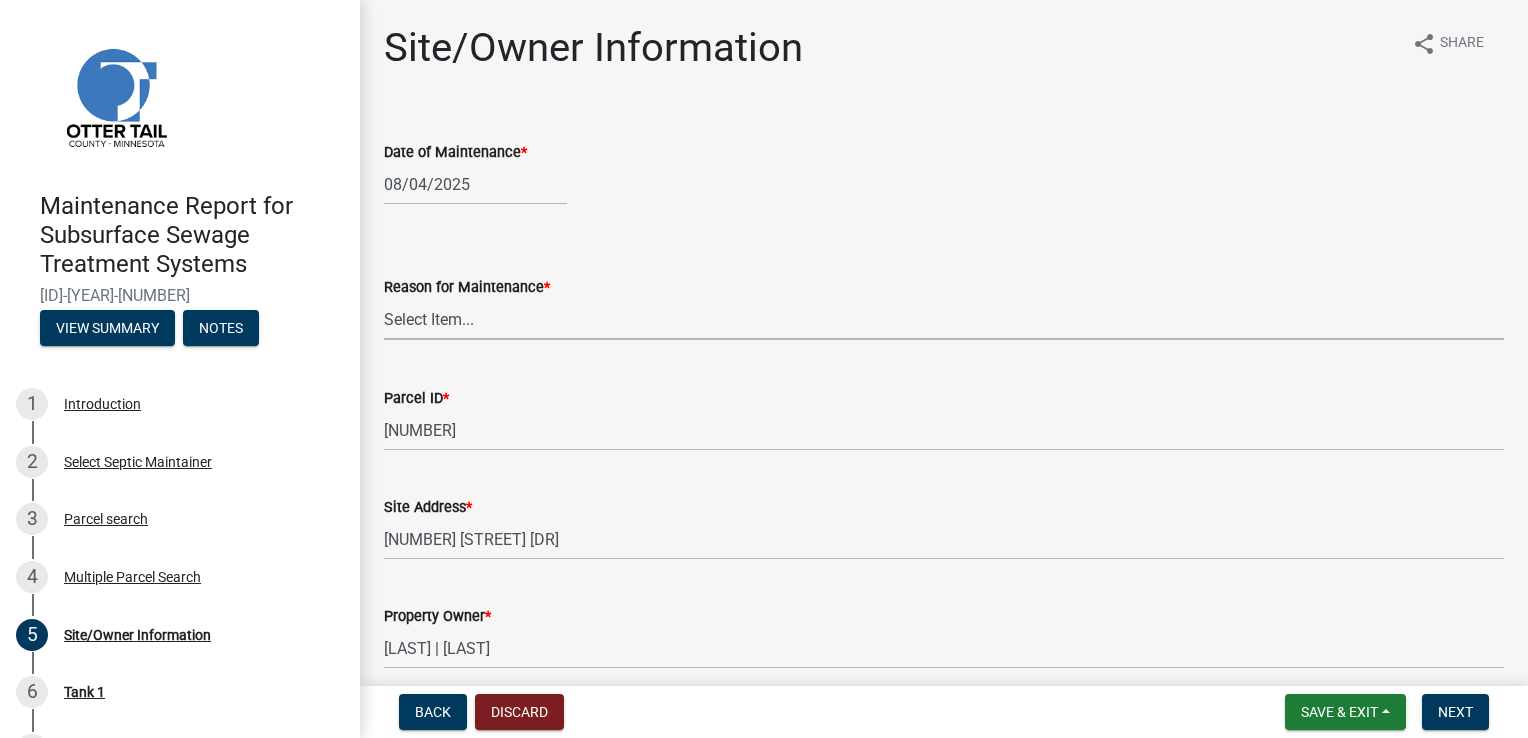 click on "Select Item...   Called   Routine   Other" at bounding box center [944, 319] 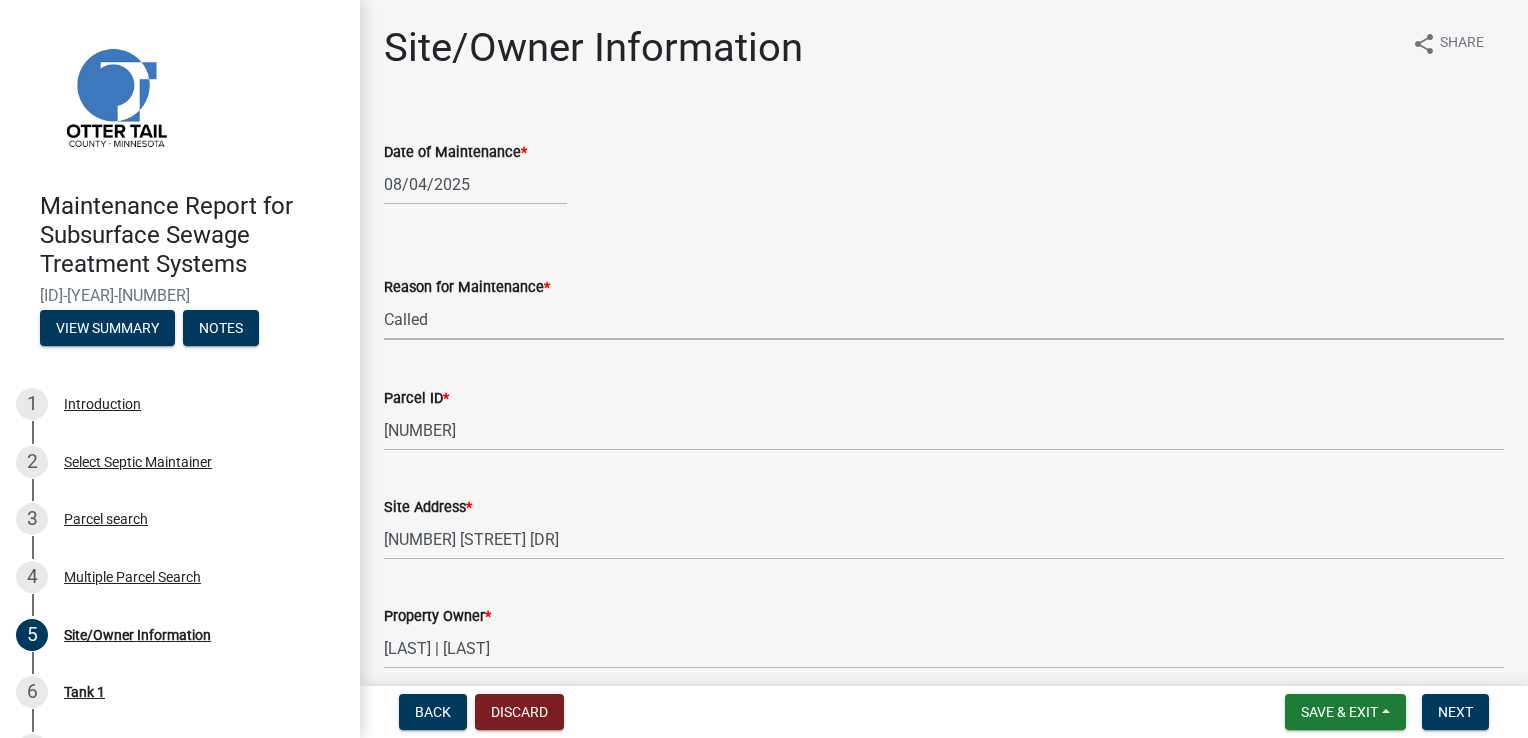 click on "Select Item...   Called   Routine   Other" at bounding box center [944, 319] 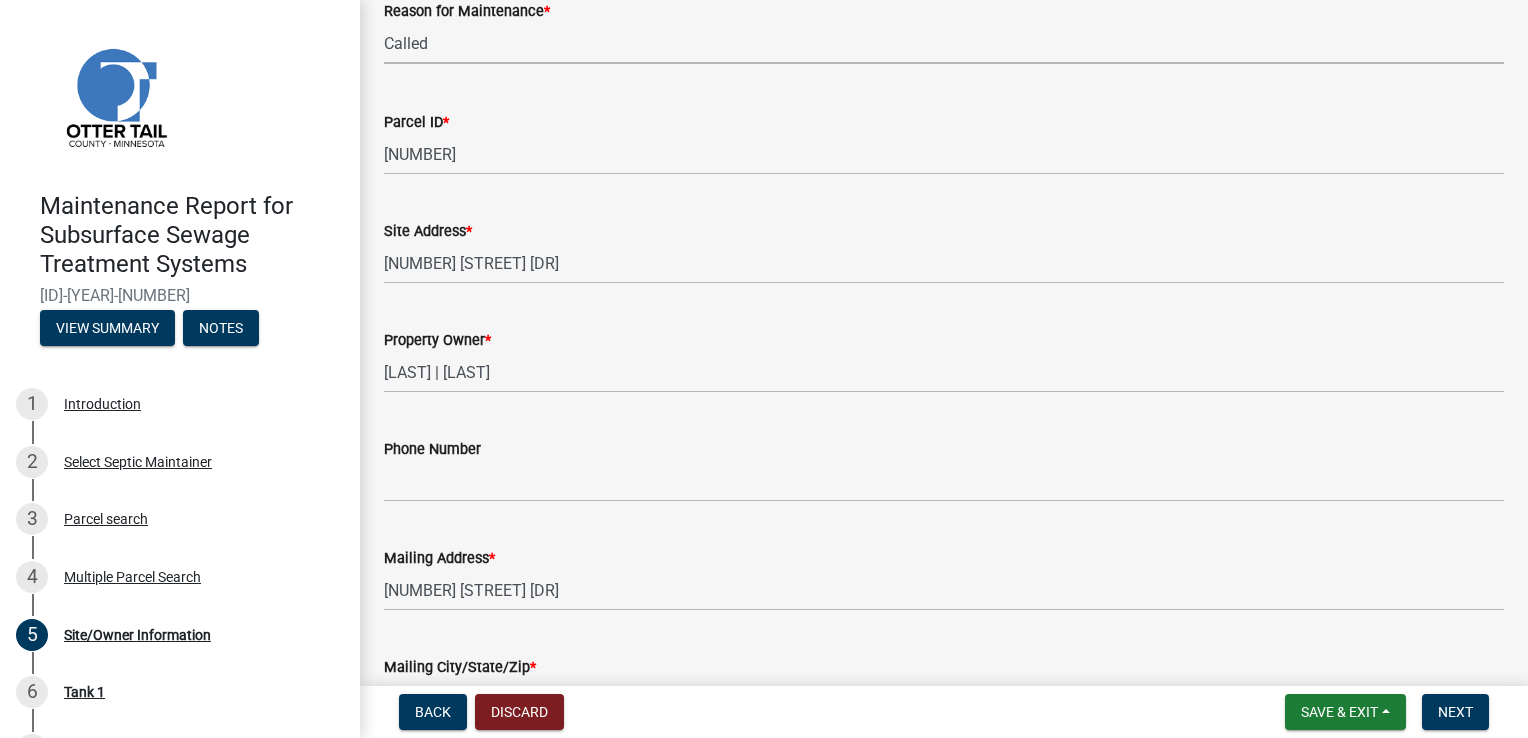 scroll, scrollTop: 300, scrollLeft: 0, axis: vertical 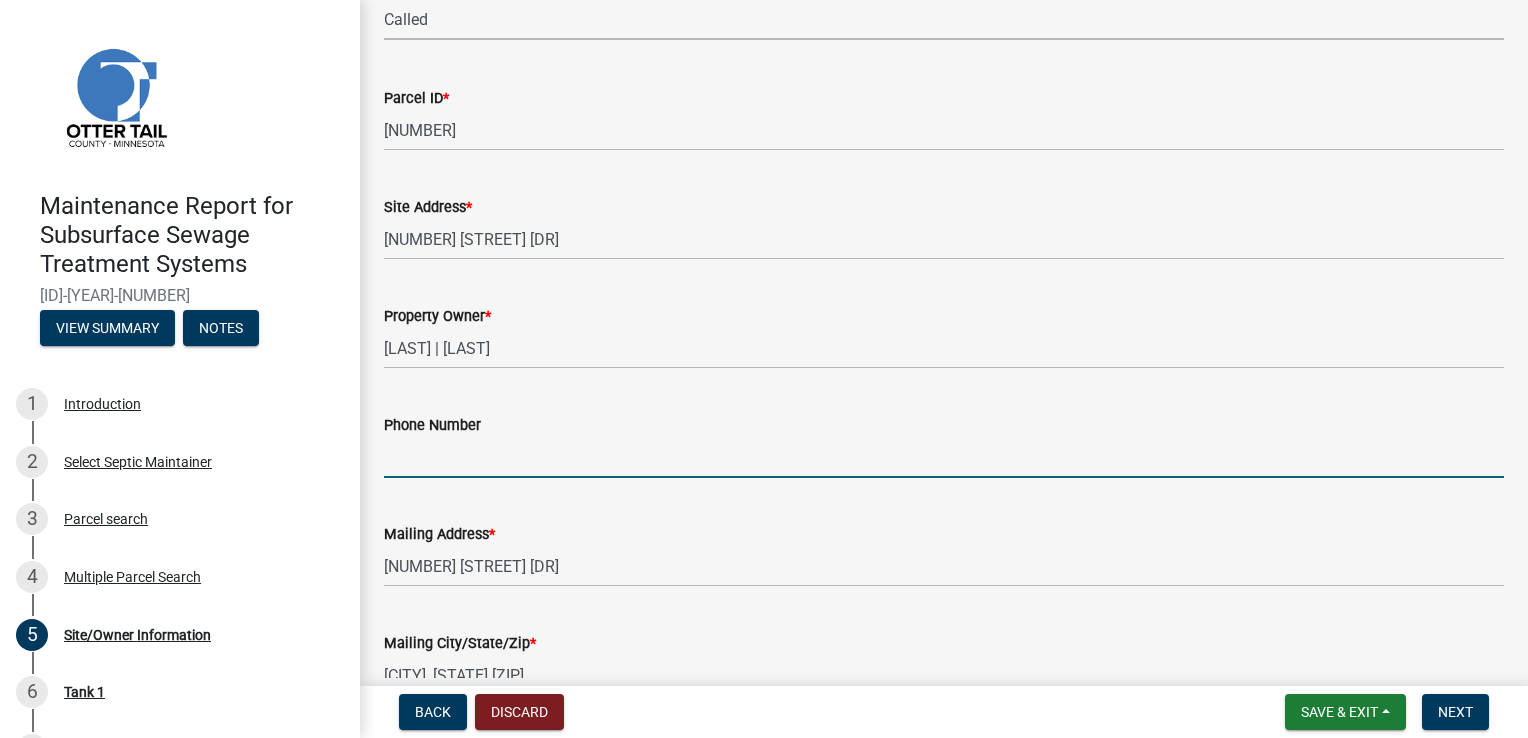 click on "Phone Number" at bounding box center [944, 457] 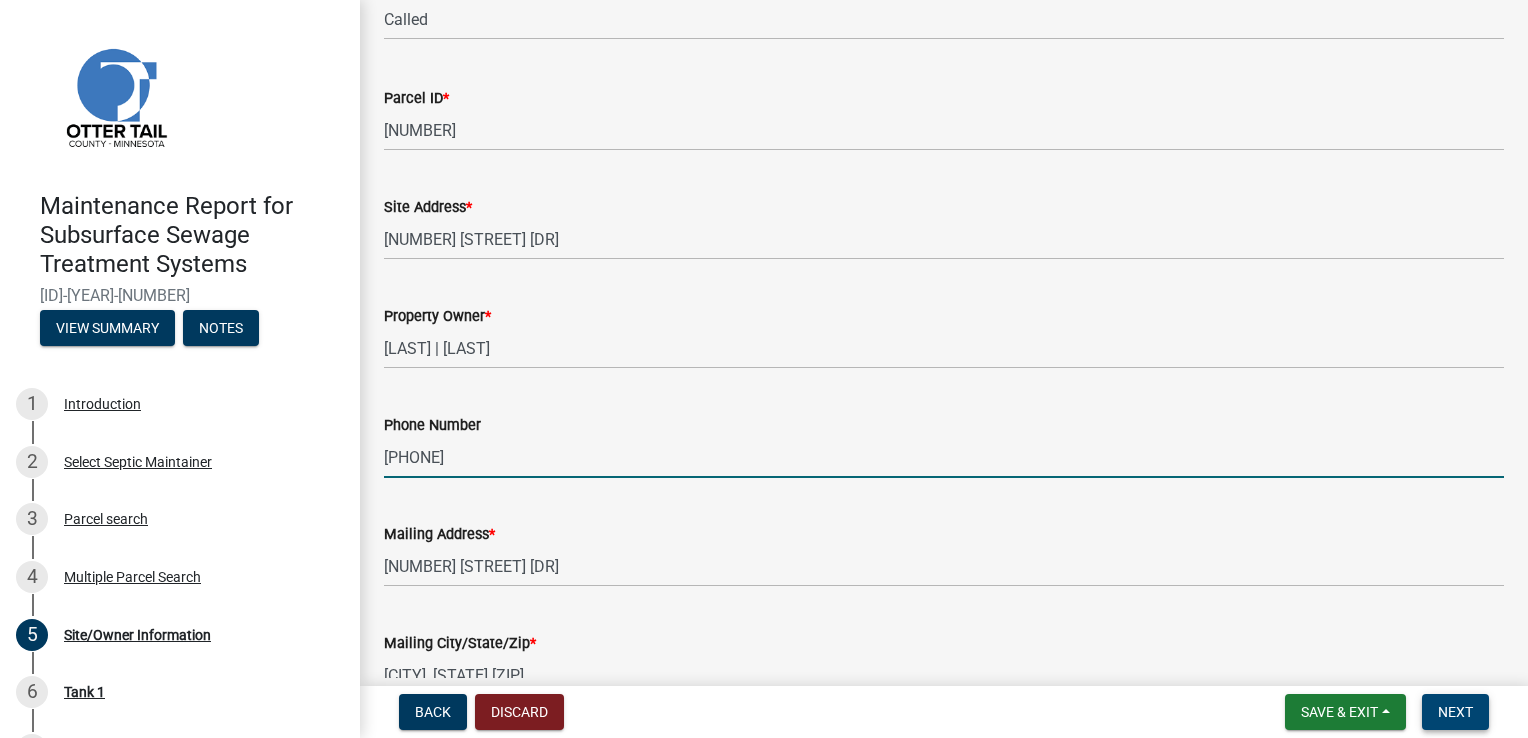type on "[PHONE]" 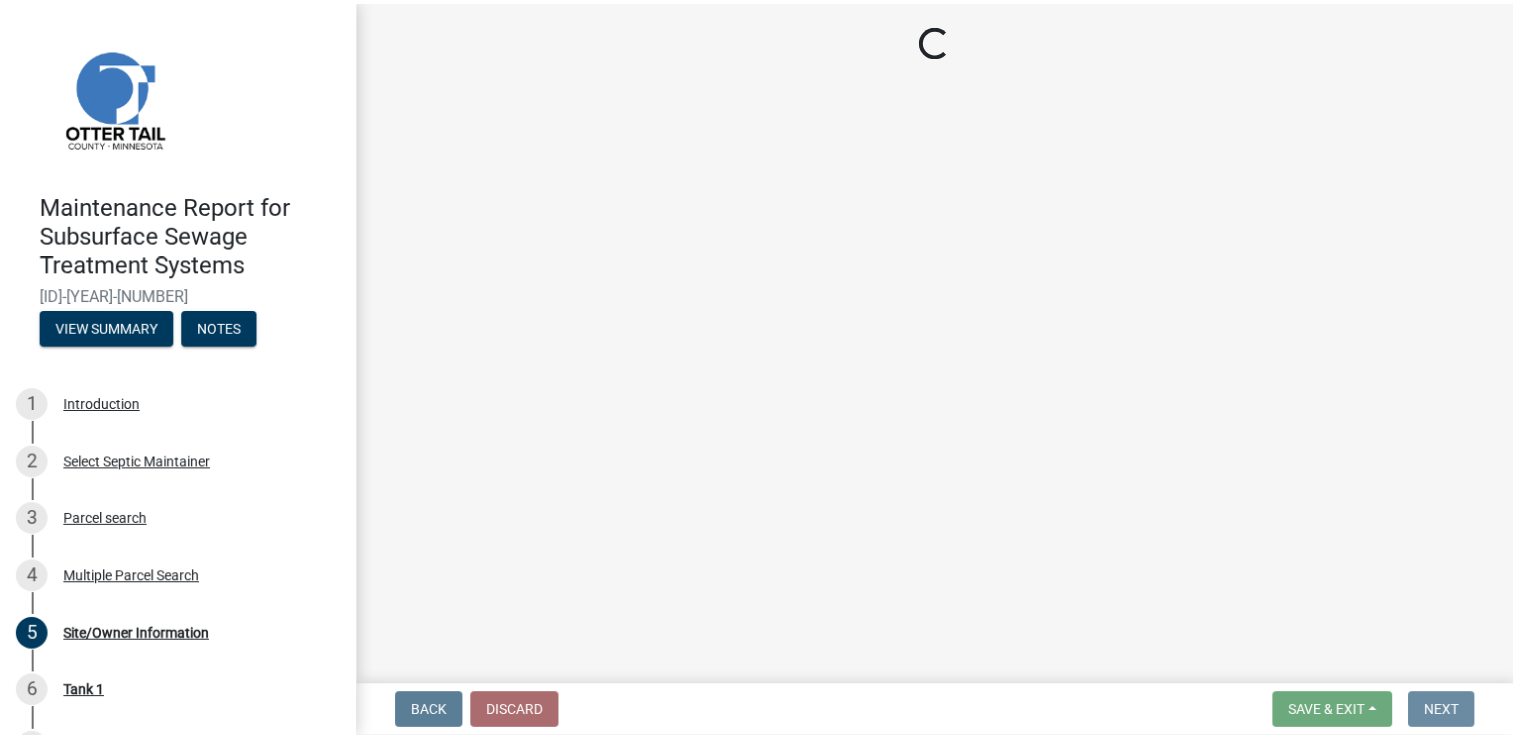 scroll, scrollTop: 0, scrollLeft: 0, axis: both 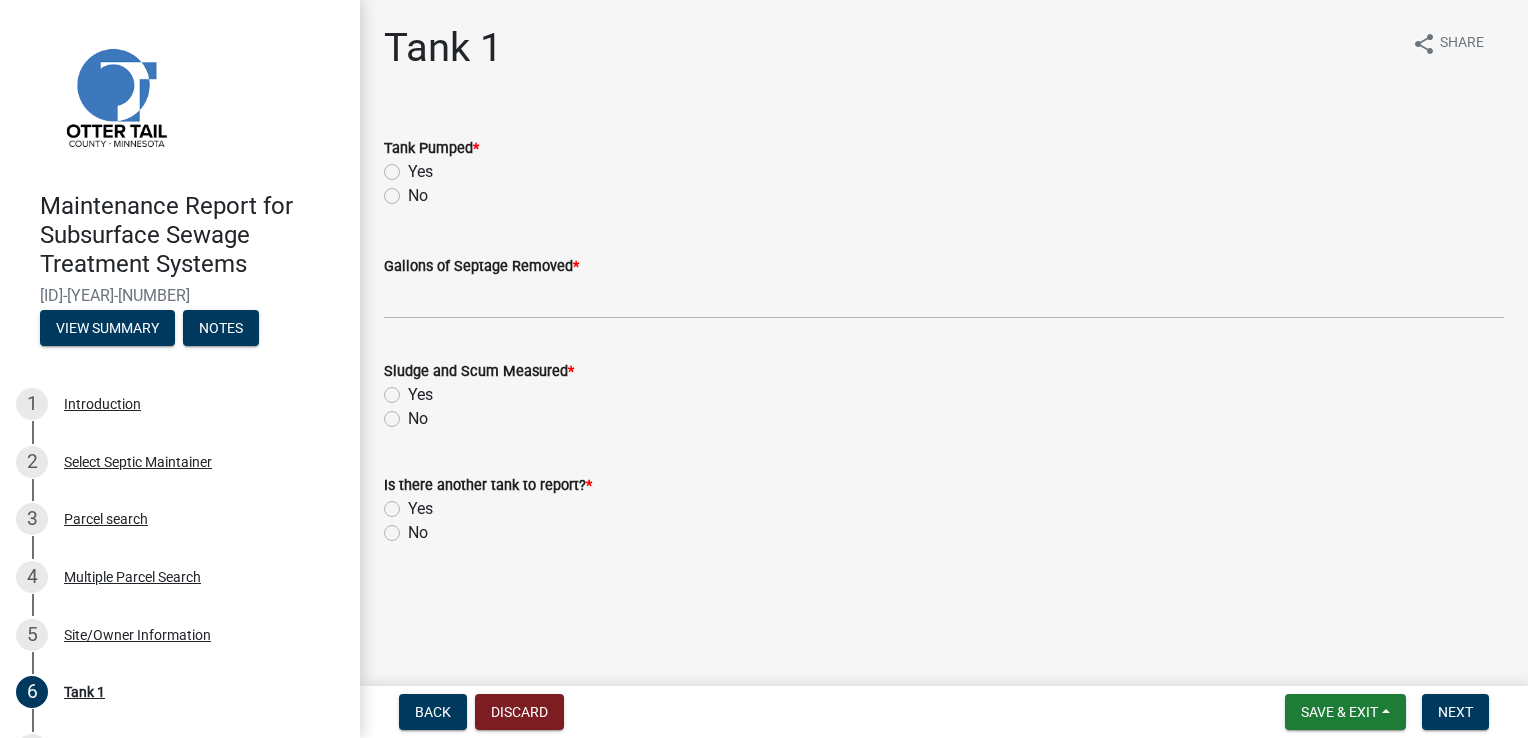 click on "Yes" 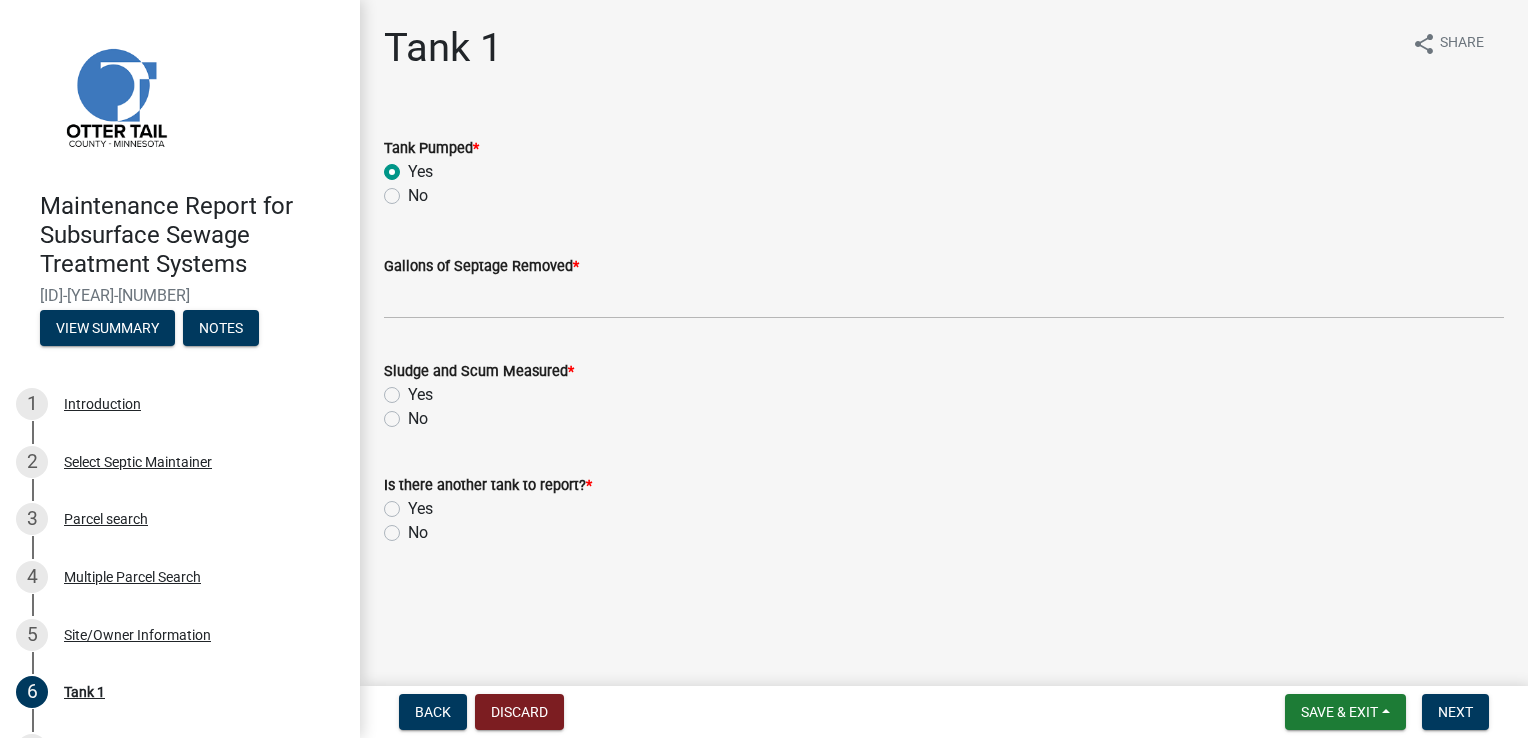 radio on "true" 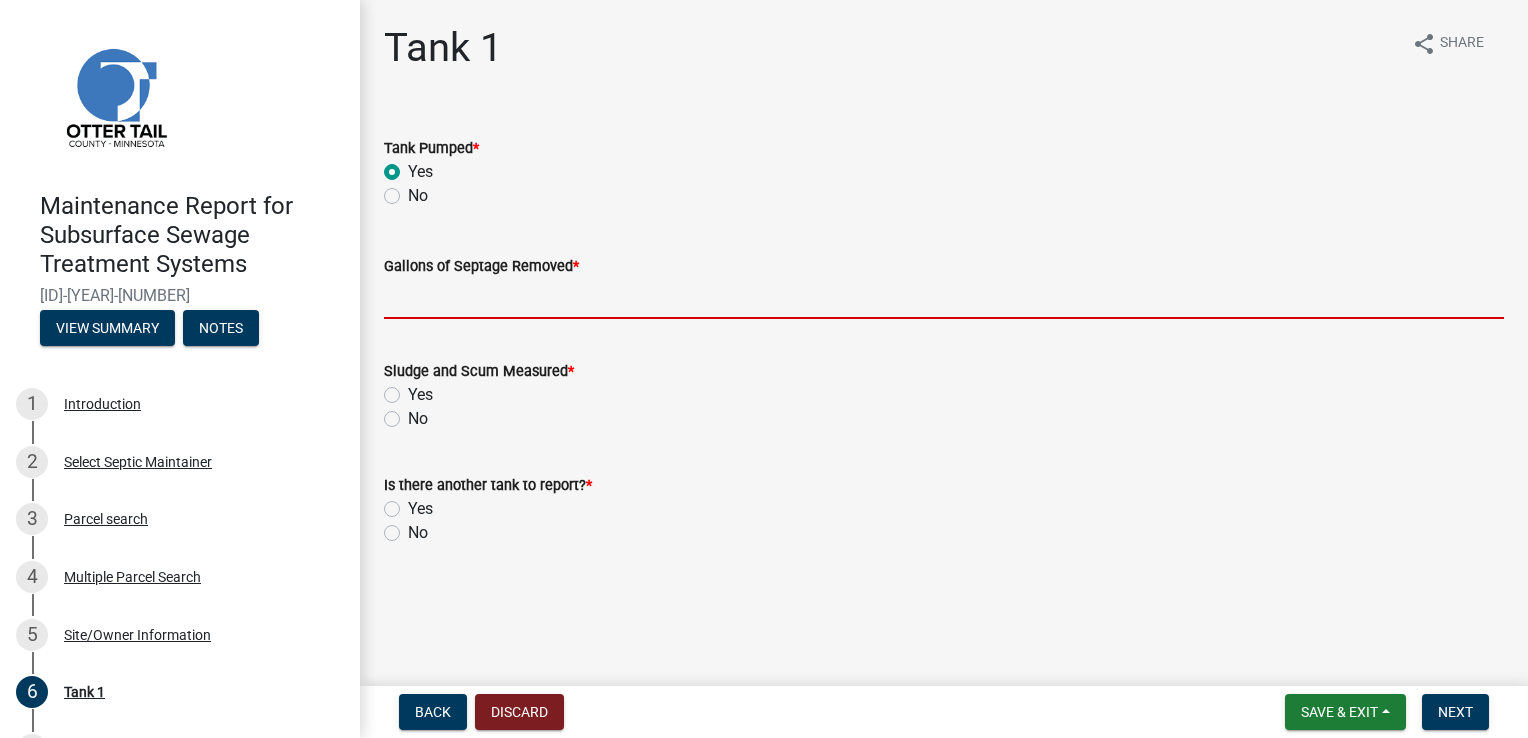 click on "Gallons of Septage Removed  *" at bounding box center (944, 298) 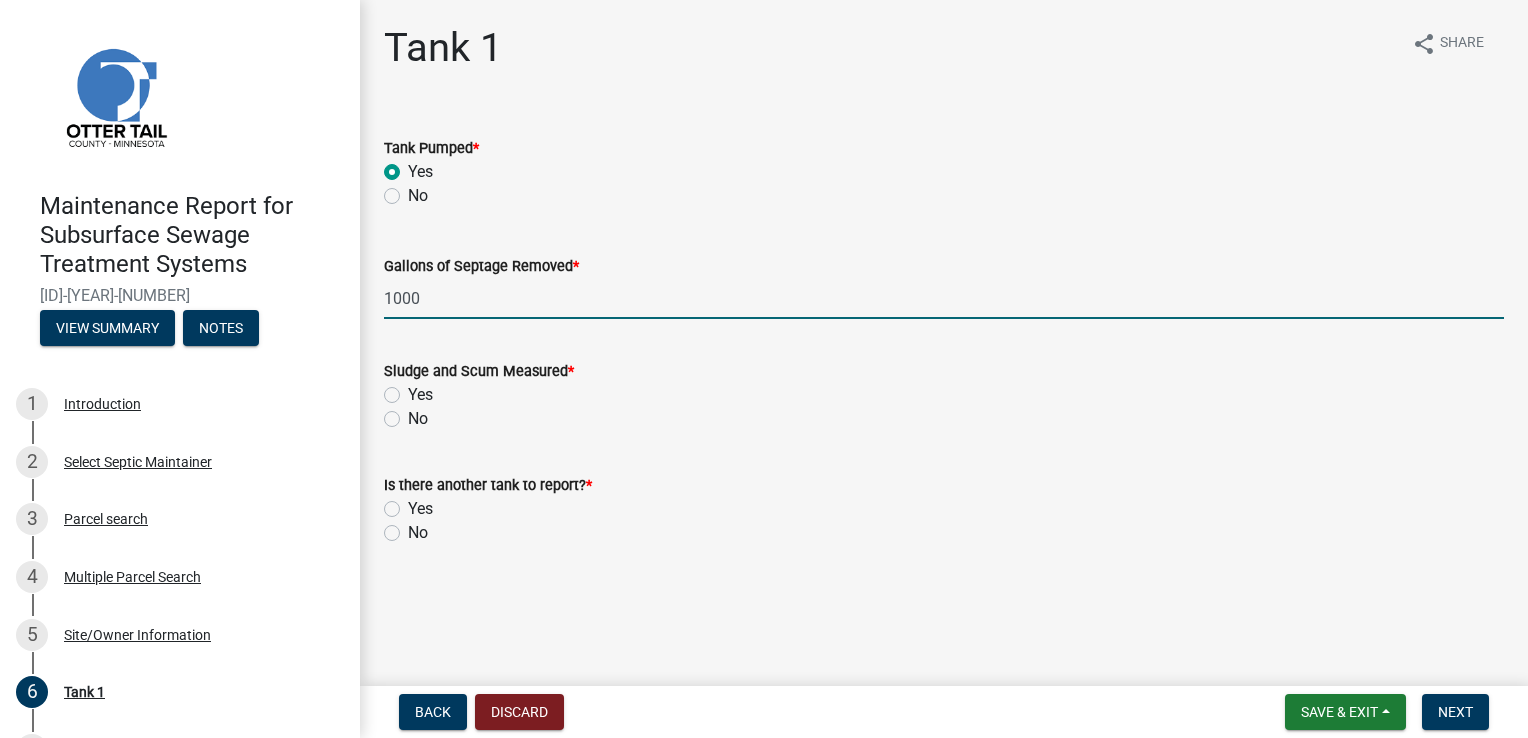 click on "Yes" 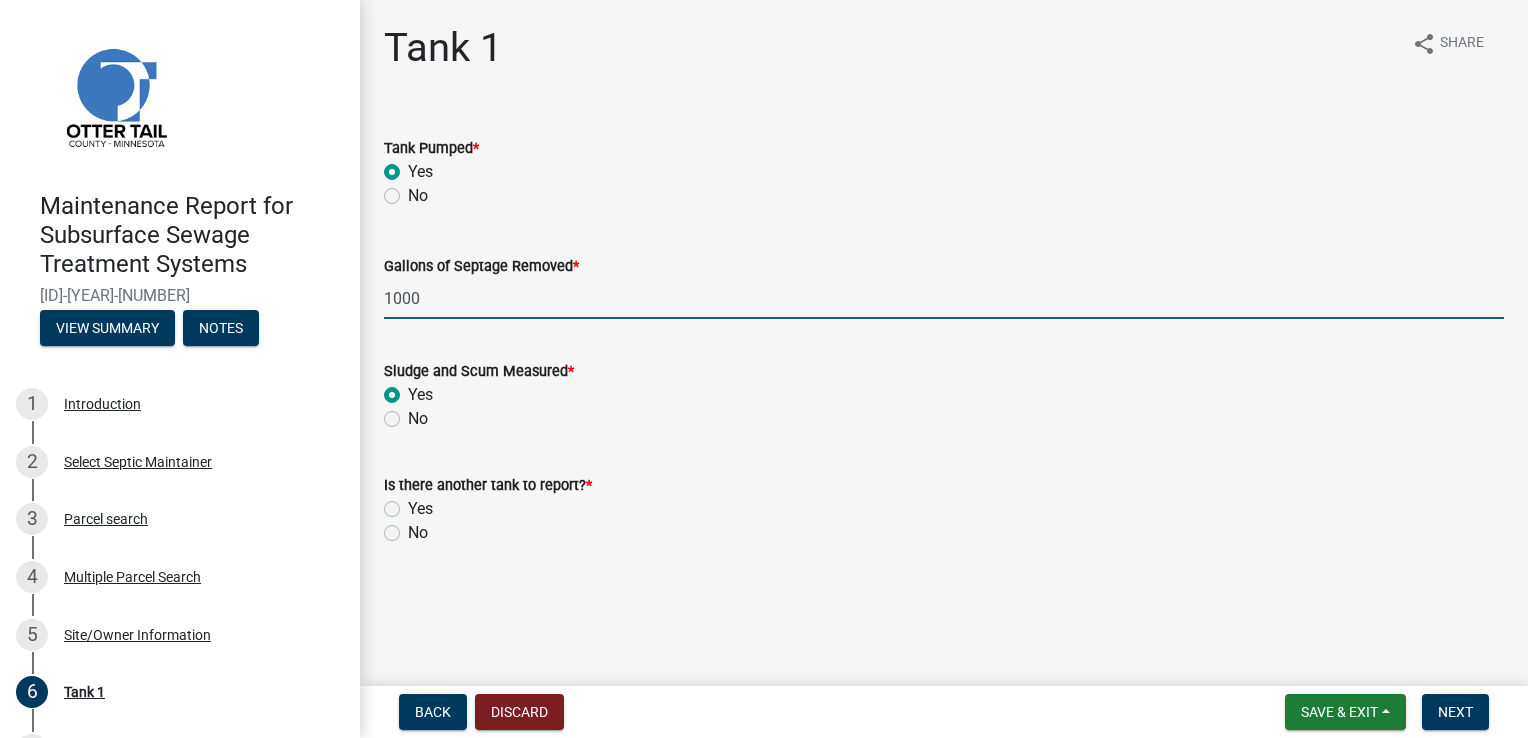 radio on "true" 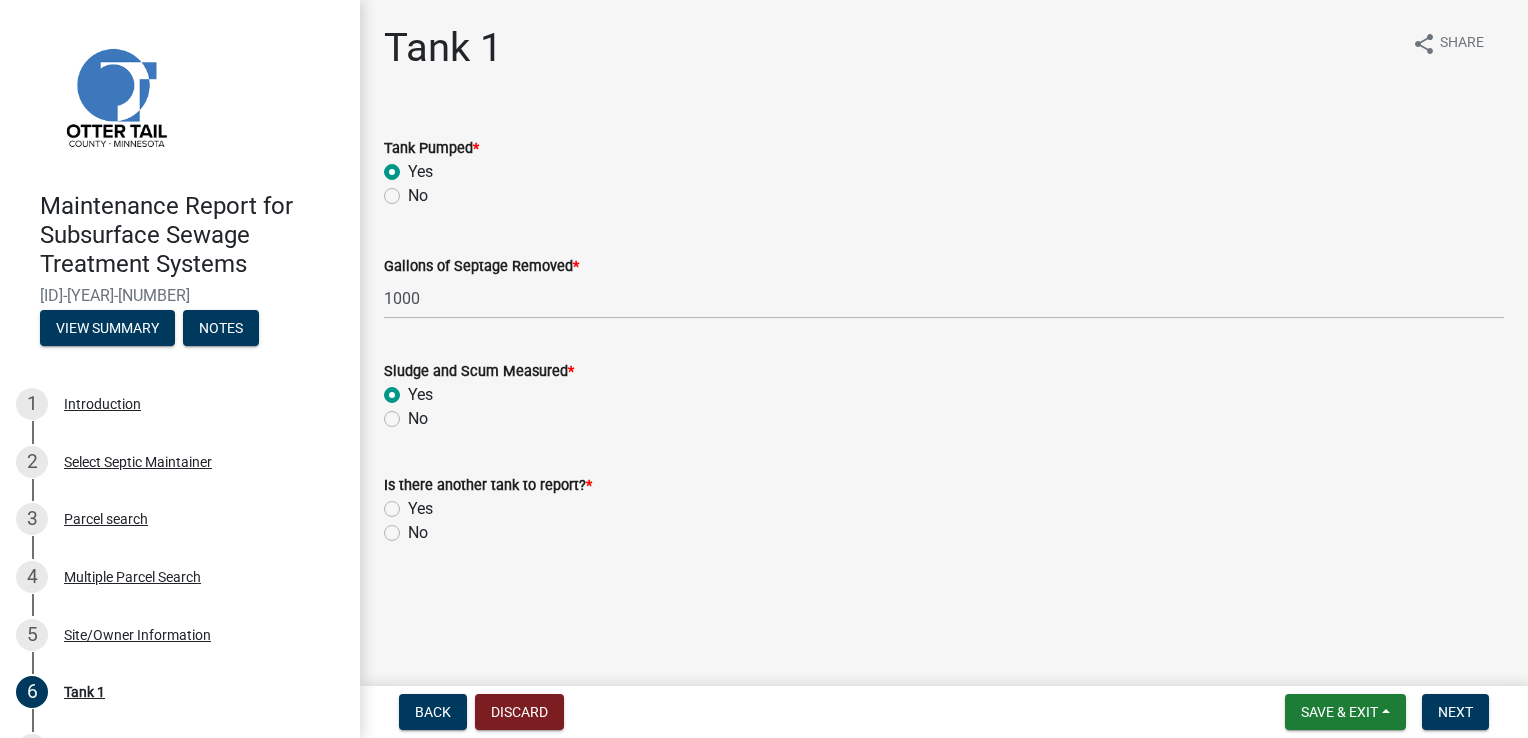click on "No" 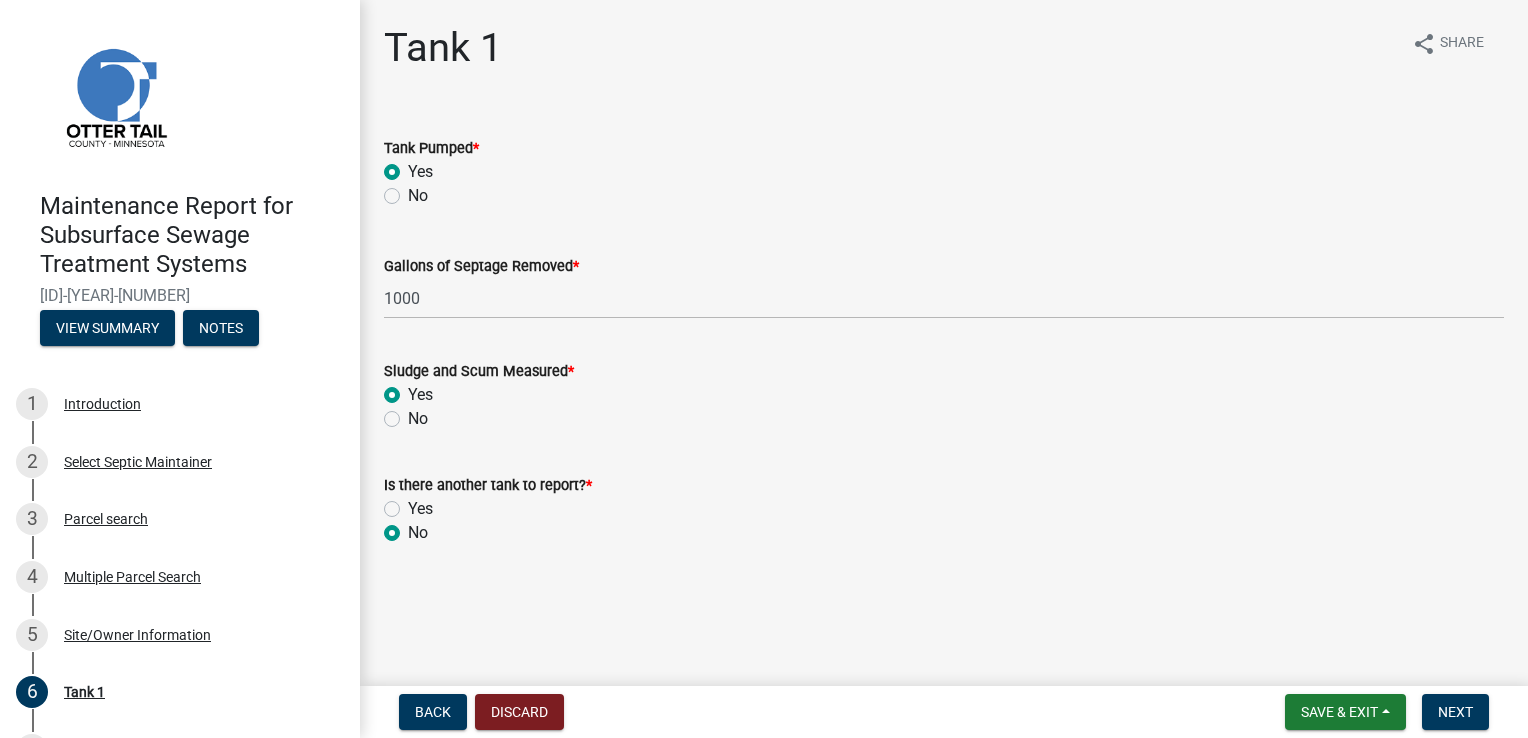 radio on "true" 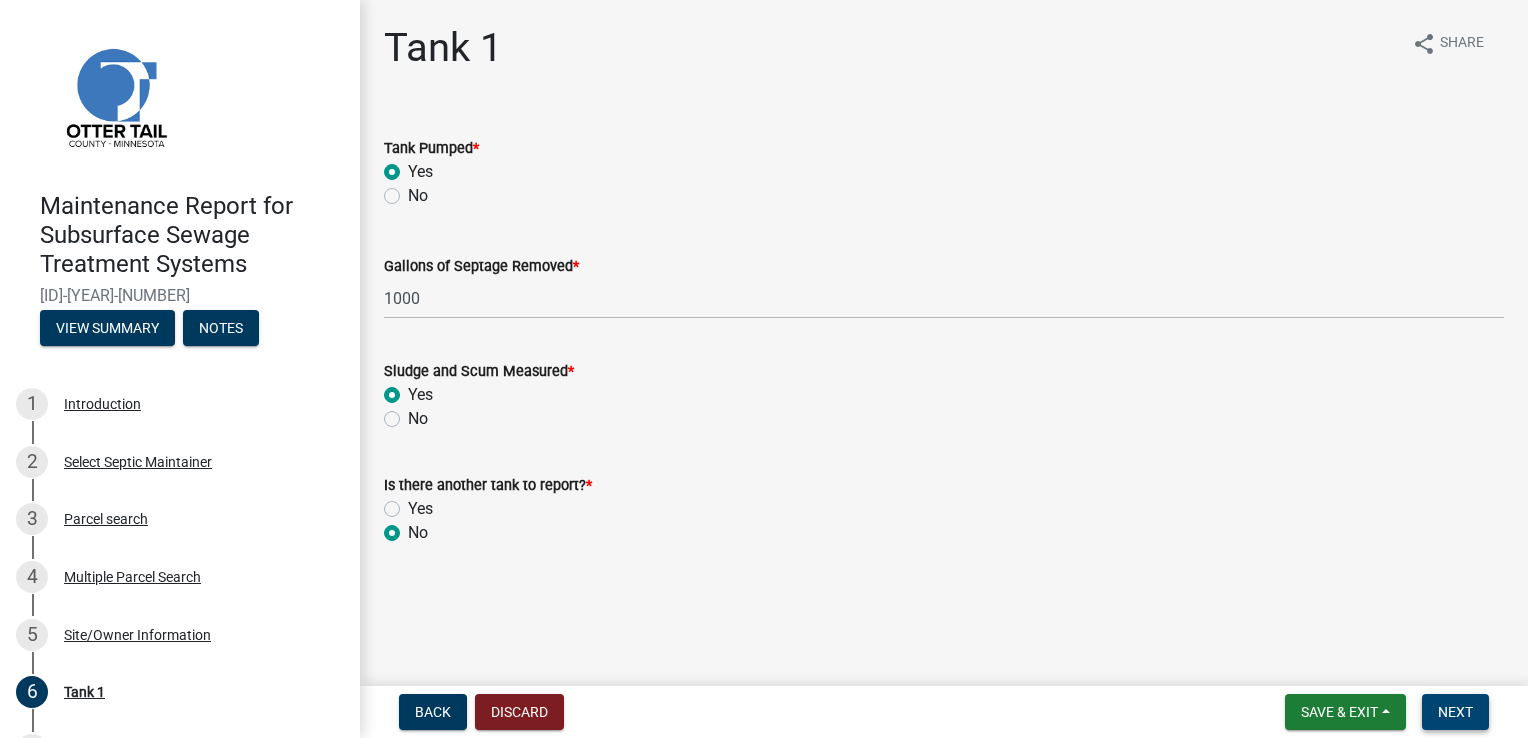 click on "Next" at bounding box center (1455, 712) 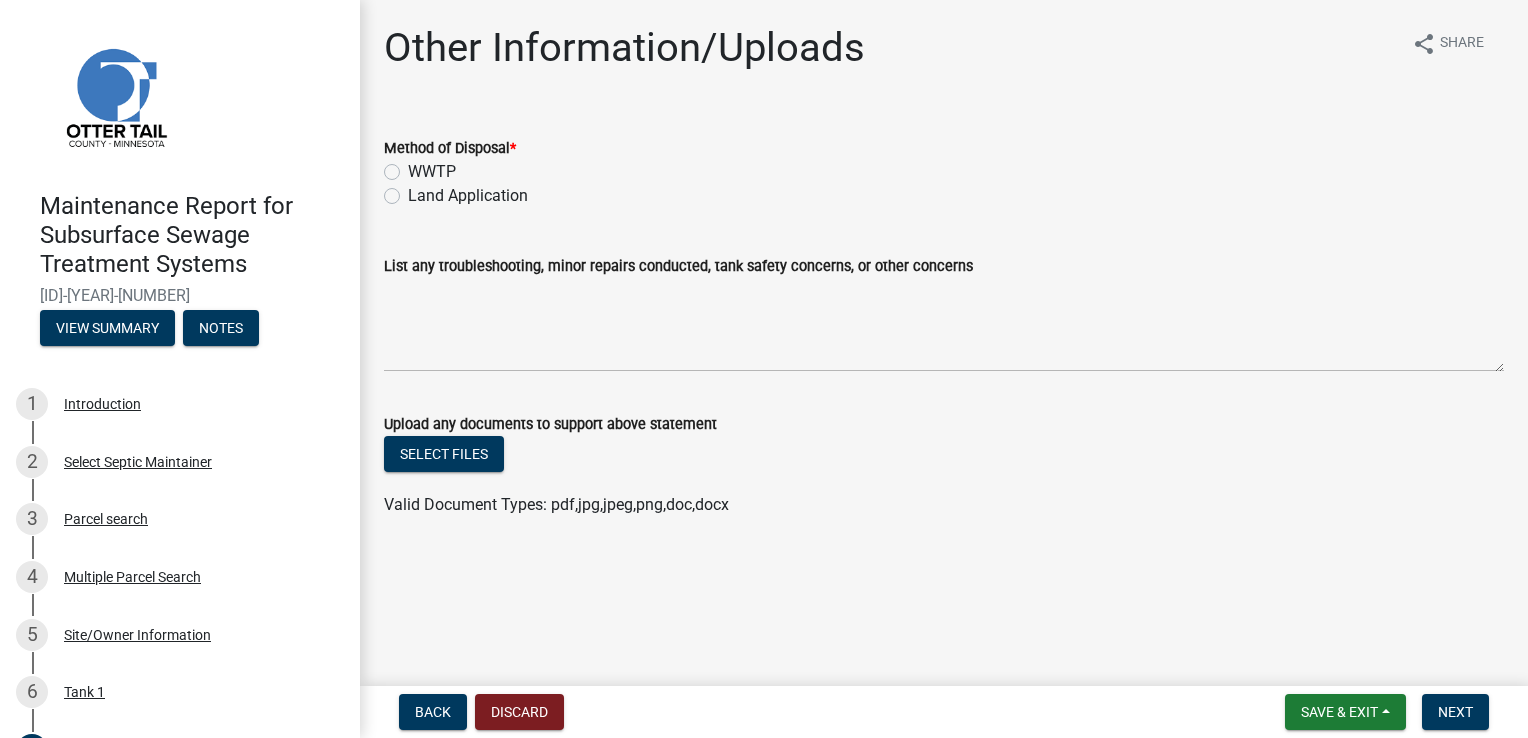 click on "WWTP" 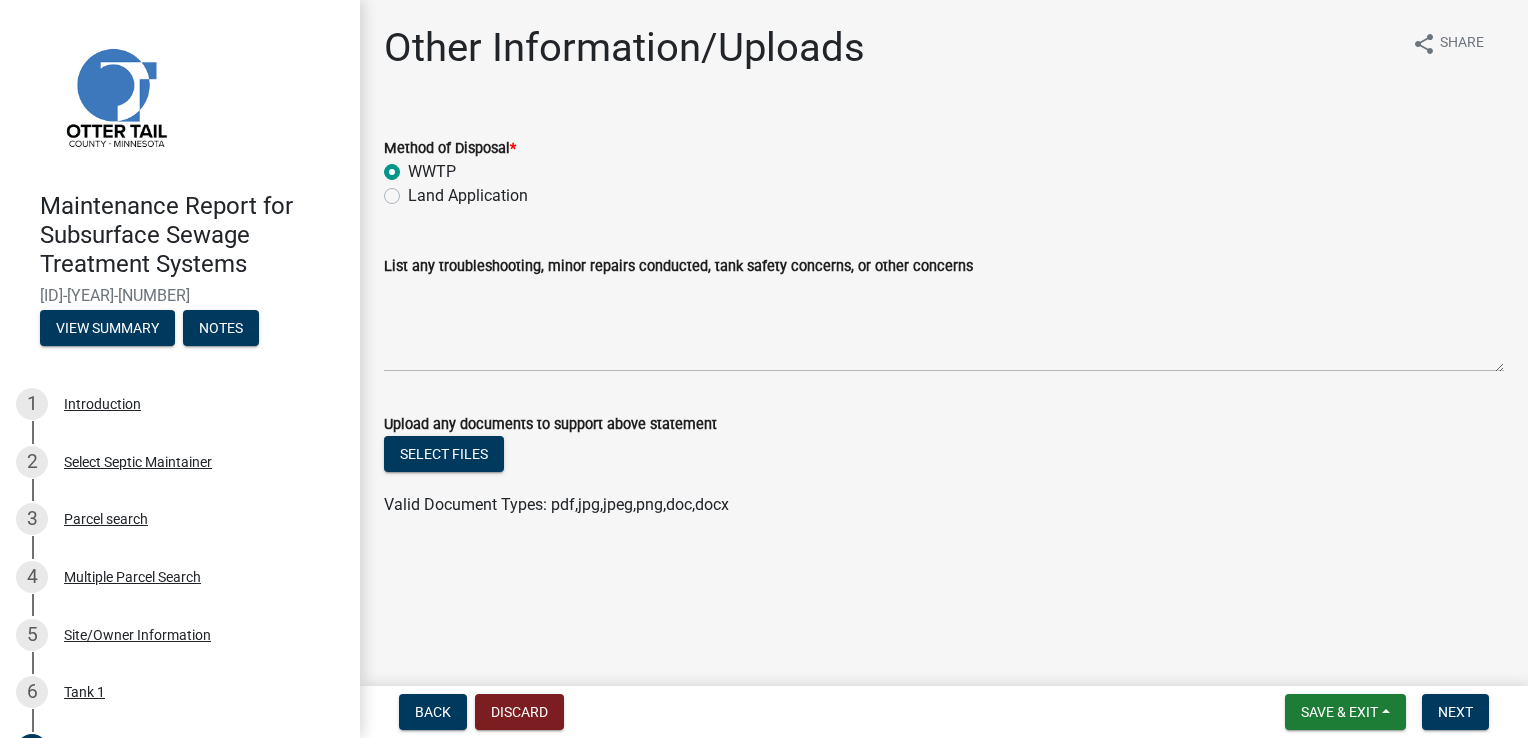 radio on "true" 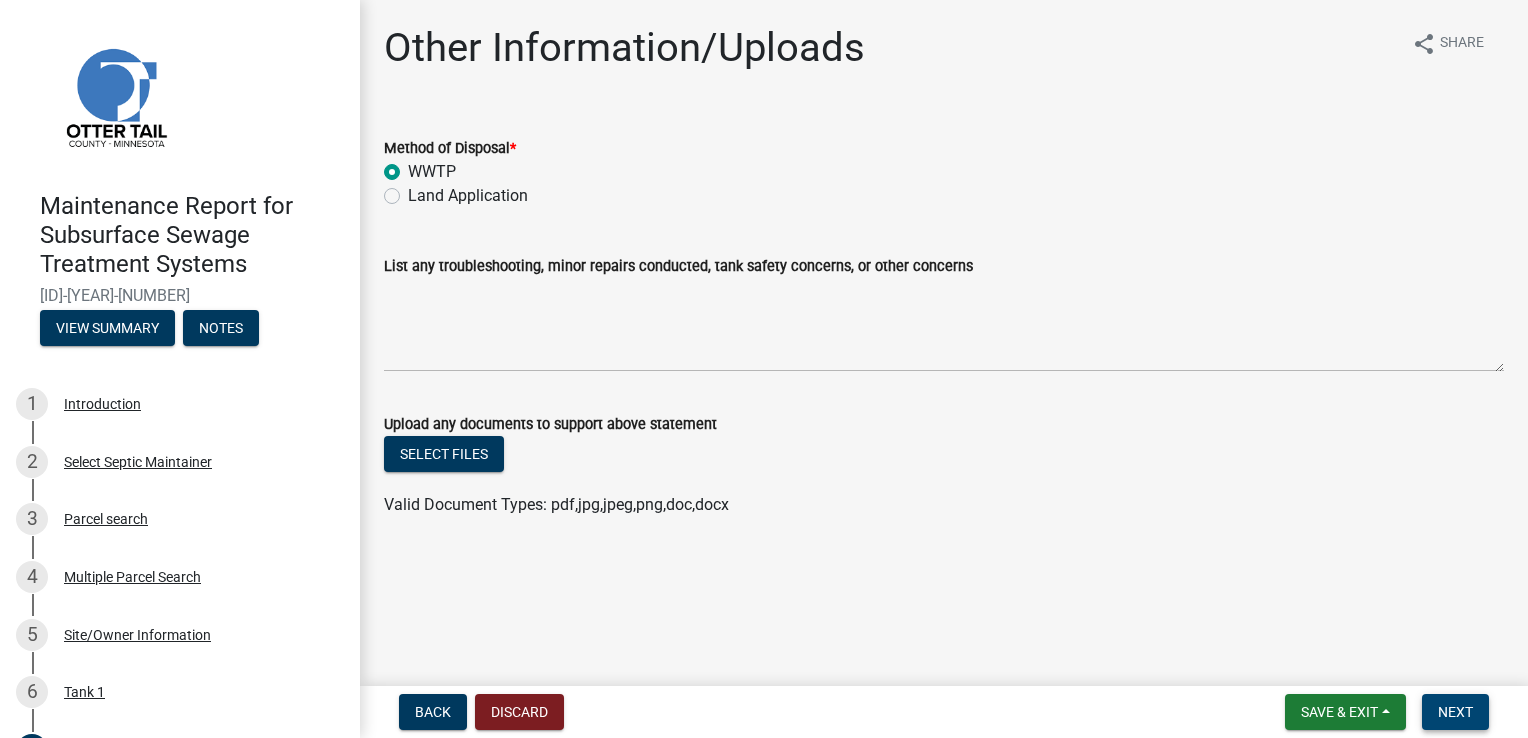 click on "Next" at bounding box center (1455, 712) 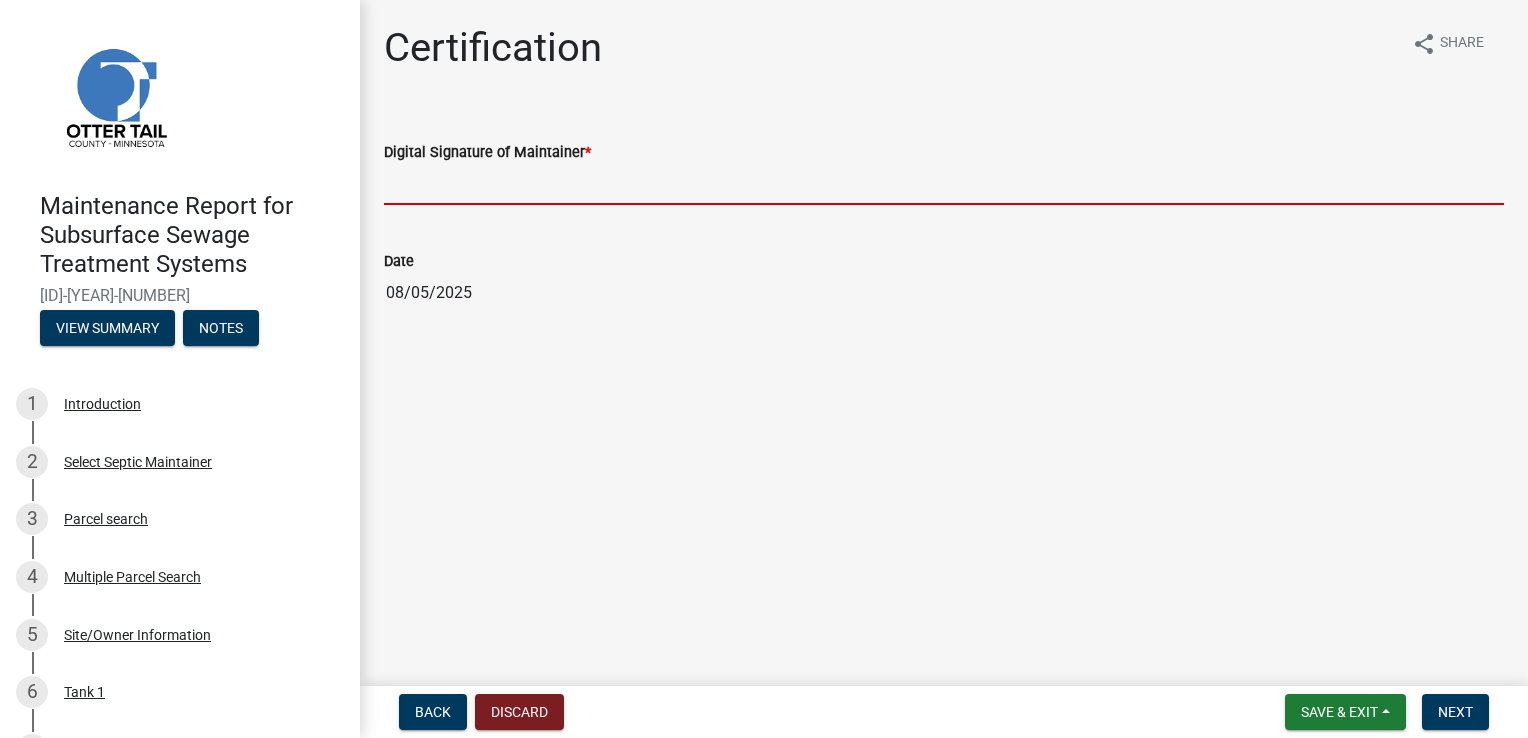 drag, startPoint x: 440, startPoint y: 186, endPoint x: 441, endPoint y: 196, distance: 10.049875 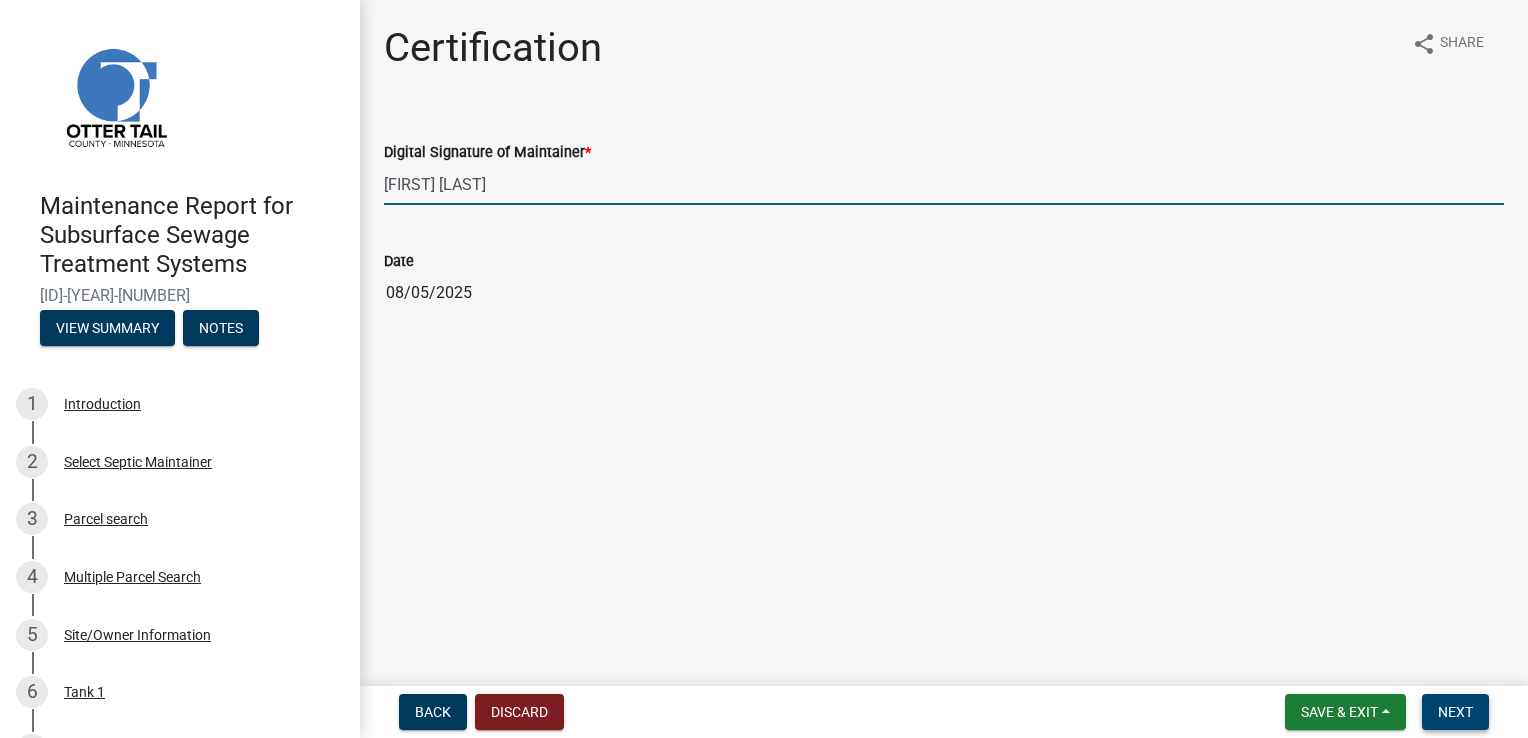 click on "Next" at bounding box center (1455, 712) 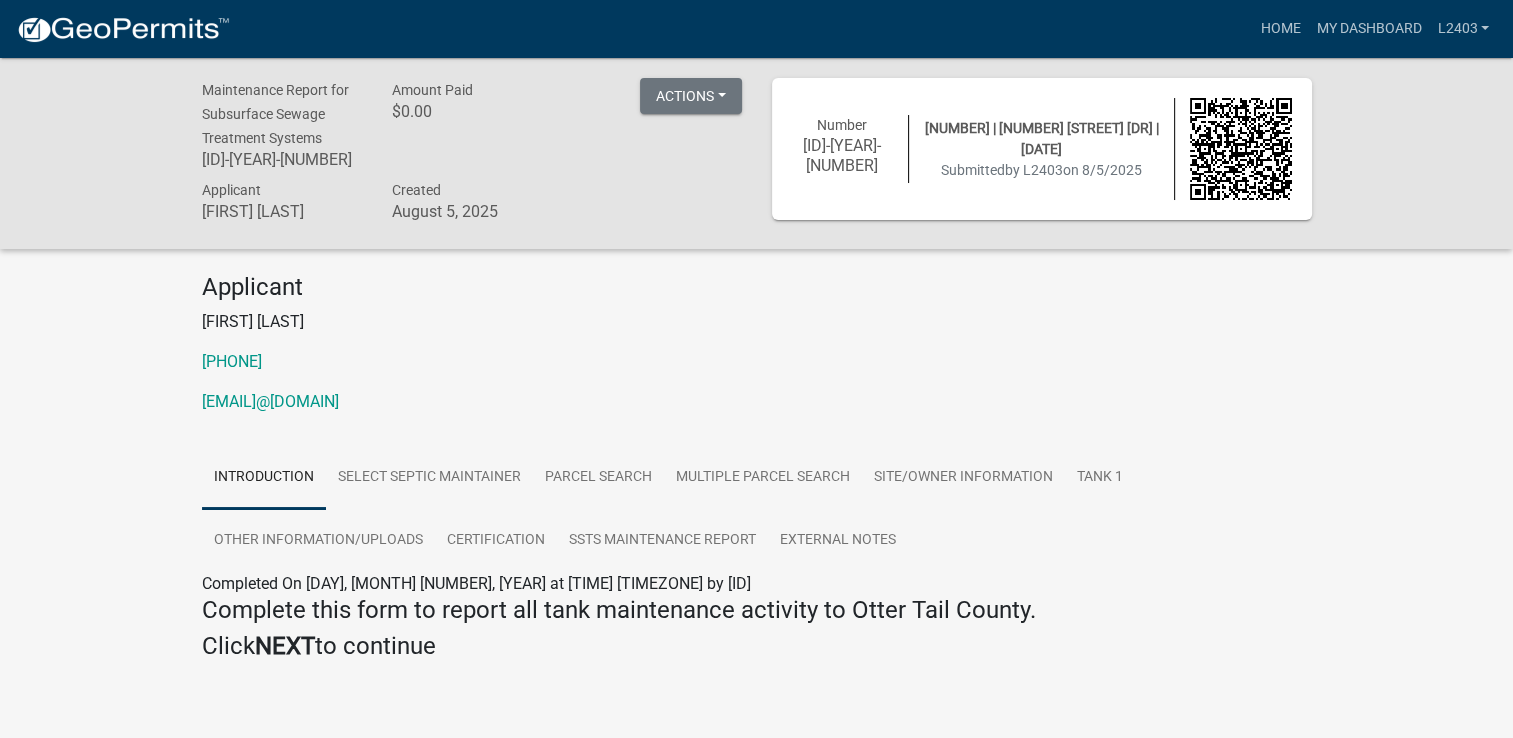 drag, startPoint x: 905, startPoint y: 342, endPoint x: 1193, endPoint y: 258, distance: 300 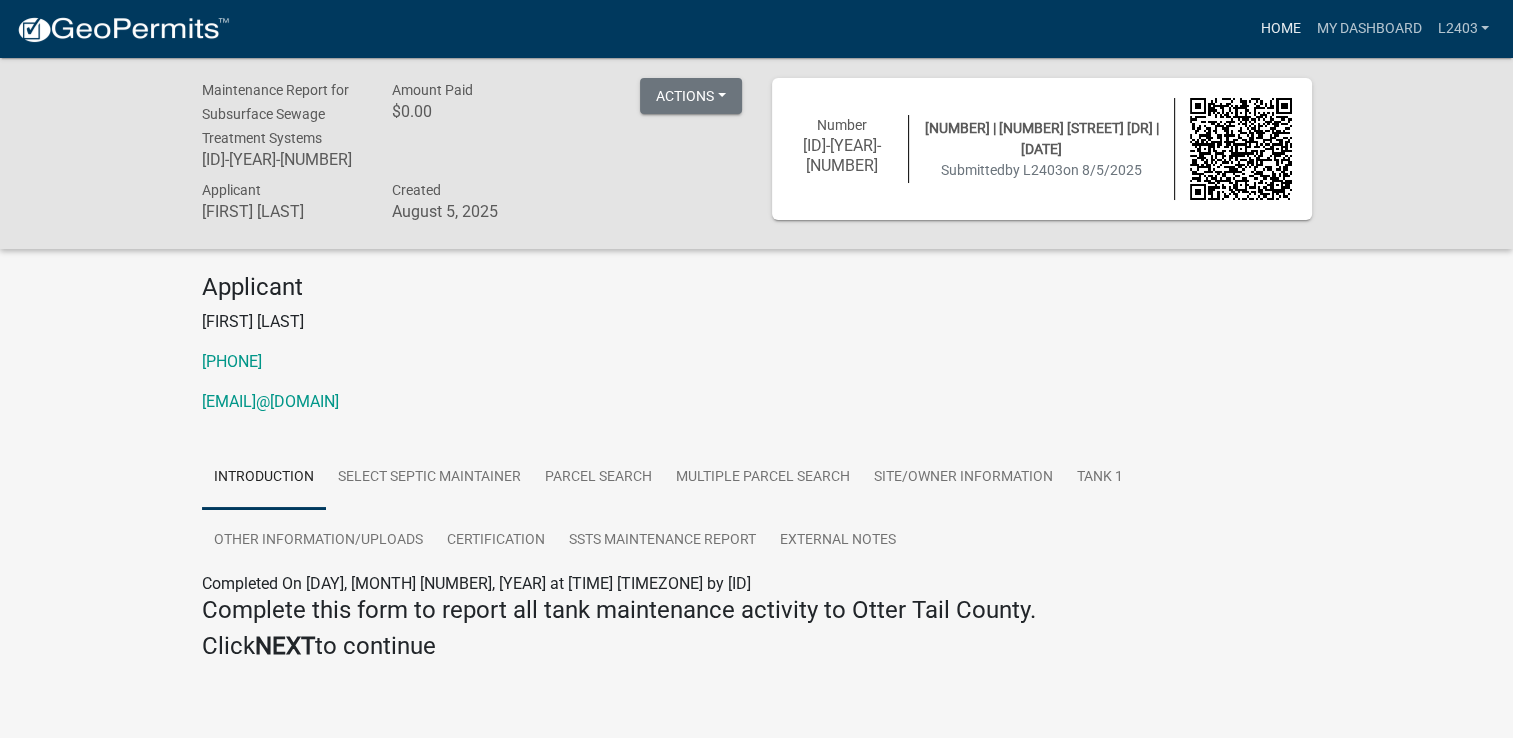 click on "Home" at bounding box center (1280, 29) 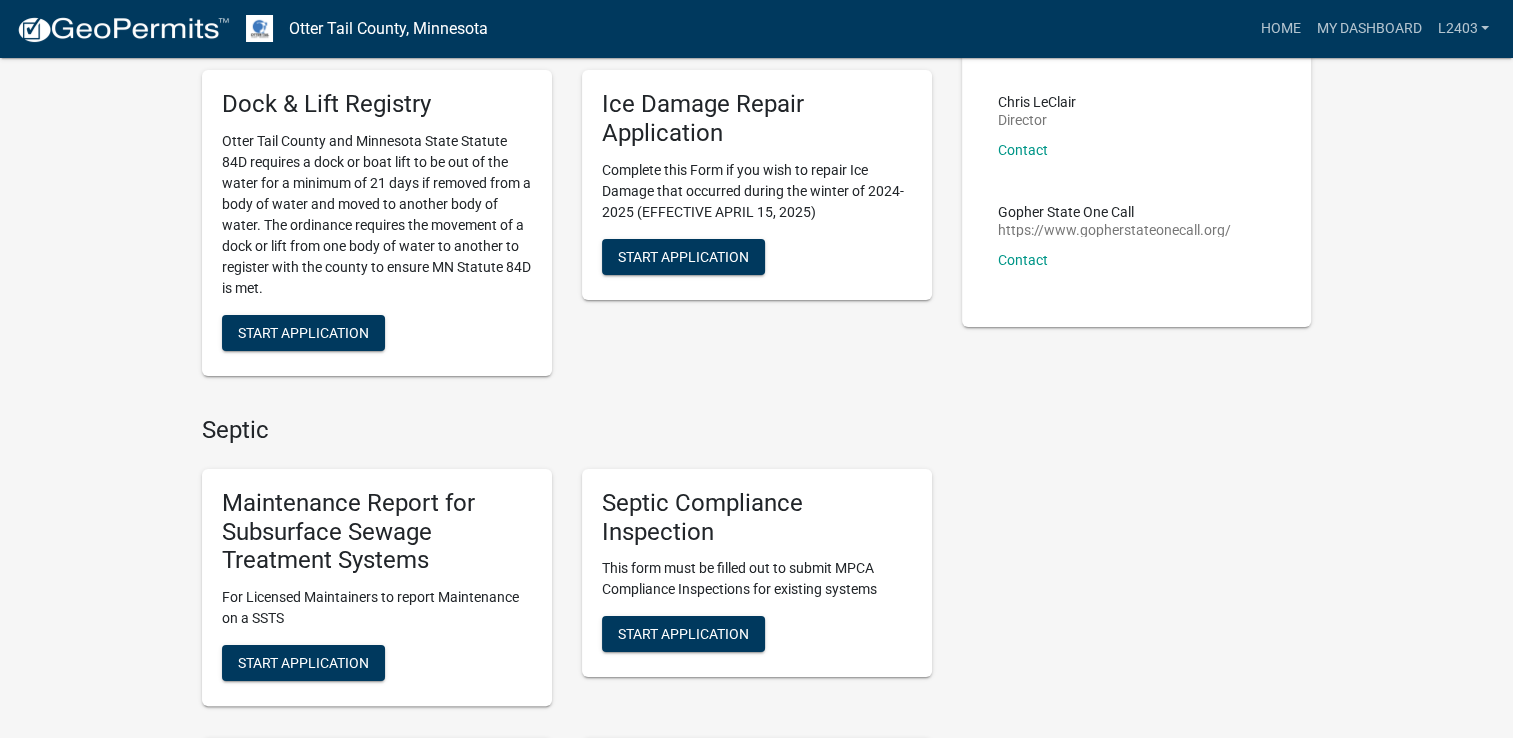 scroll, scrollTop: 300, scrollLeft: 0, axis: vertical 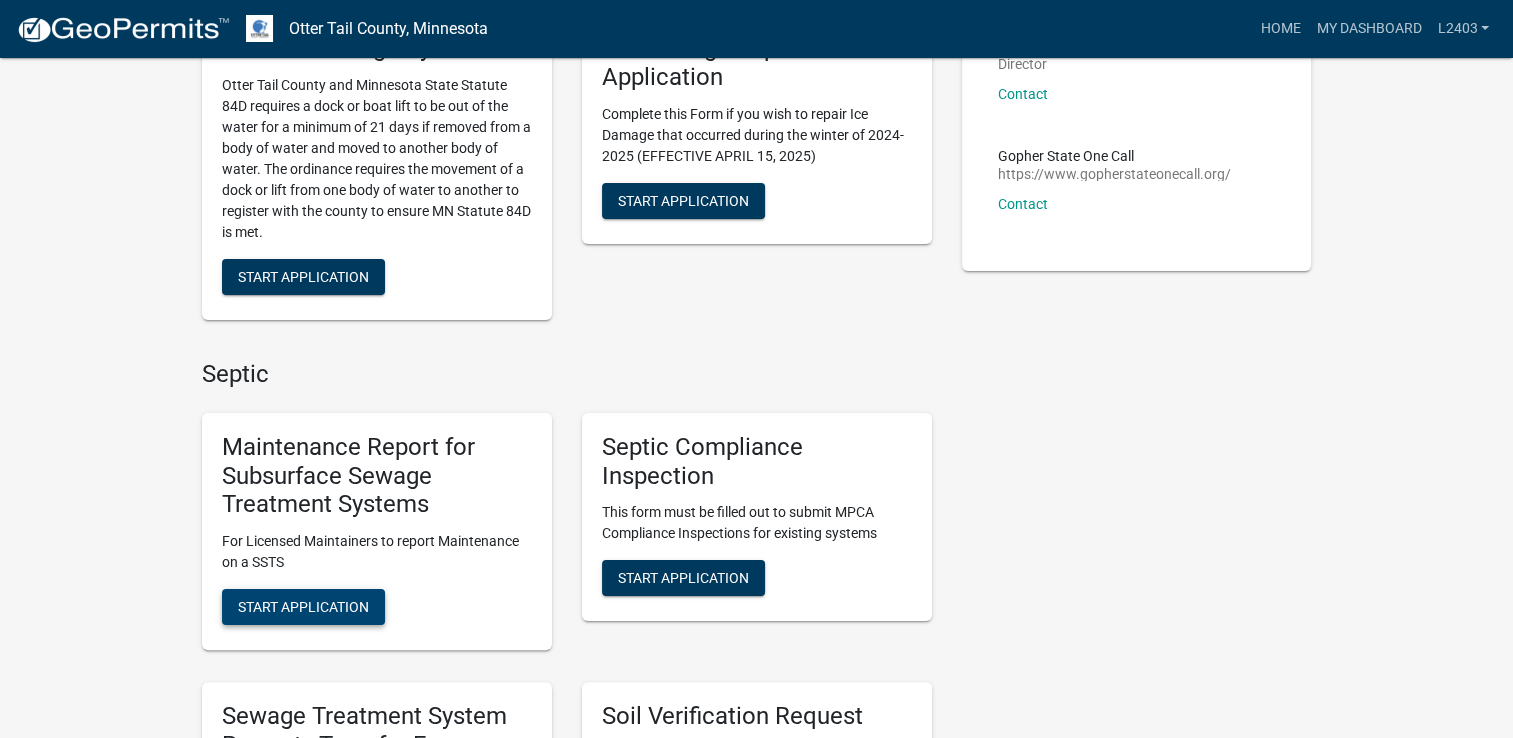 click on "Start Application" at bounding box center (303, 607) 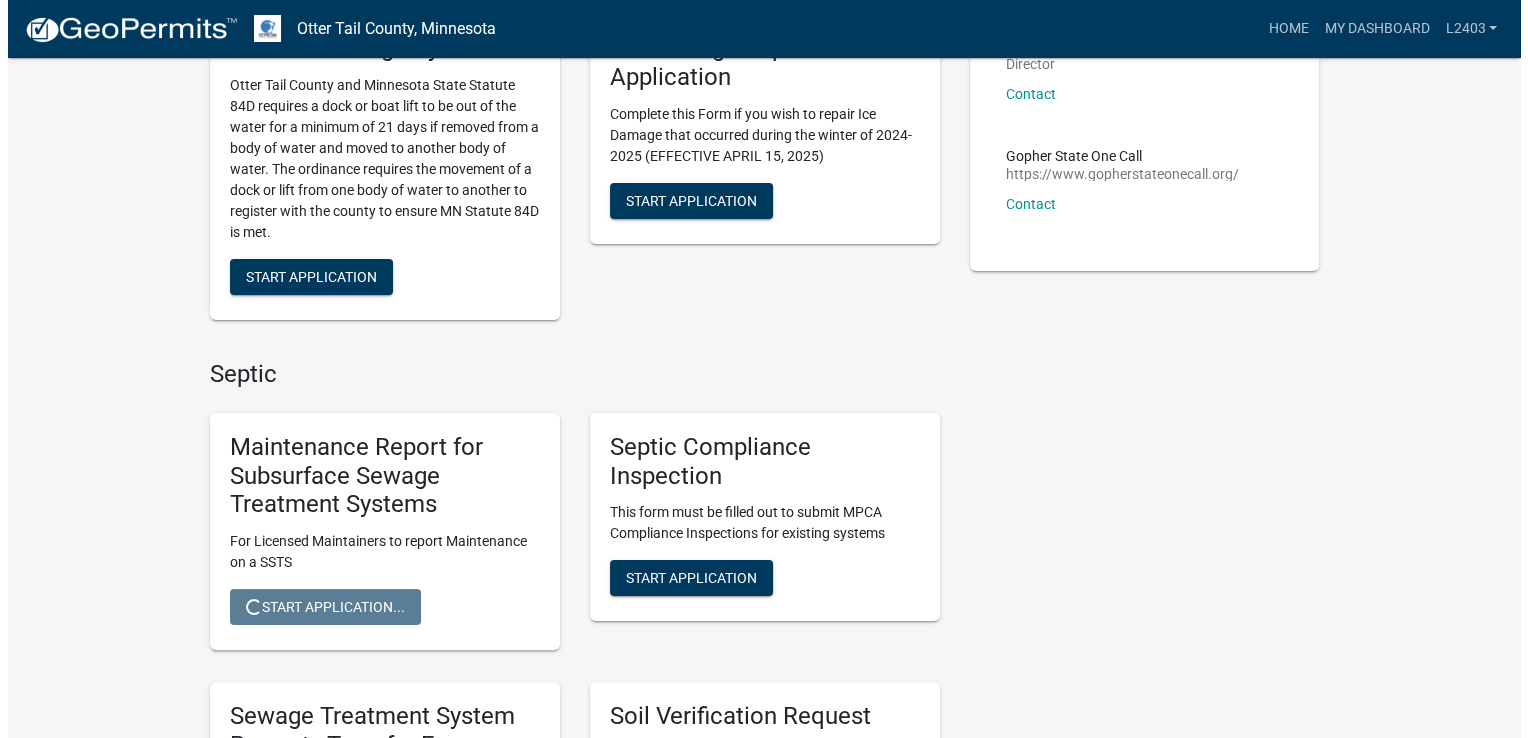 scroll, scrollTop: 0, scrollLeft: 0, axis: both 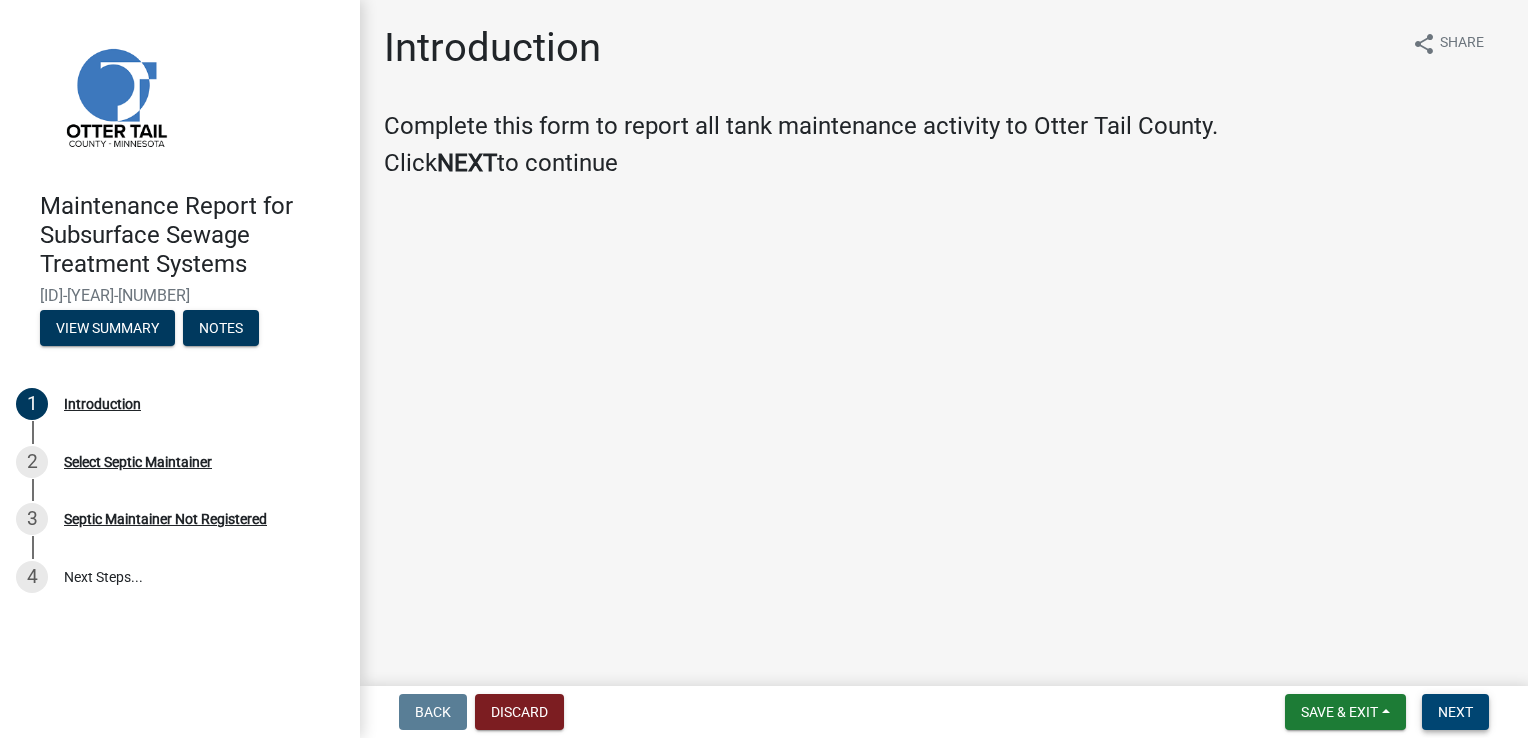 click on "Next" at bounding box center [1455, 712] 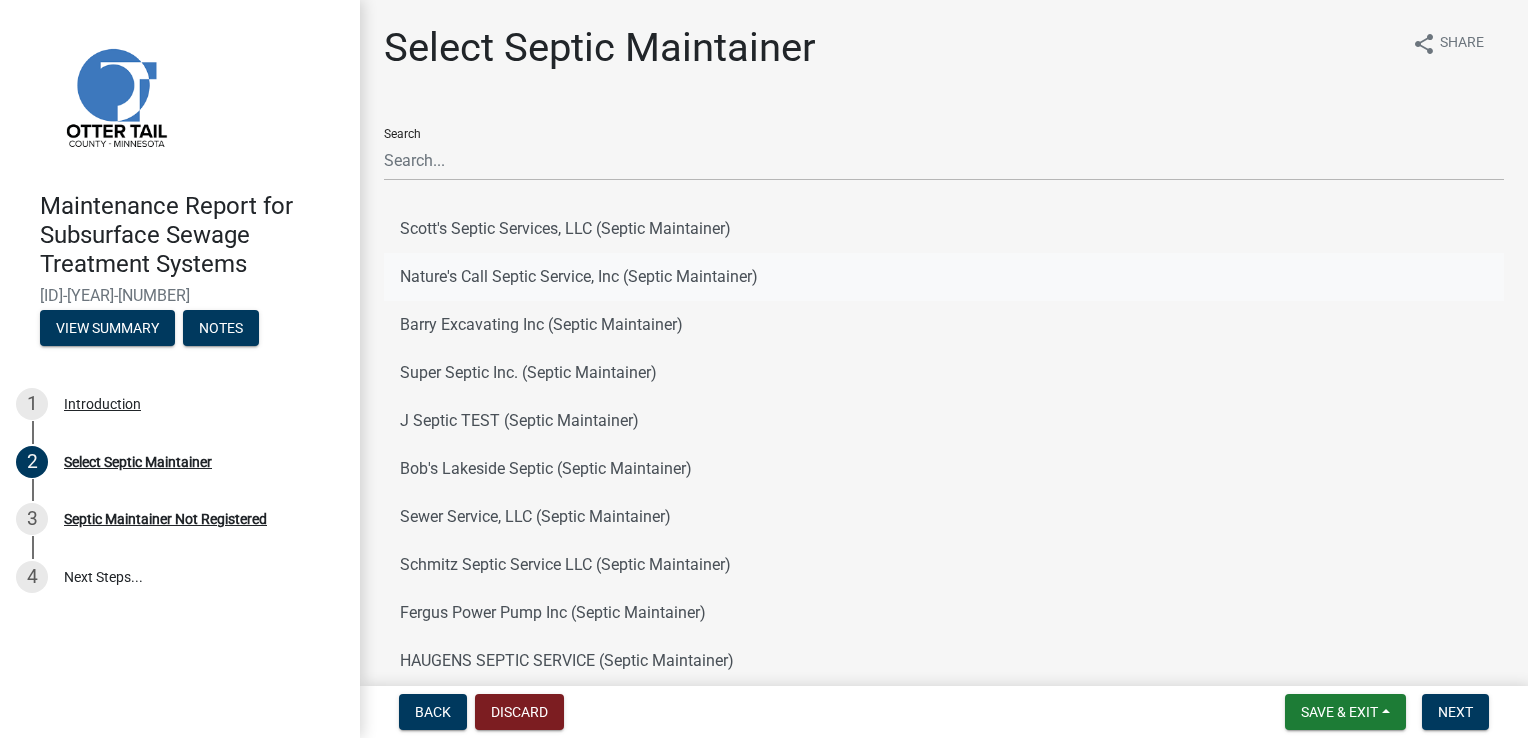 click on "Nature's Call Septic Service, Inc (Septic Maintainer)" 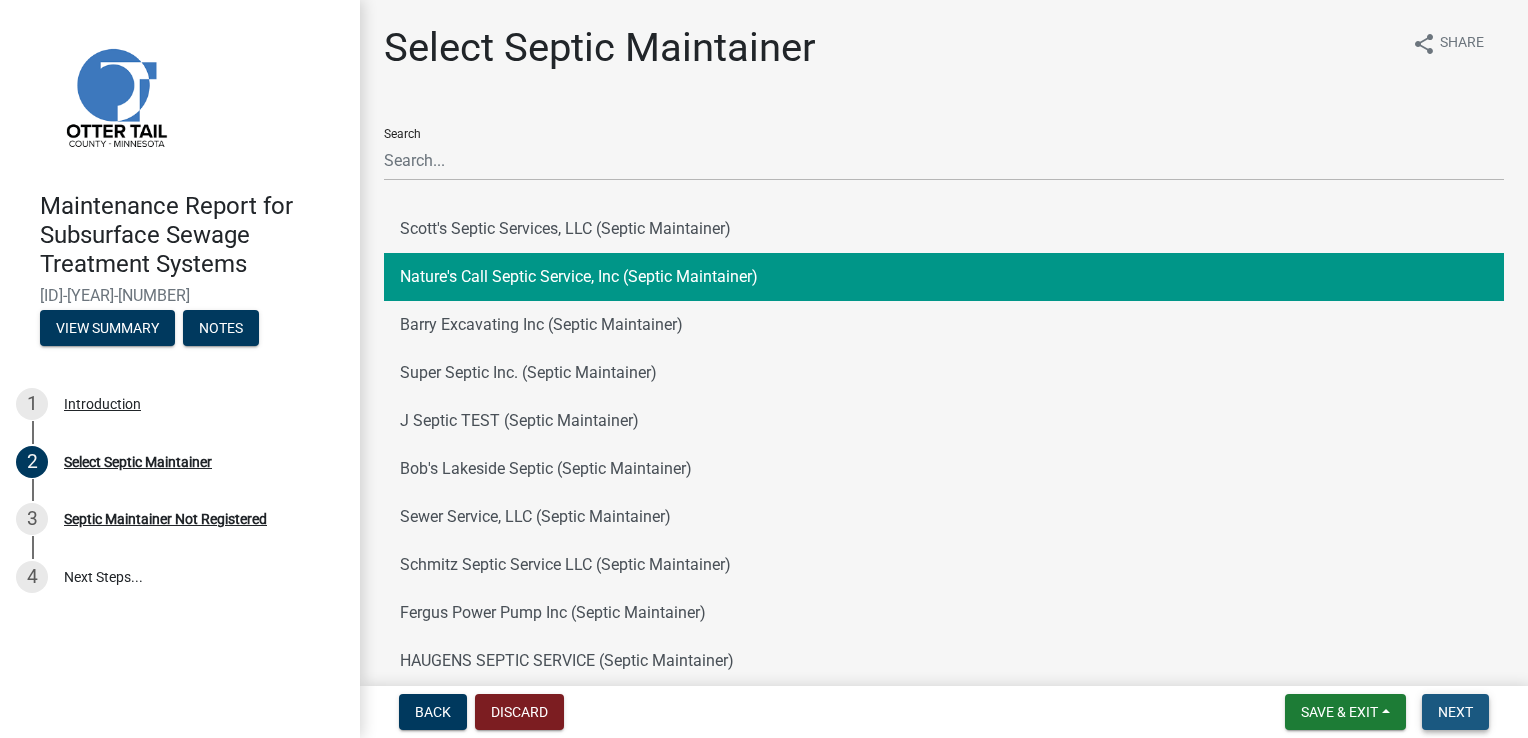 click on "Next" at bounding box center [1455, 712] 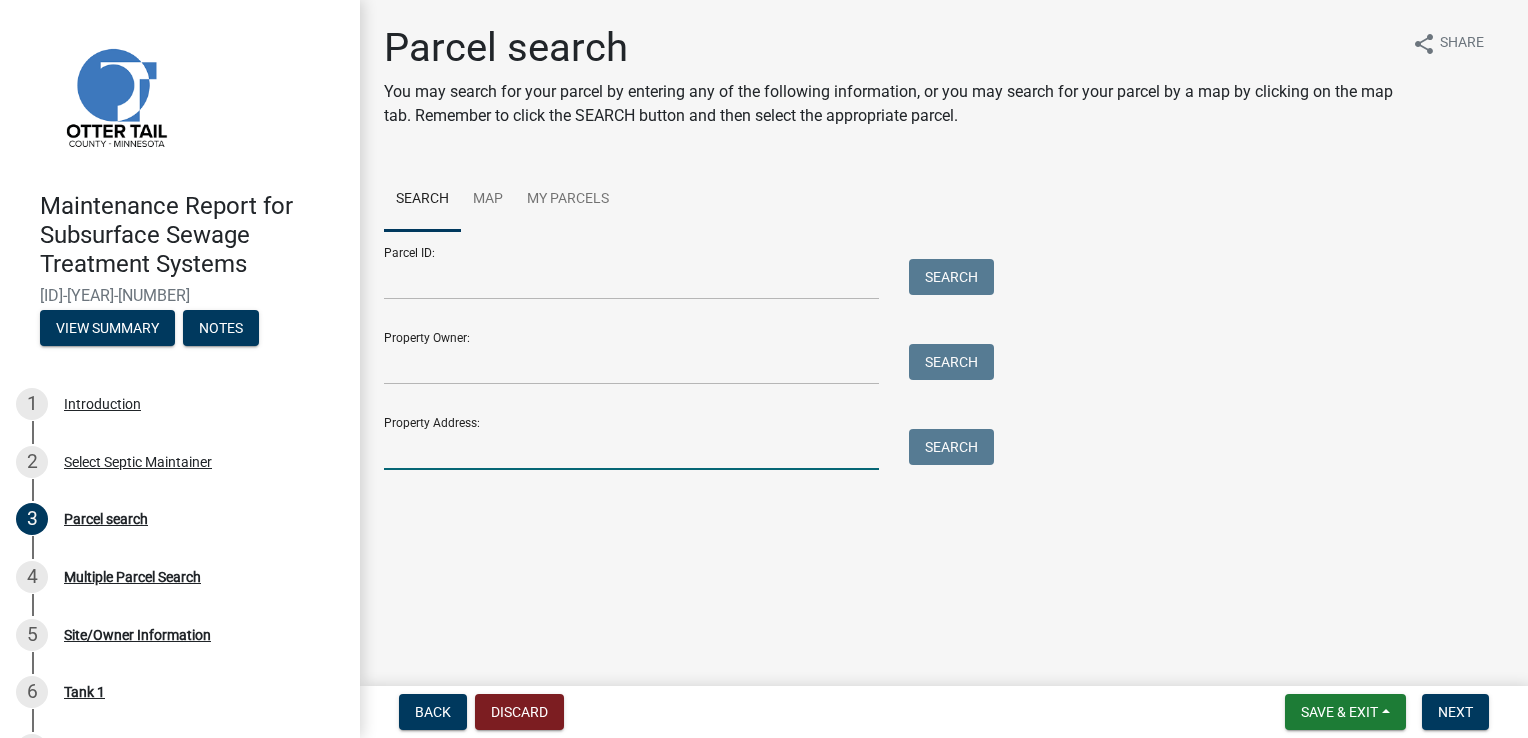 click on "Property Address:" at bounding box center [631, 449] 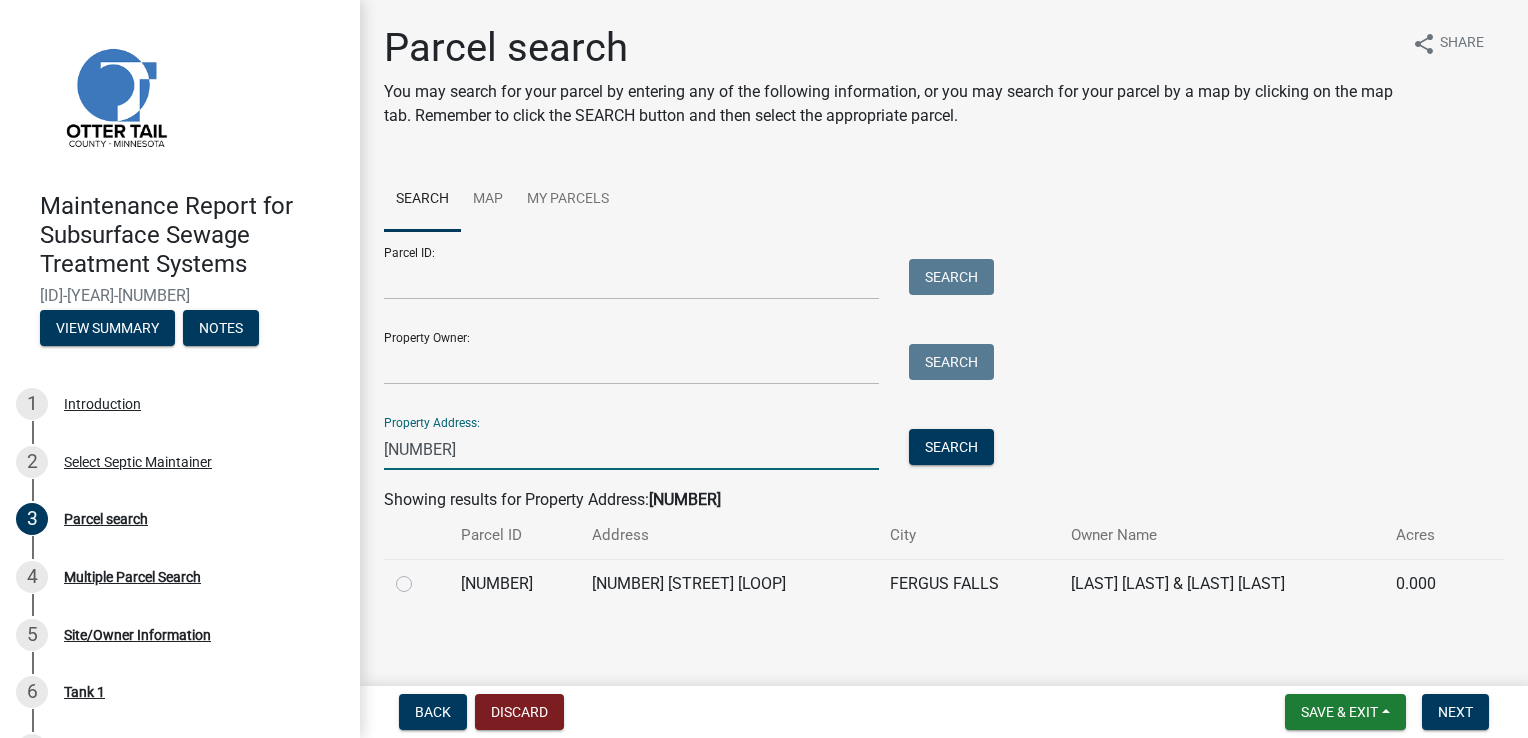 type on "[NUMBER]" 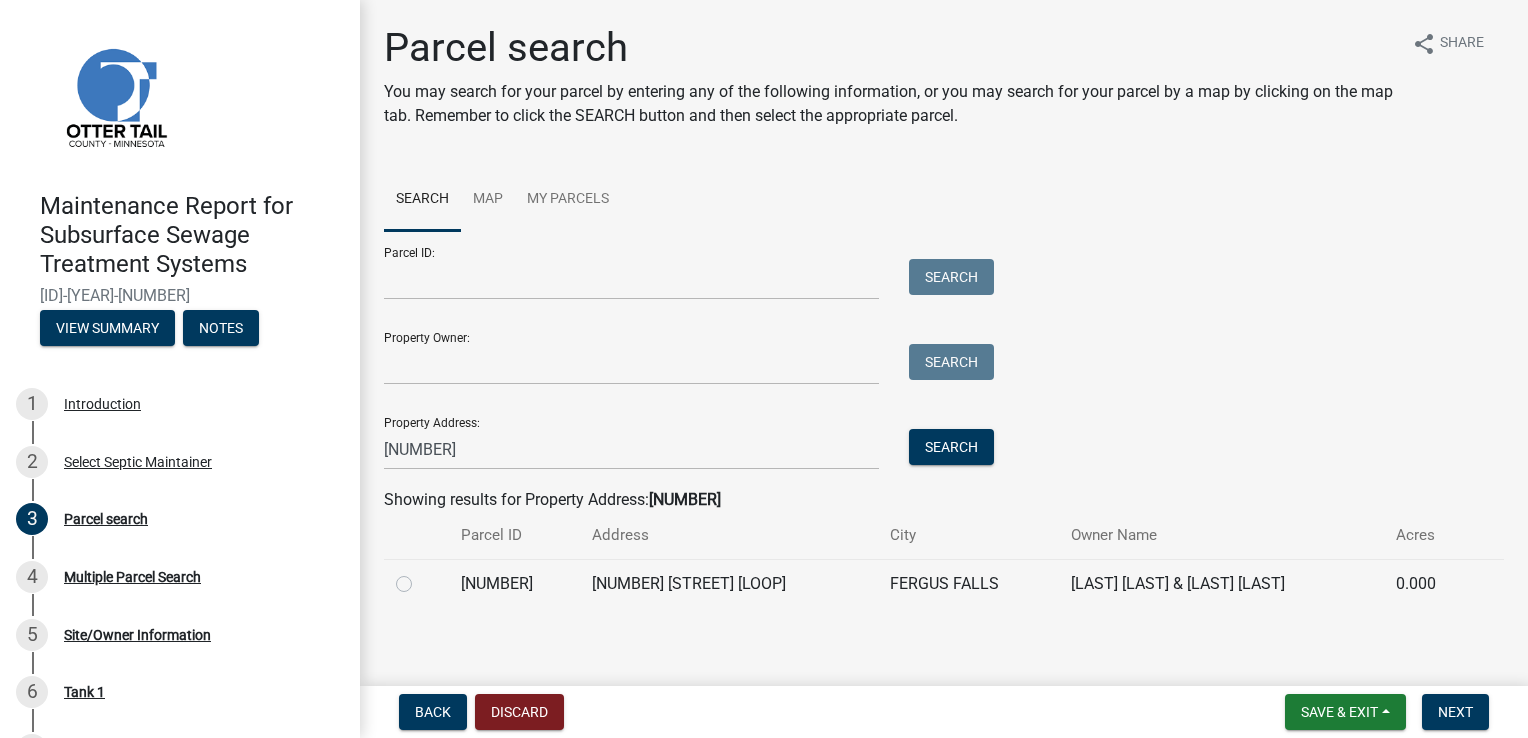 click 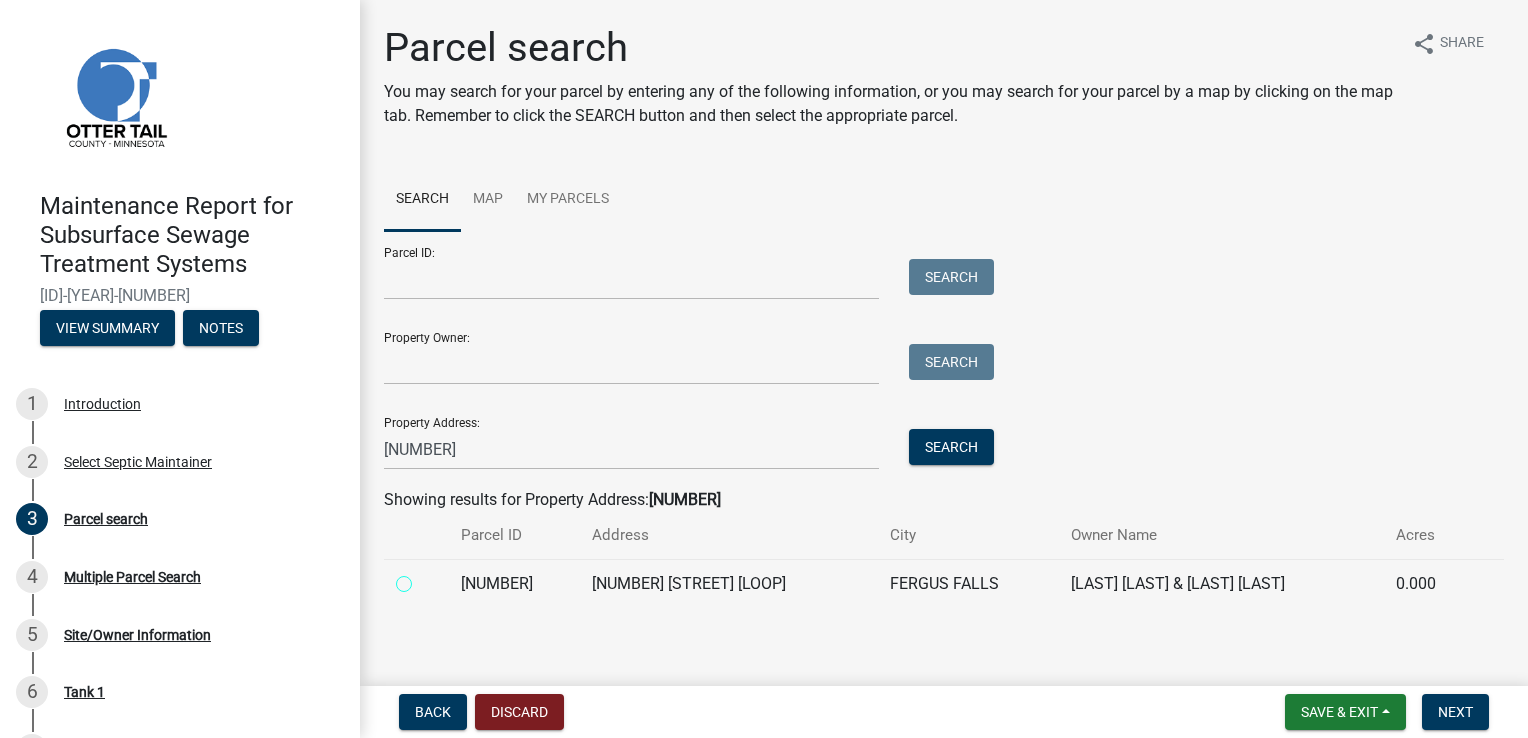 click at bounding box center [426, 578] 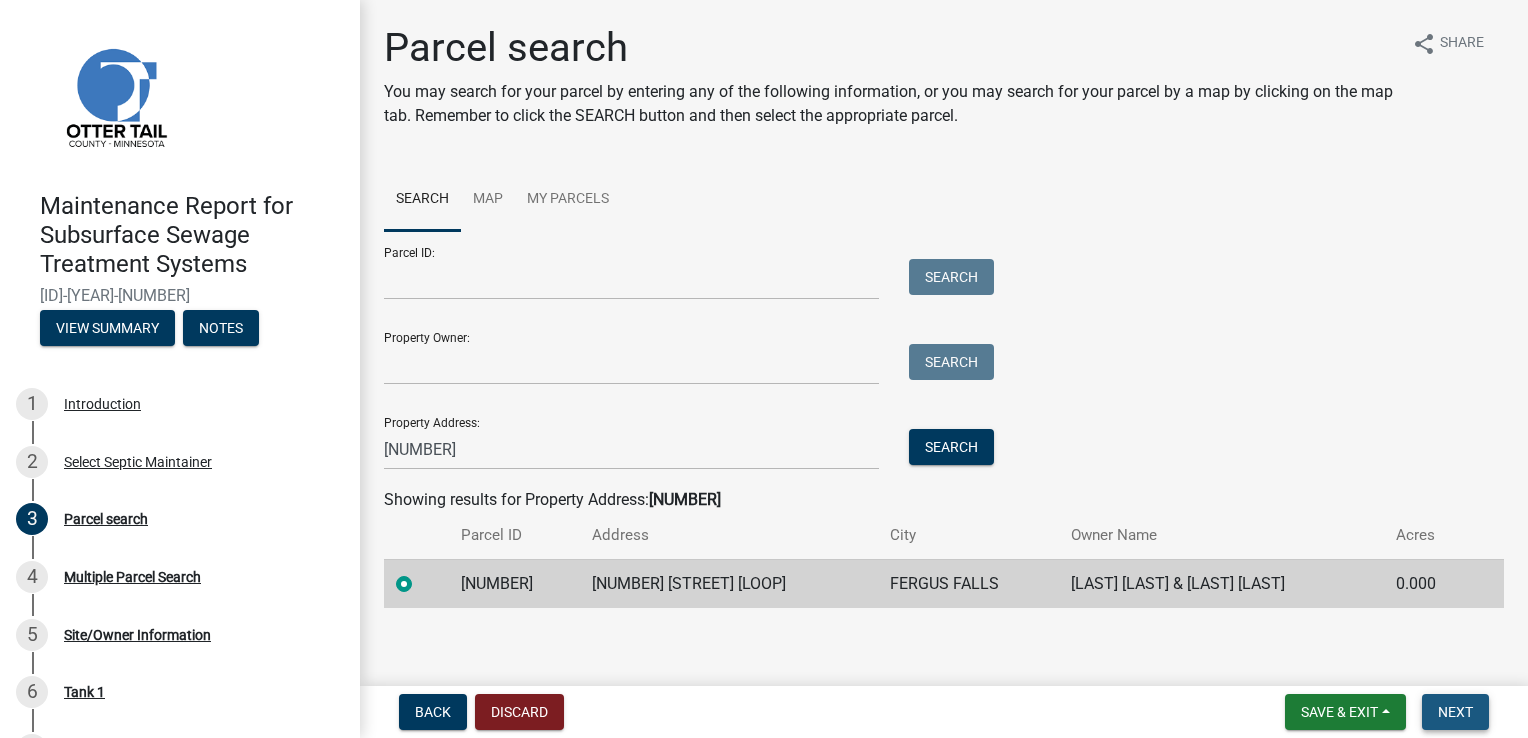 click on "Next" at bounding box center [1455, 712] 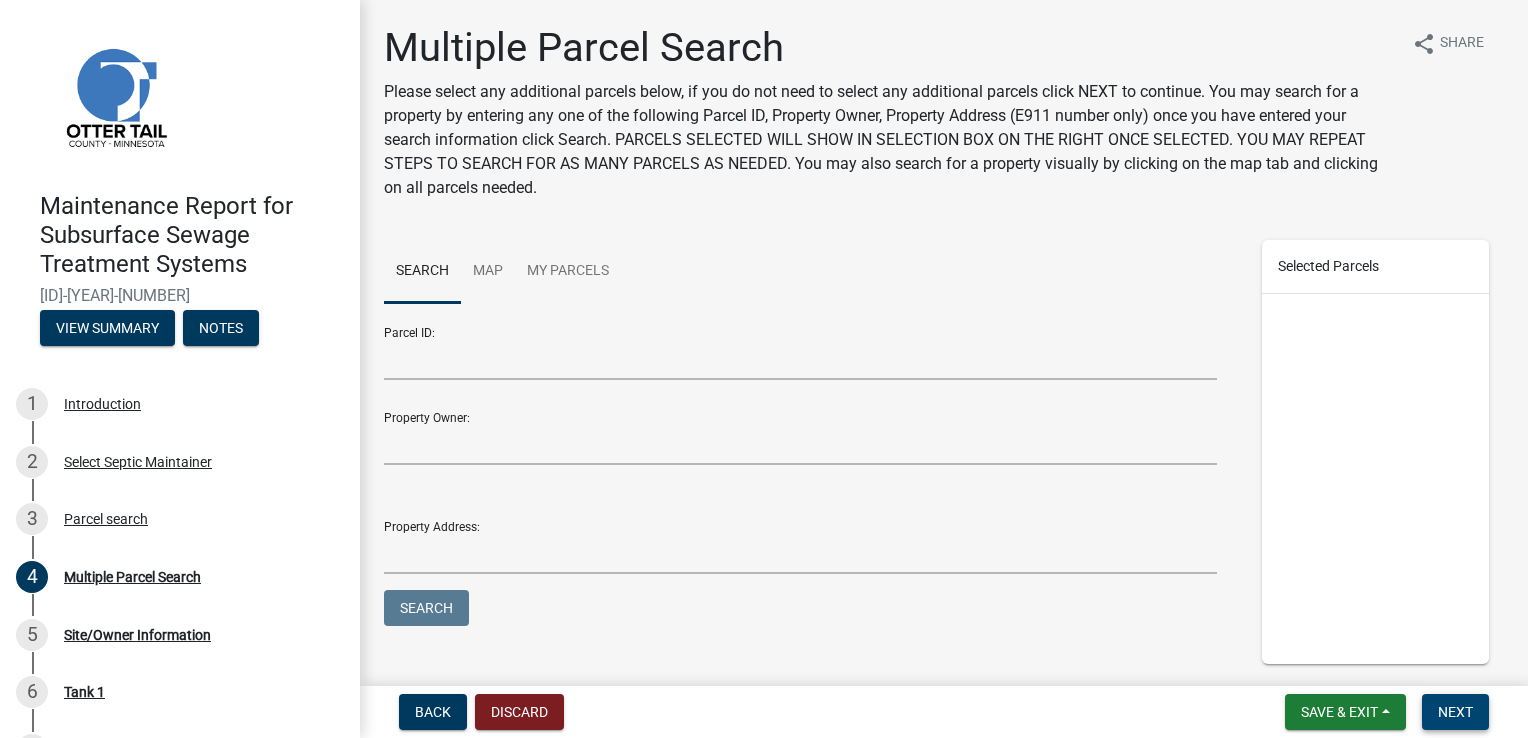 click on "Next" at bounding box center [1455, 712] 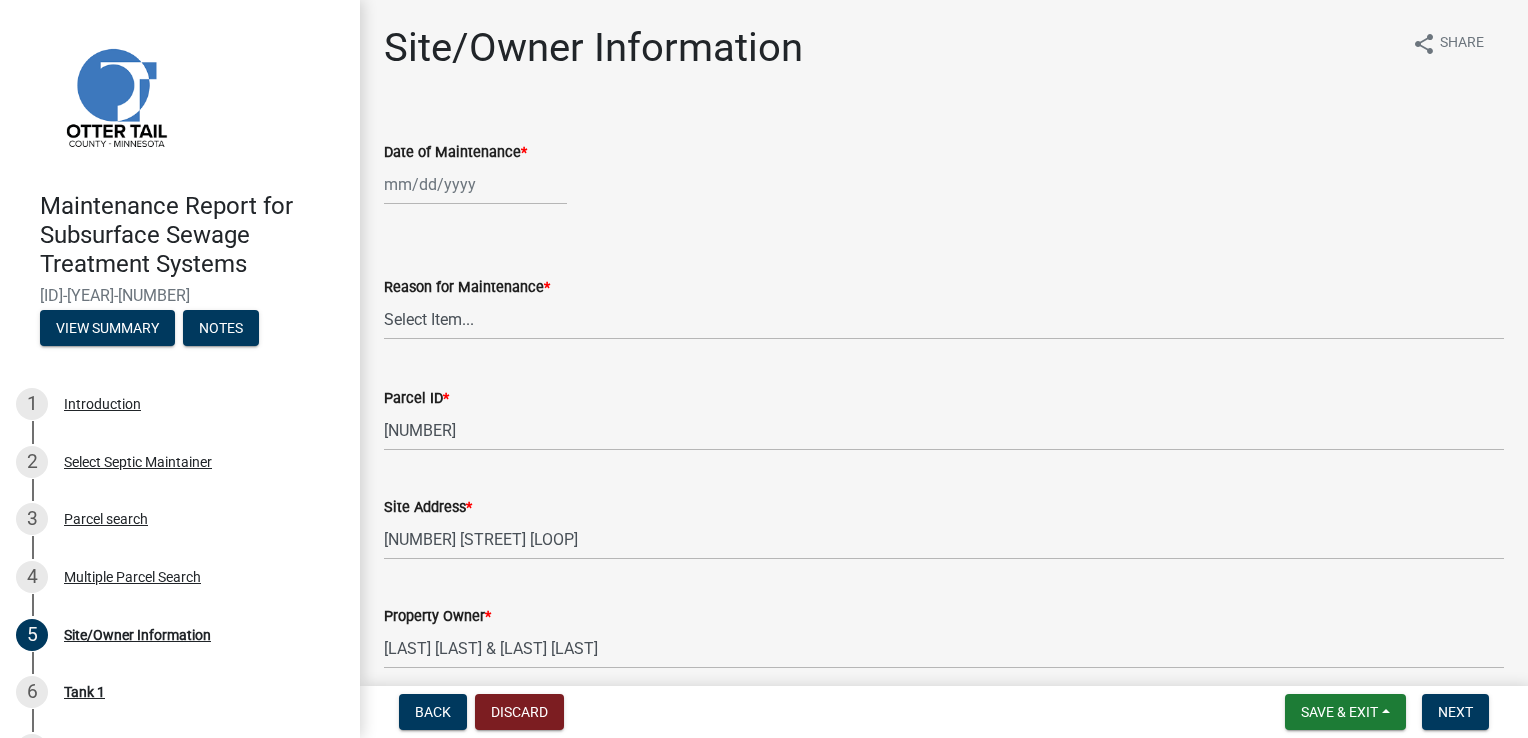 select on "8" 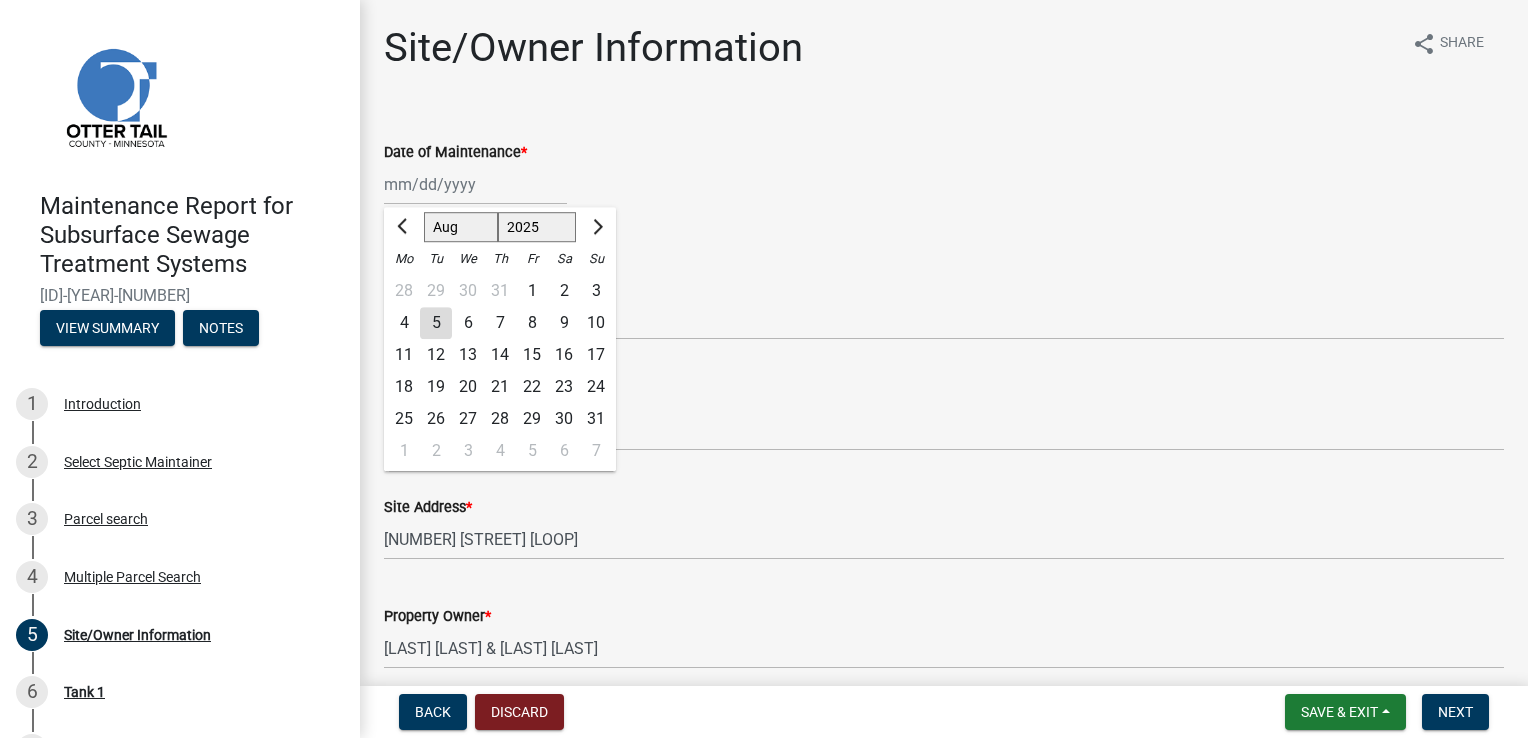 click on "Jan Feb Mar Apr May Jun Jul Aug Sep Oct Nov Dec 1525 1526 1527 1528 1529 1530 1531 1532 1533 1534 1535 1536 1537 1538 1539 1540 1541 1542 1543 1544 1545 1546 1547 1548 1549 1550 1551 1552 1553 1554 1555 1556 1557 1558 1559 1560 1561 1562 1563 1564 1565 1566 1567 1568 1569 1570 1571 1572 1573 1574 1575 1576 1577 1578 1579 1580 1581 1582 1583 1584 1585 1586 1587 1588 1589 1590 1591 1592 1593 1594 1595 1596 1597 1598 1599 1600 1601 1602 1603 1604 1605 1606 1607 1608 1609 1610 1611 1612 1613 1614 1615 1616 1617 1618 1619 1620 1621 1622 1623 1624 1625 1626 1627 1628 1629 1630 1631 1632 1633 1634 1635 1636 1637 1638 1639 1640 1641 1642 1643 1644 1645 1646 1647 1648 1649 1650 1651 1652 1653 1654 1655 1656 1657 1658 1659 1660 1661 1662 1663 1664 1665 1666 1667 1668 1669 1670 1671 1672 1673 1674 1675 1676 1677 1678 1679 1680 1681 1682 1683 1684 1685 1686 1687 1688 1689 1690 1691 1692 1693 1694 1695 1696 1697 1698 1699 1700 1701 1702 1703 1704 1705 1706 1707 1708 1709 1710 1711 1712 1713 1714 1715 1716 1717 1718 1719 1" 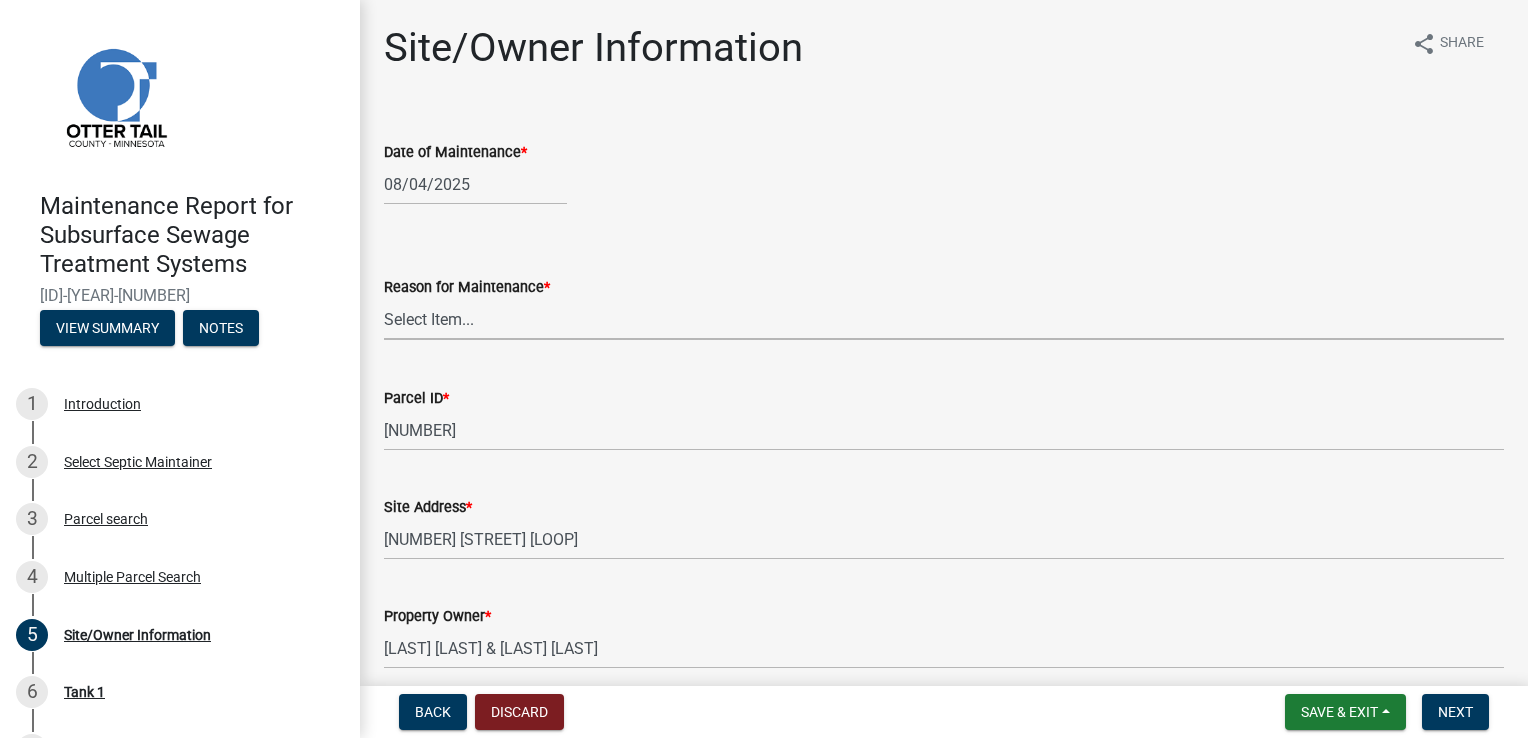 click on "Select Item...   Called   Routine   Other" at bounding box center (944, 319) 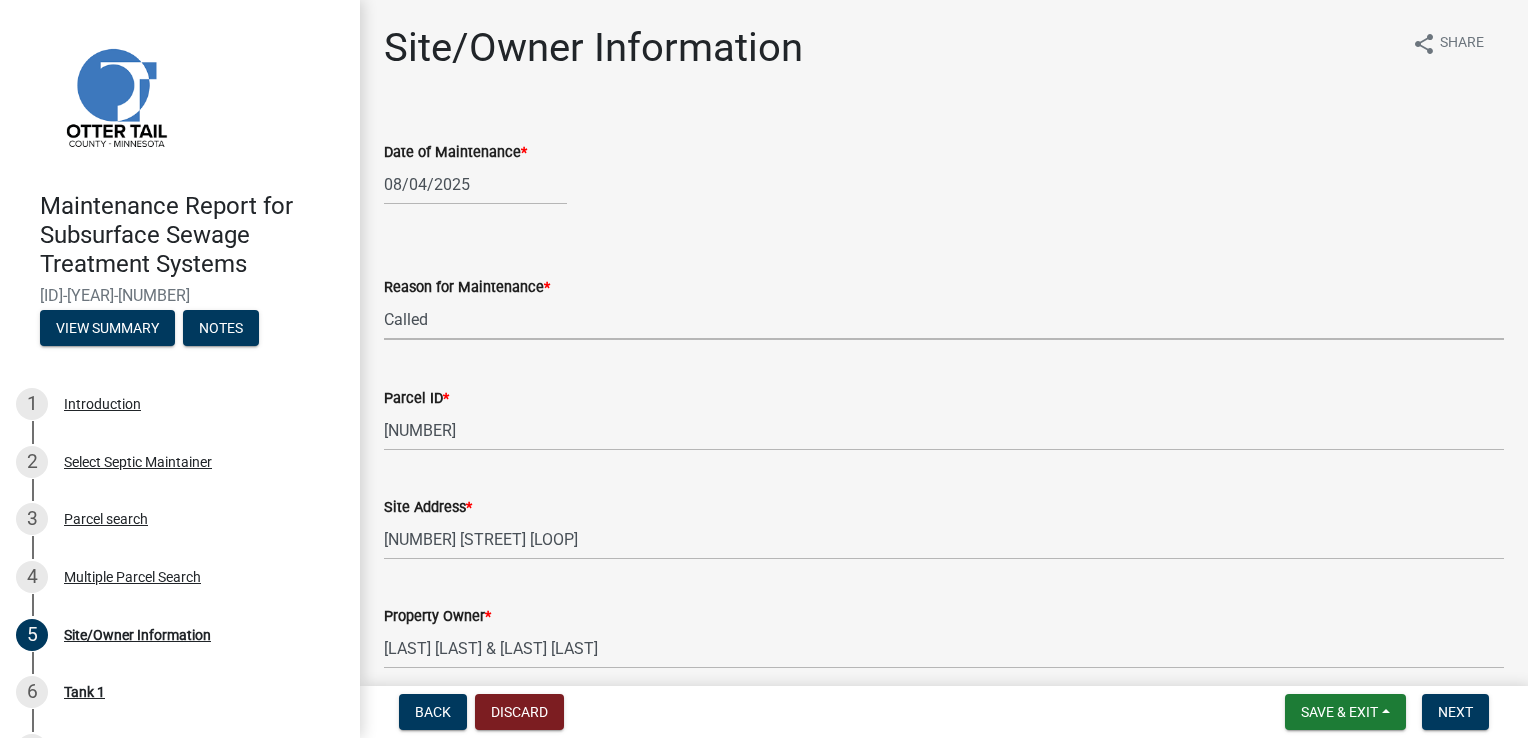 click on "Select Item...   Called   Routine   Other" at bounding box center [944, 319] 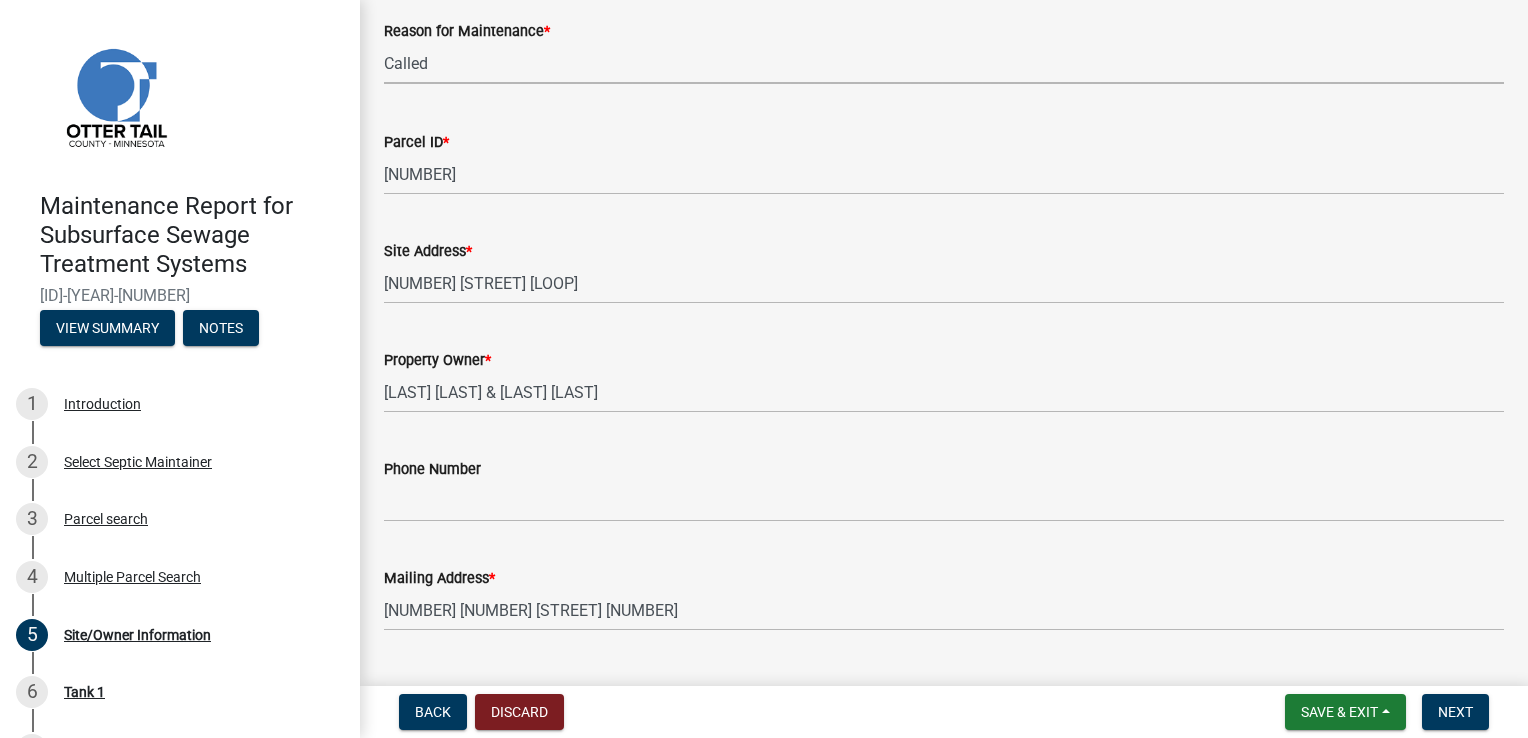 scroll, scrollTop: 300, scrollLeft: 0, axis: vertical 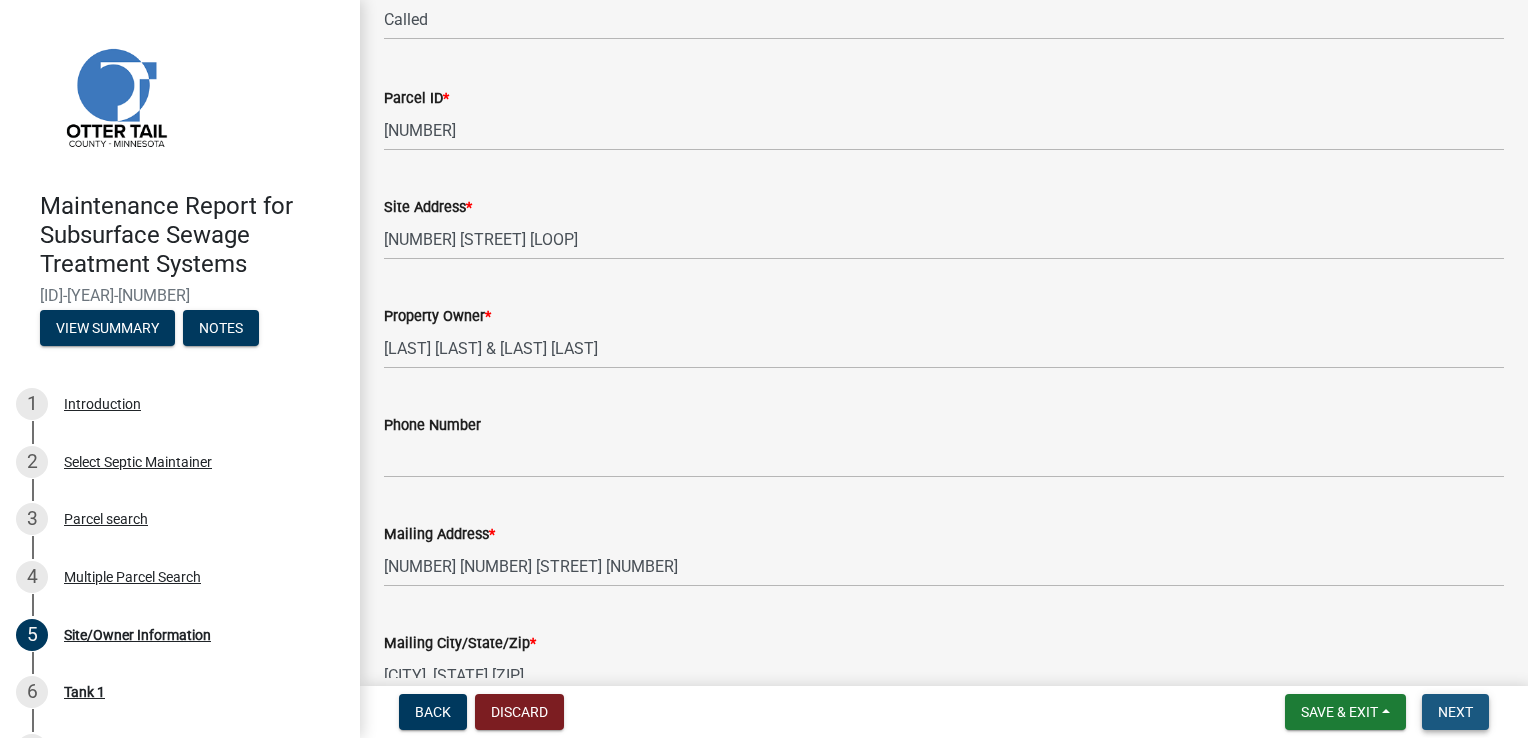 click on "Next" at bounding box center (1455, 712) 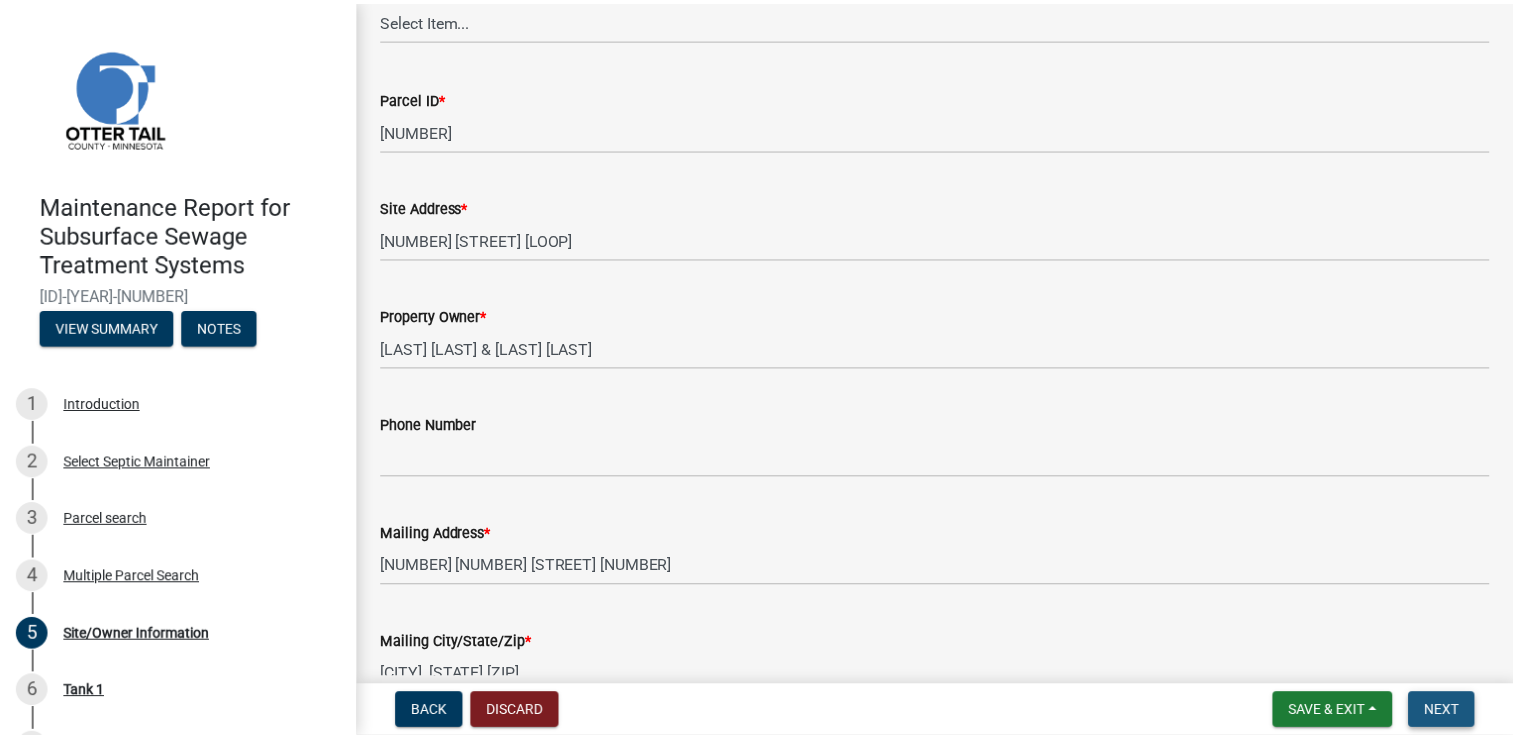 scroll, scrollTop: 0, scrollLeft: 0, axis: both 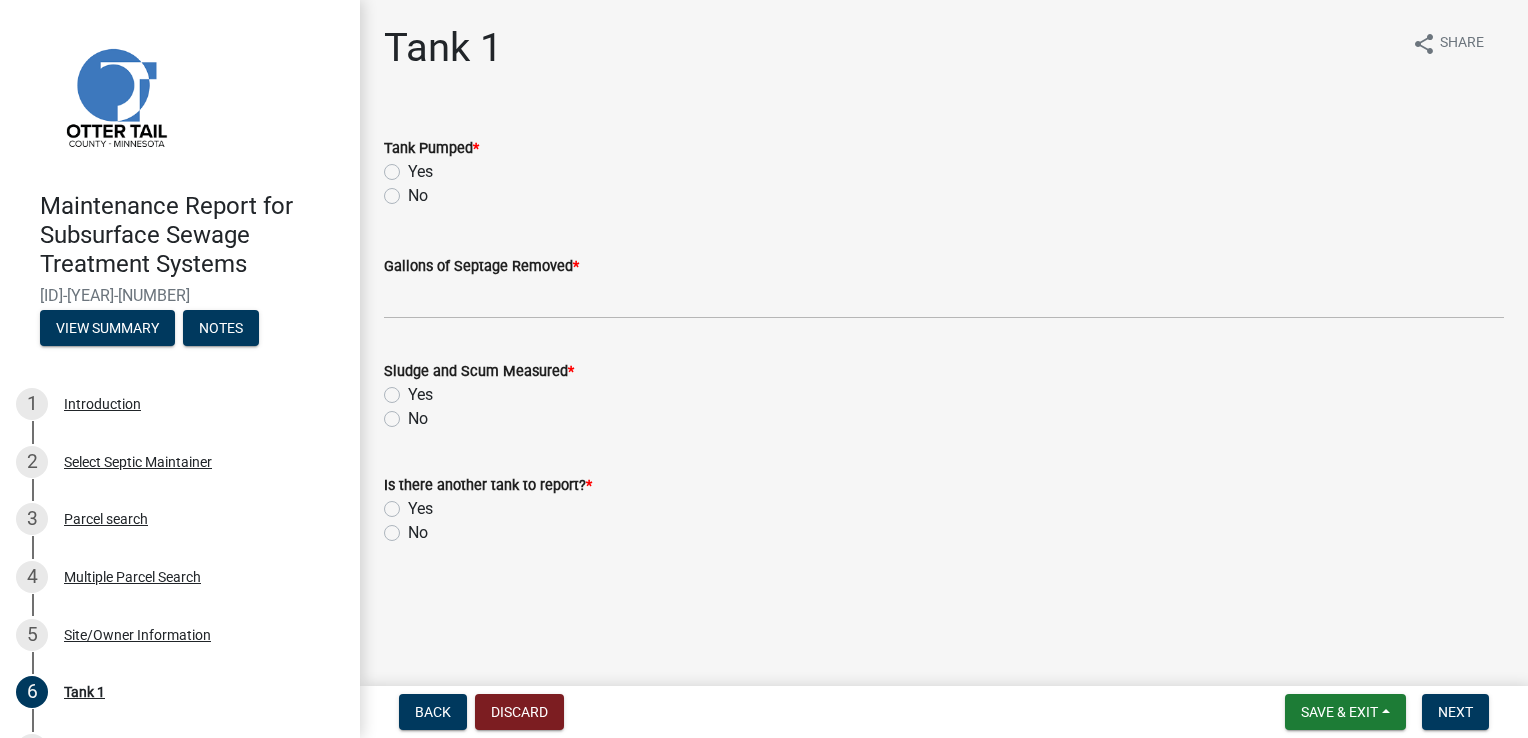 click on "Yes" 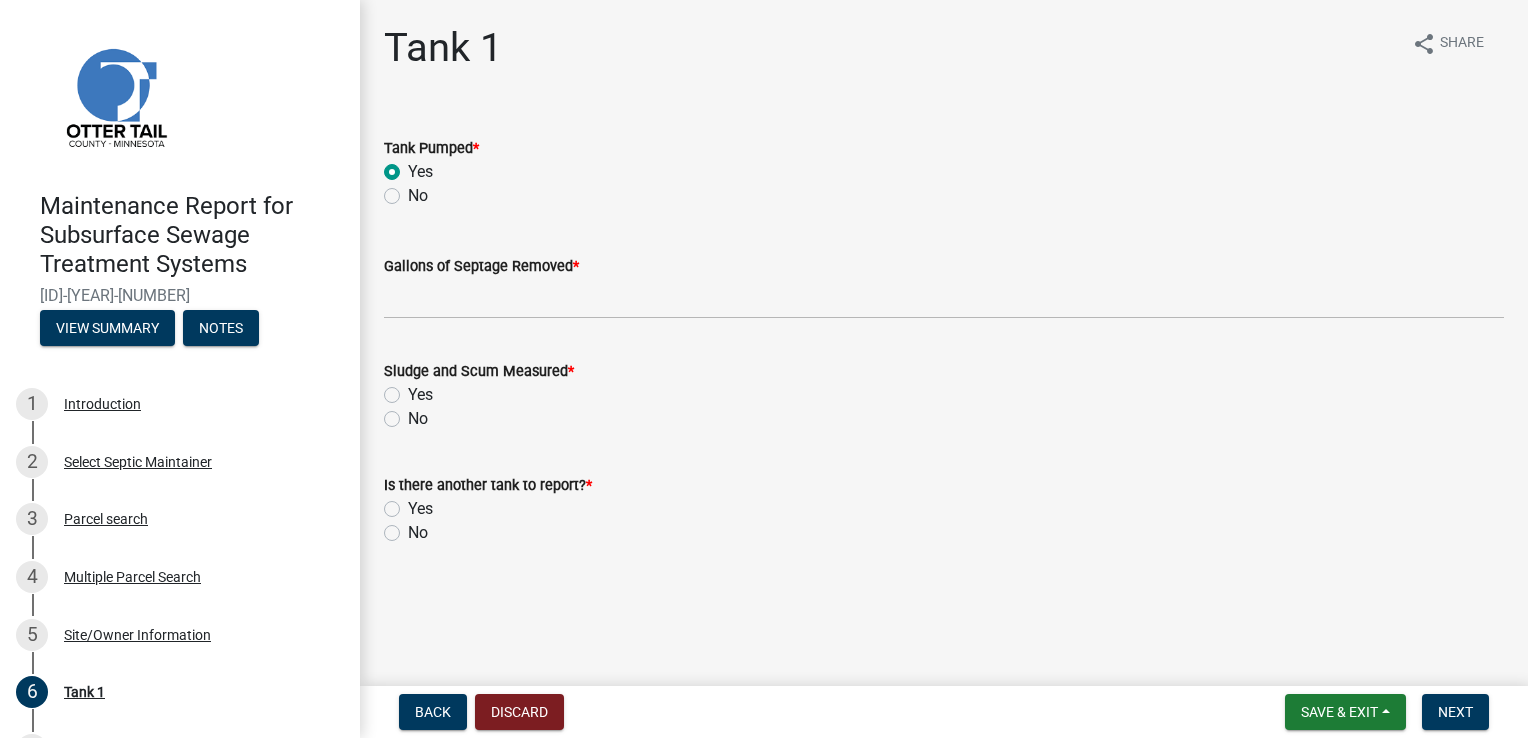 radio on "true" 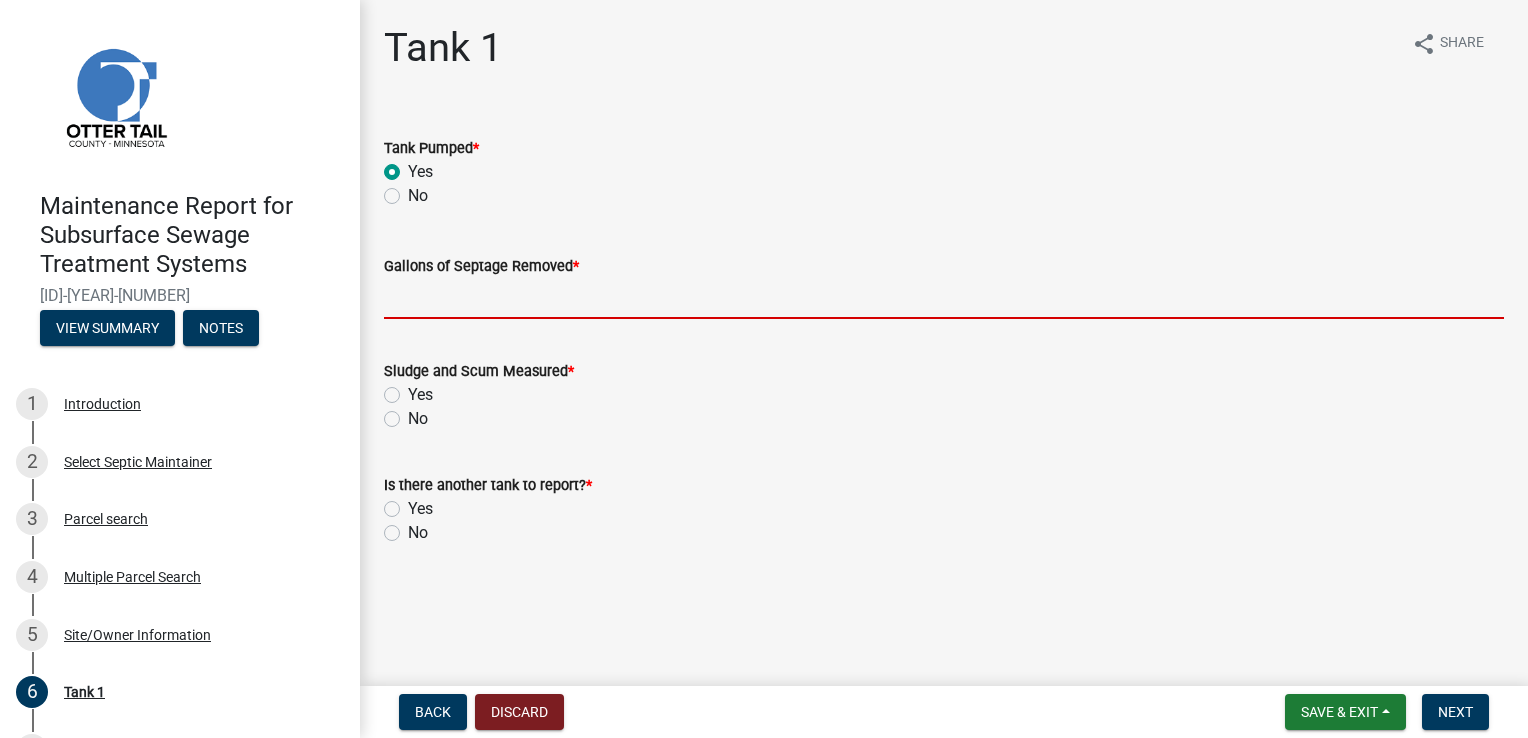 click on "Gallons of Septage Removed  *" at bounding box center [944, 298] 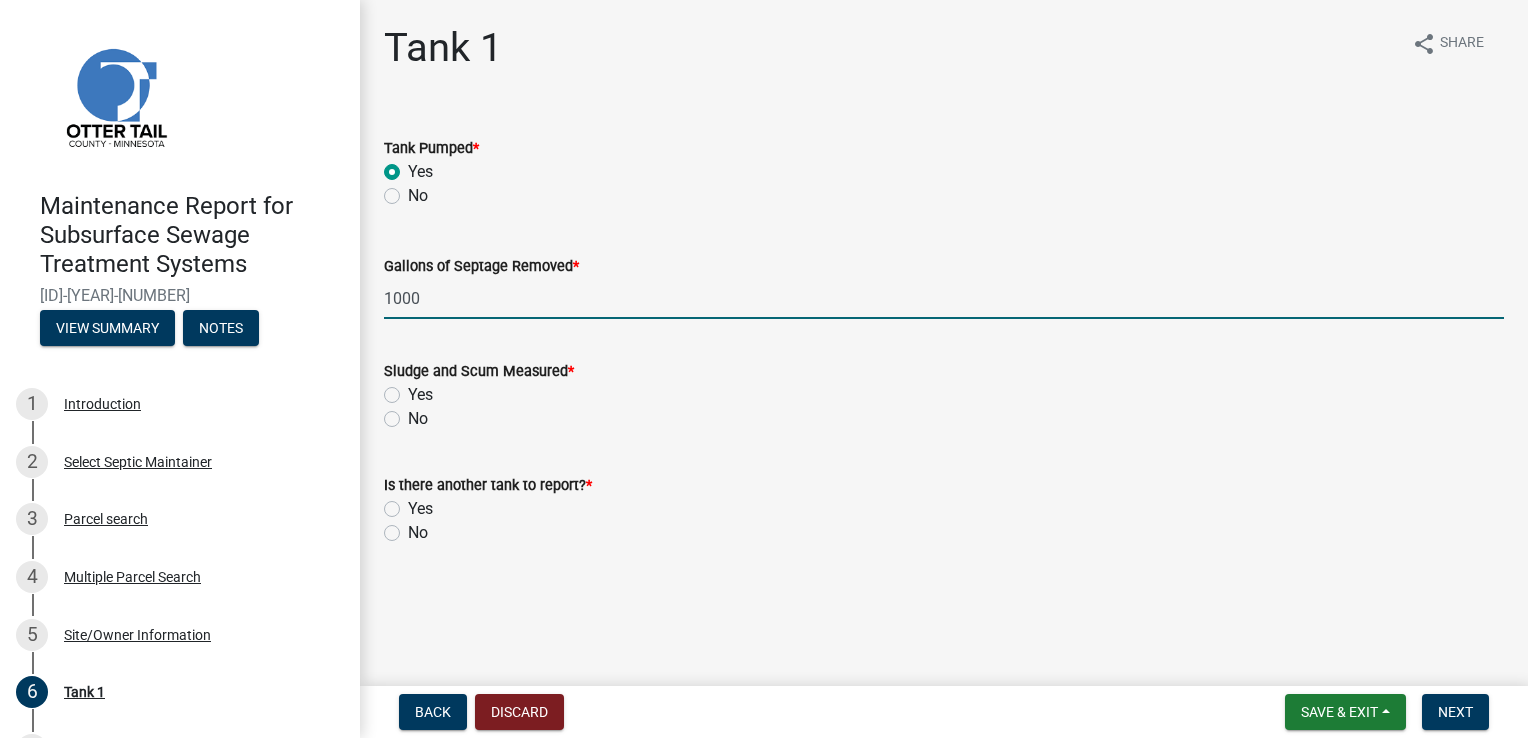 click on "Yes" 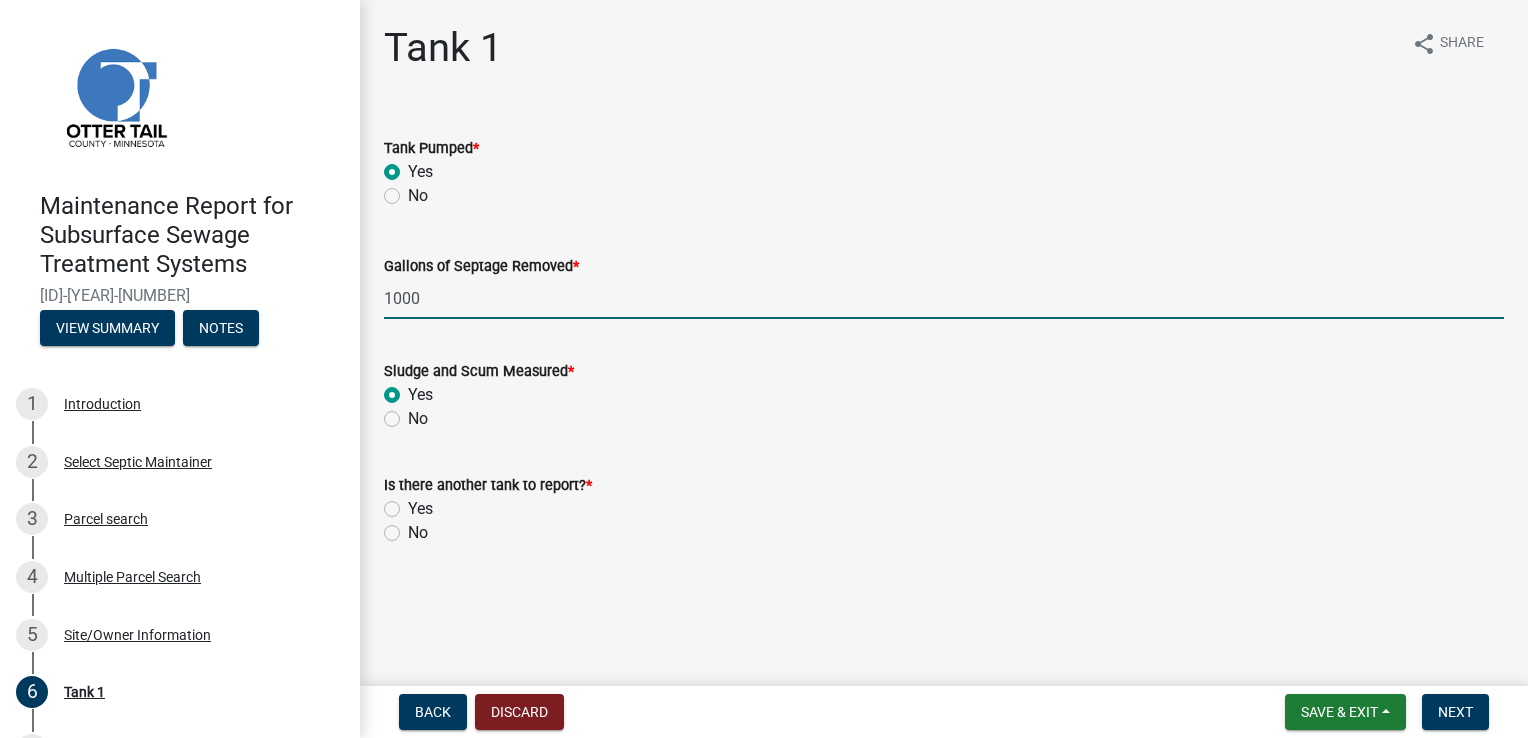 radio on "true" 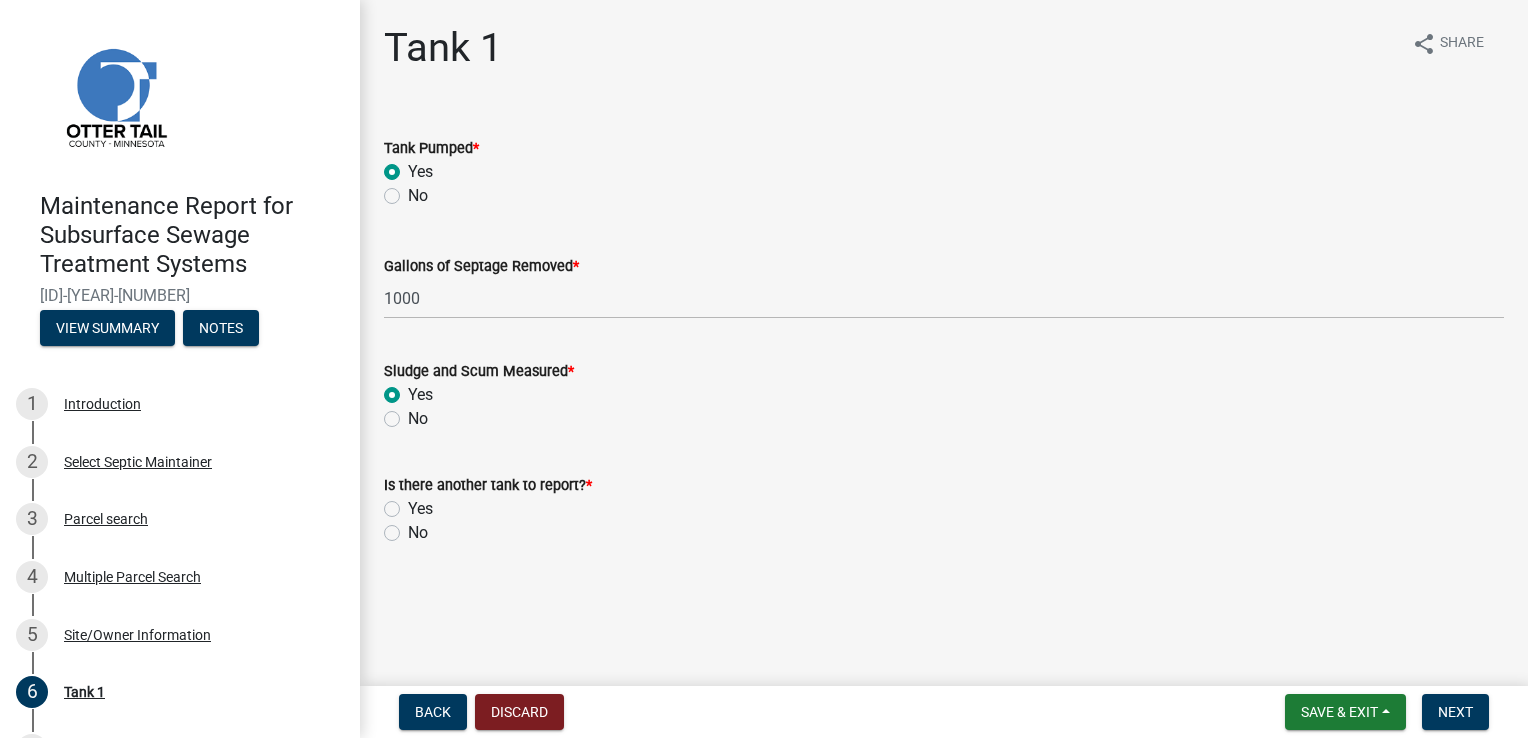 click on "No" 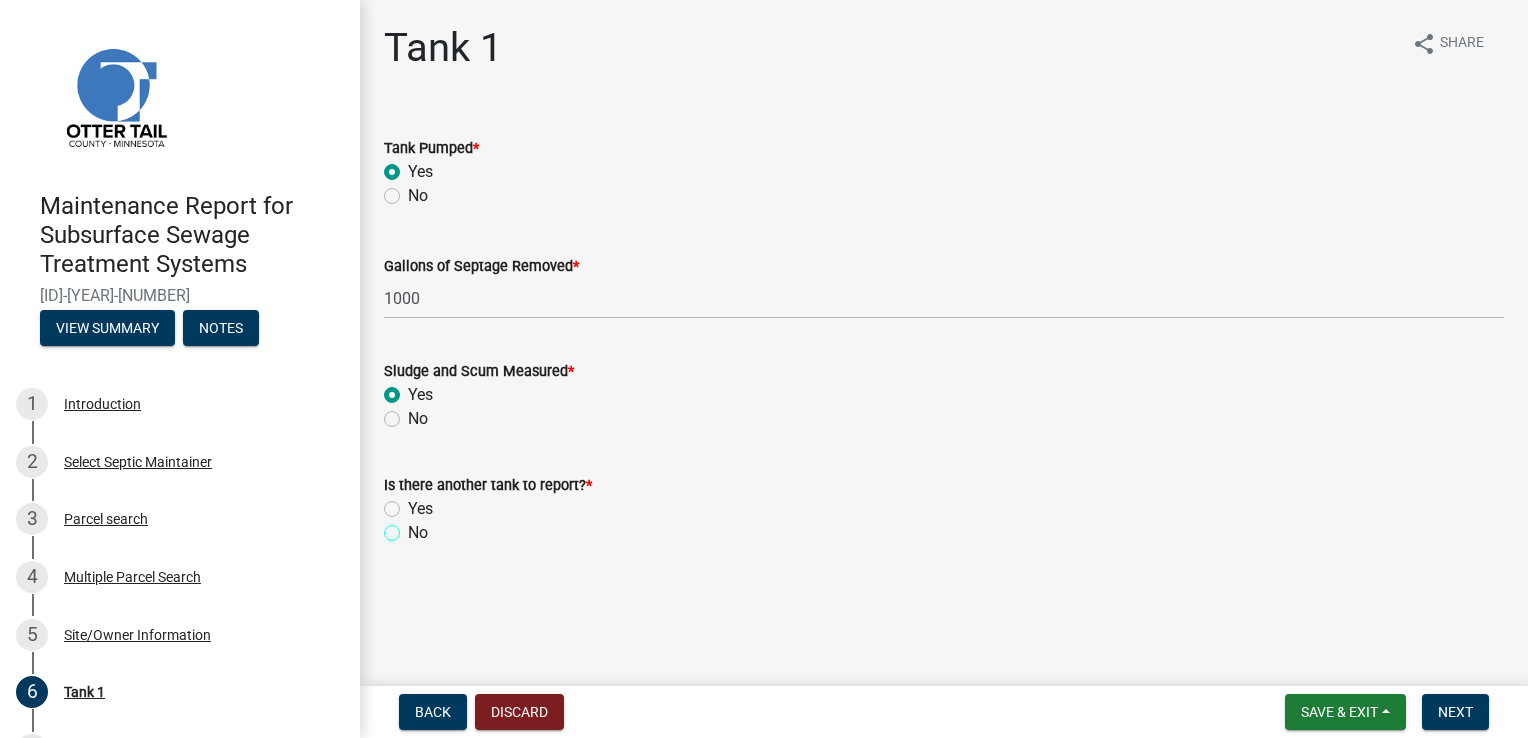 click on "No" at bounding box center (414, 527) 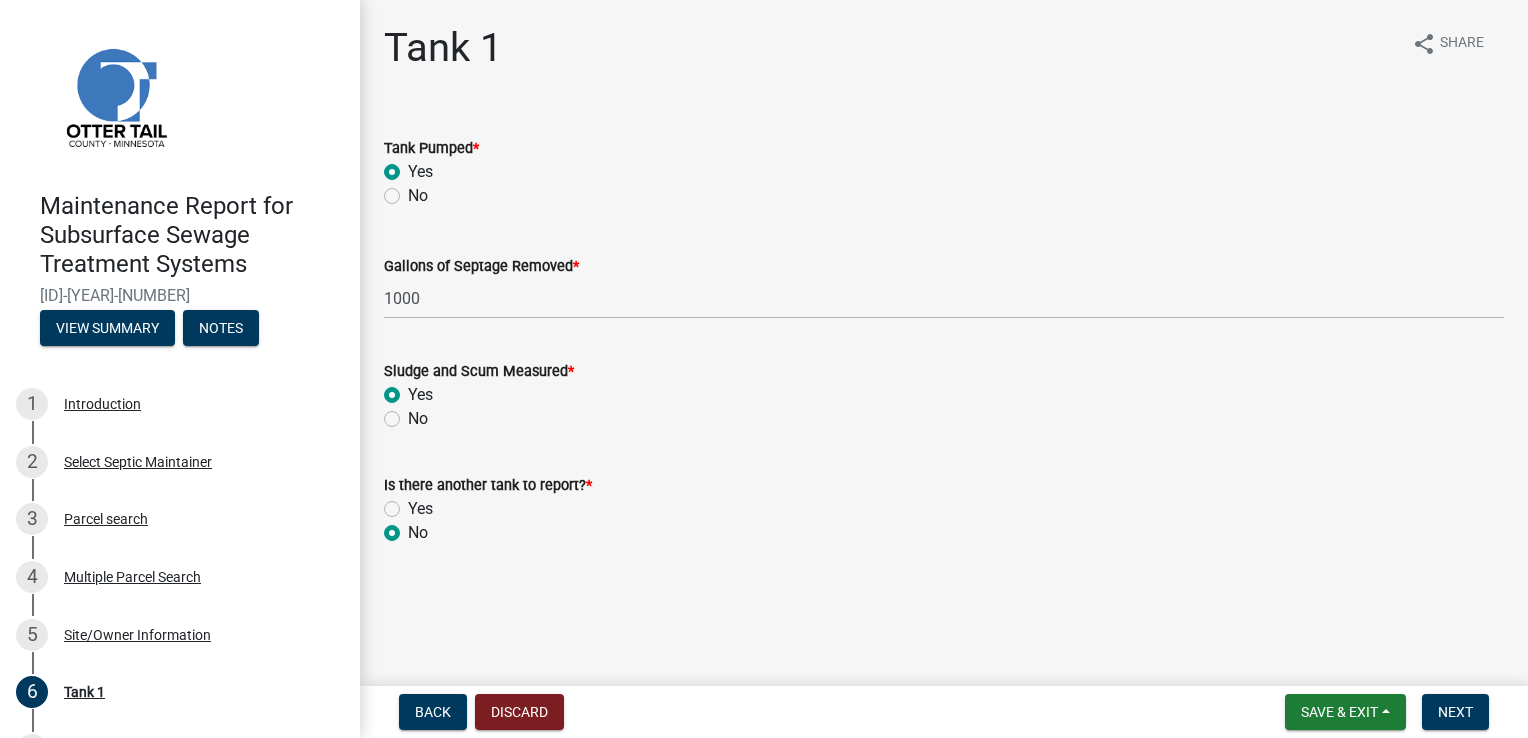 radio on "true" 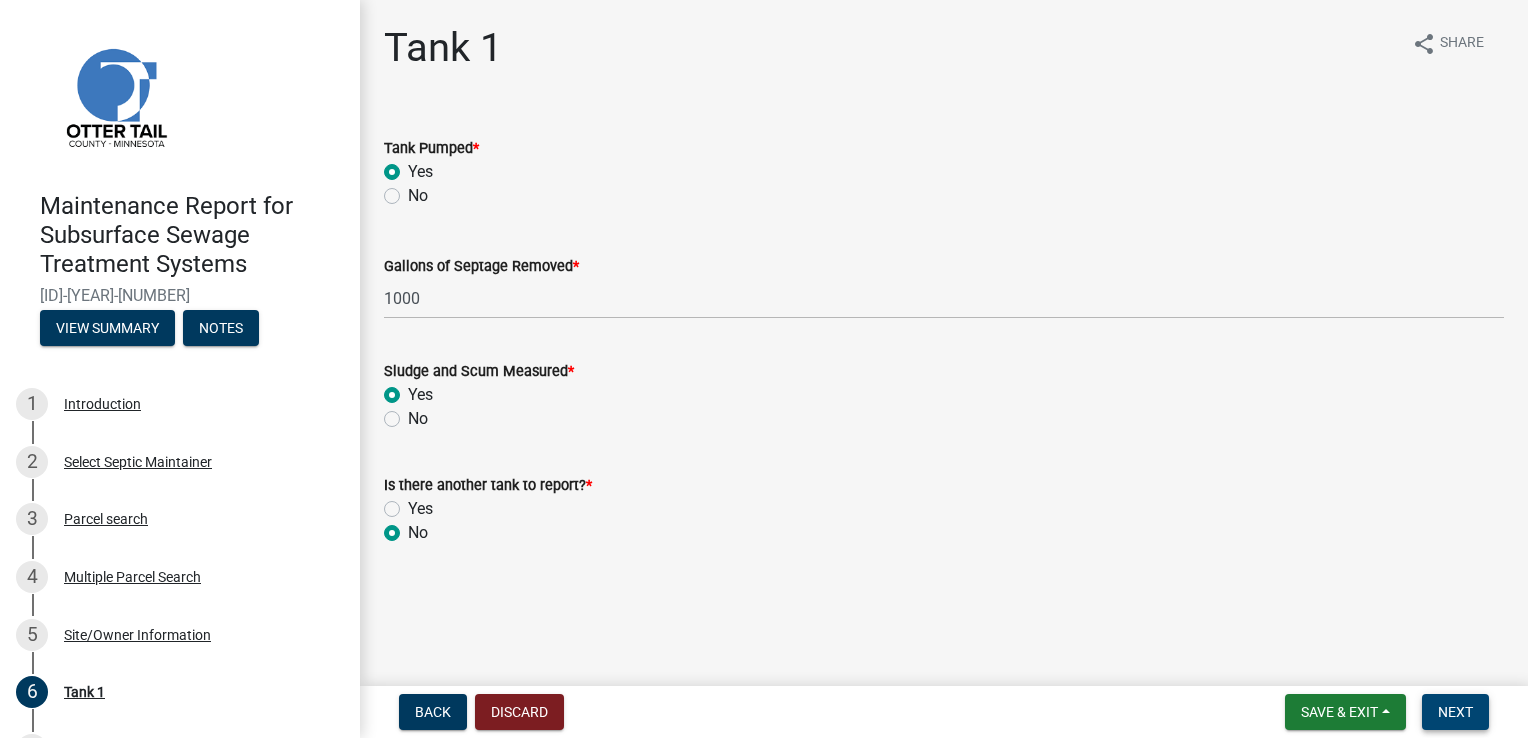 click on "Next" at bounding box center [1455, 712] 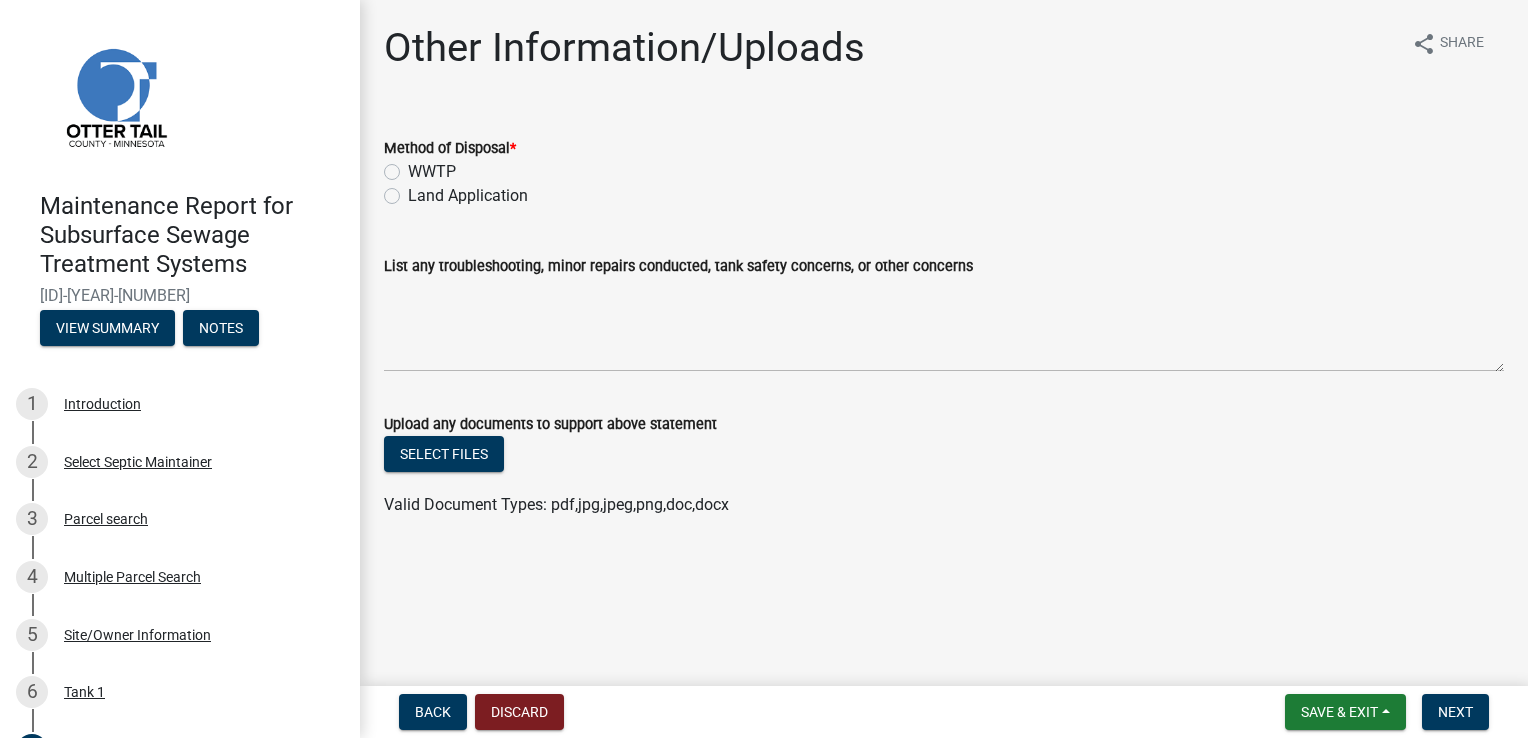 click on "WWTP" 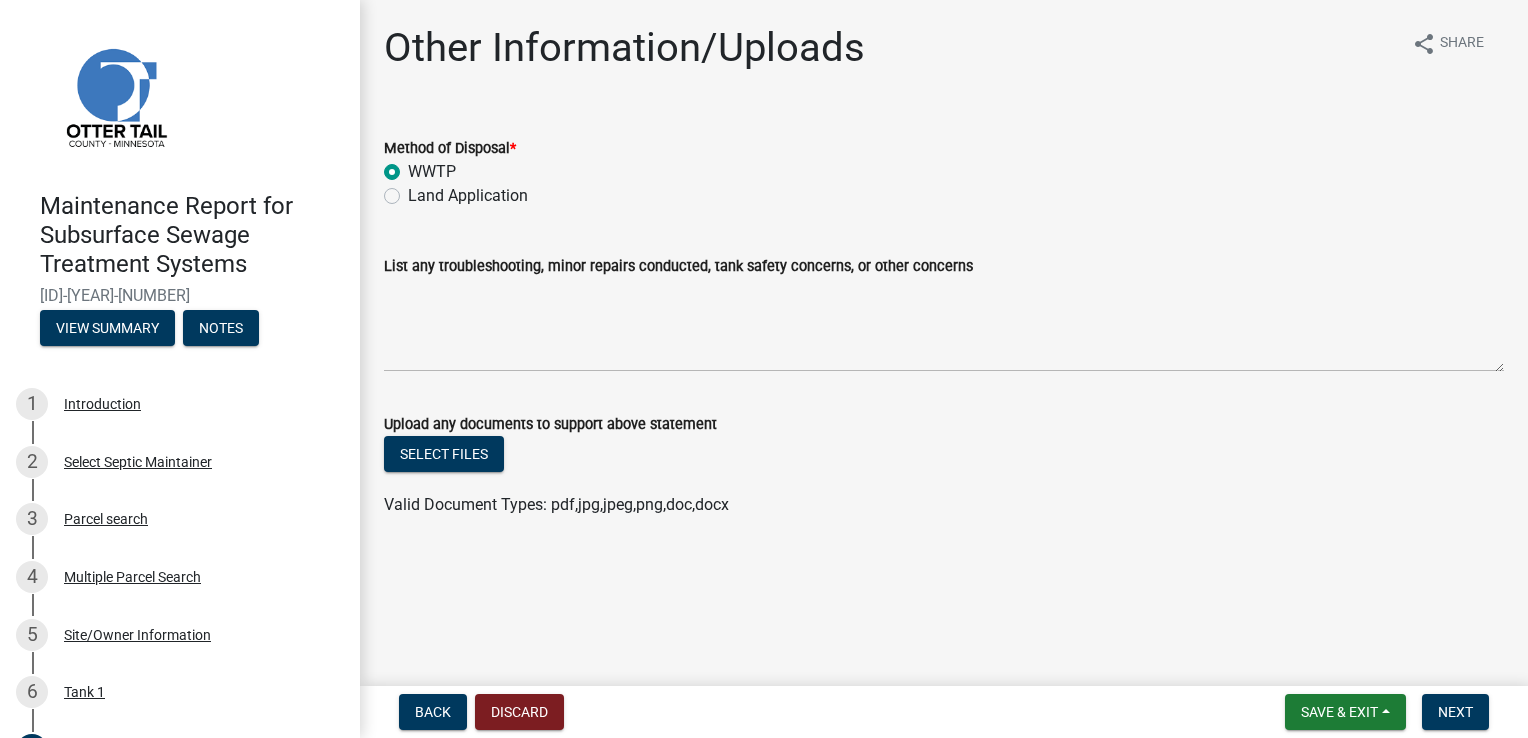 radio on "true" 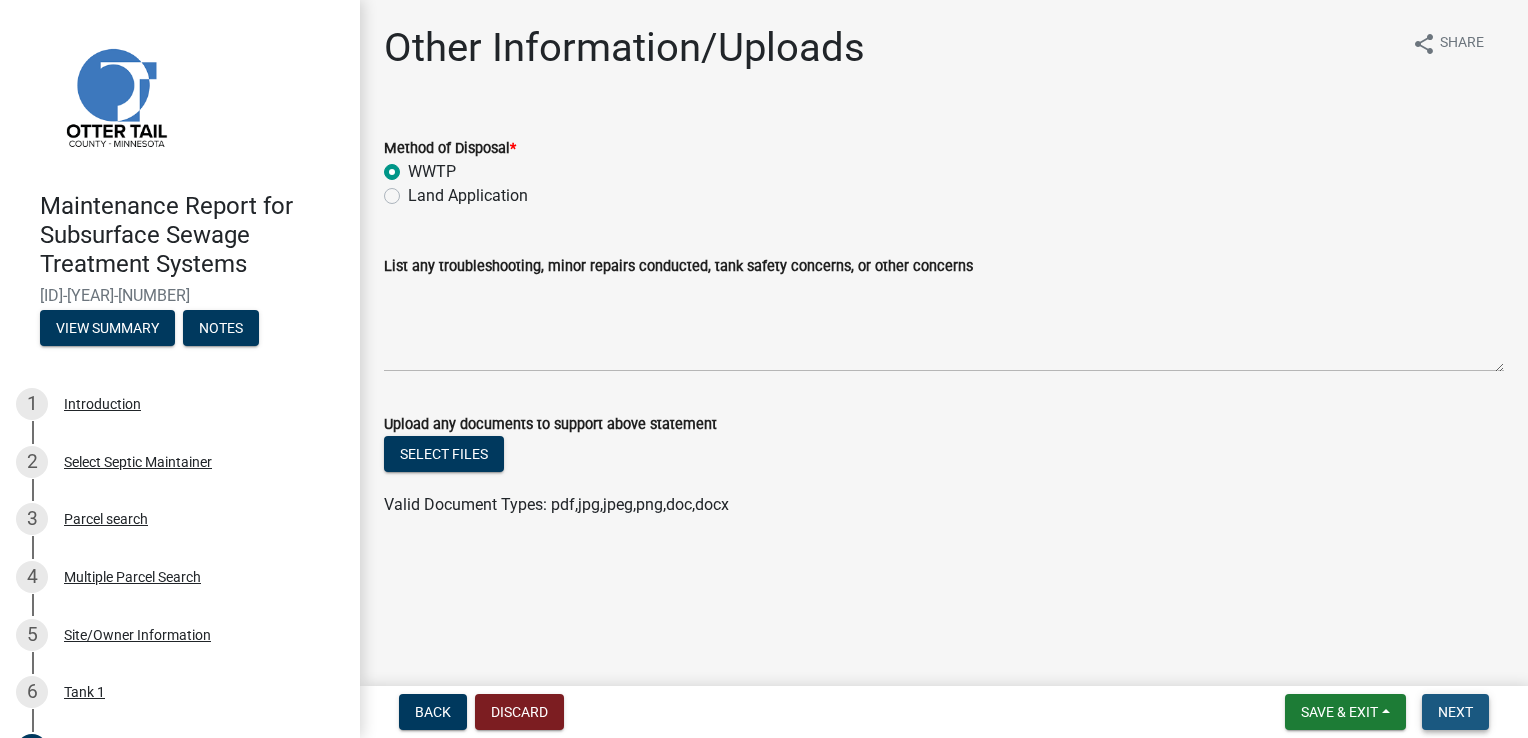 click on "Next" at bounding box center [1455, 712] 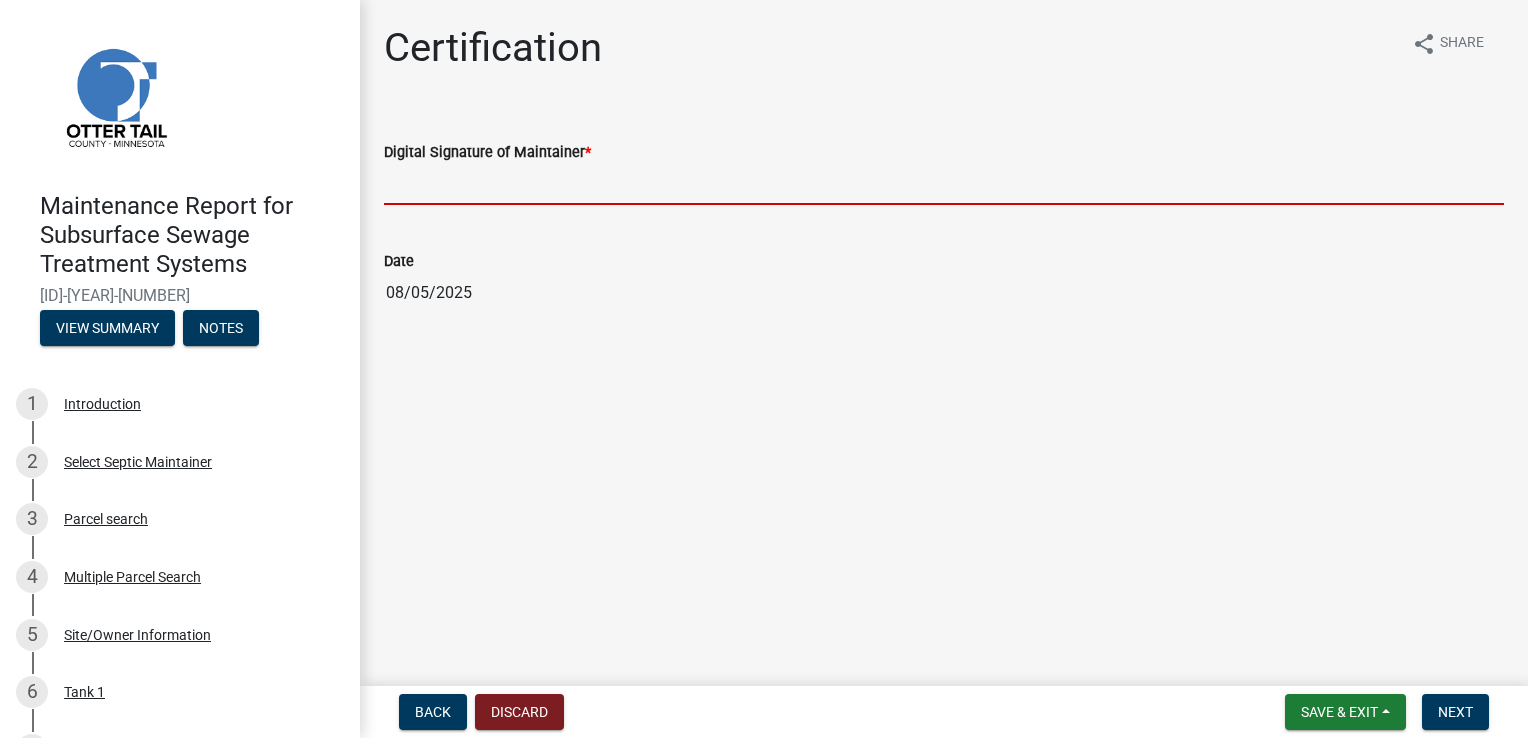 drag, startPoint x: 475, startPoint y: 168, endPoint x: 480, endPoint y: 184, distance: 16.763054 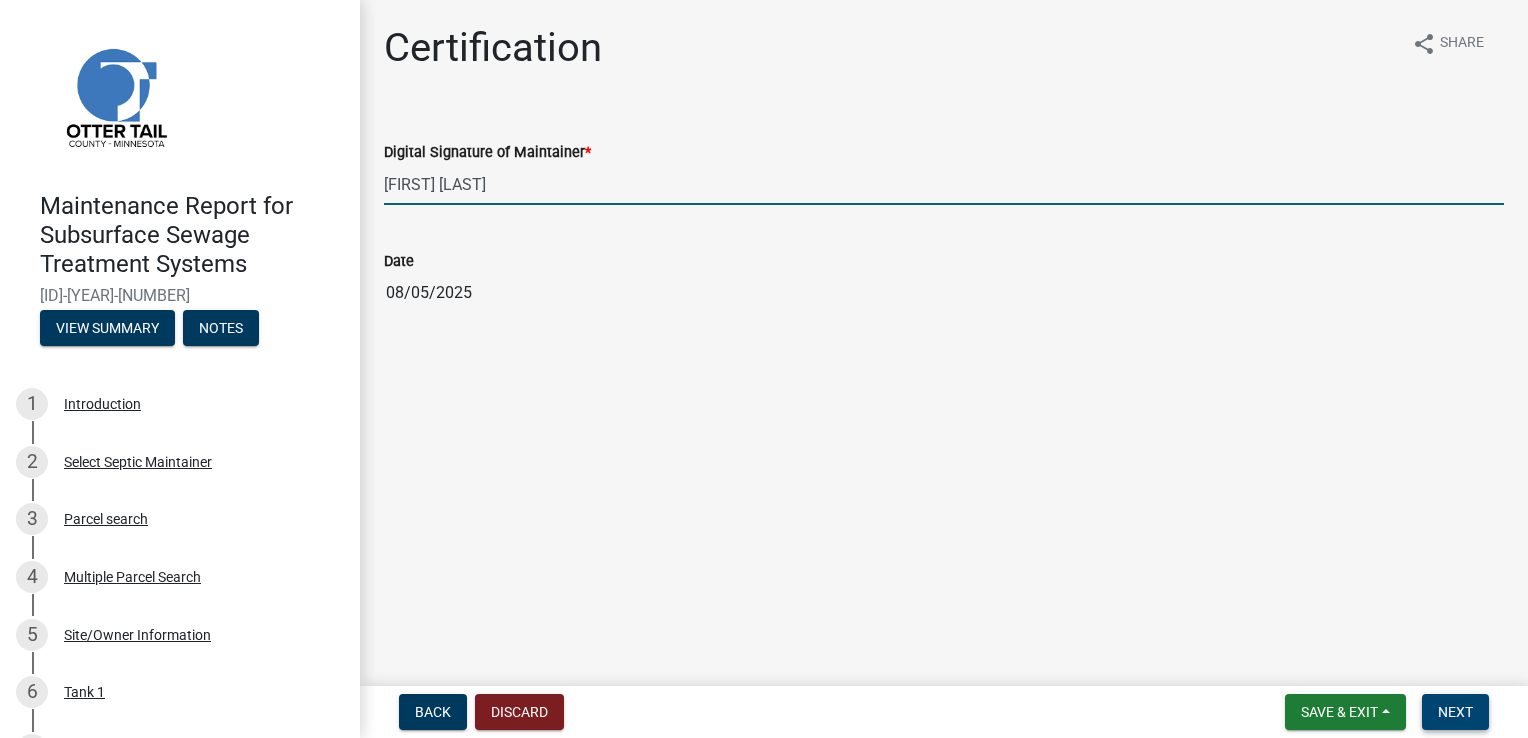 click on "Next" at bounding box center (1455, 712) 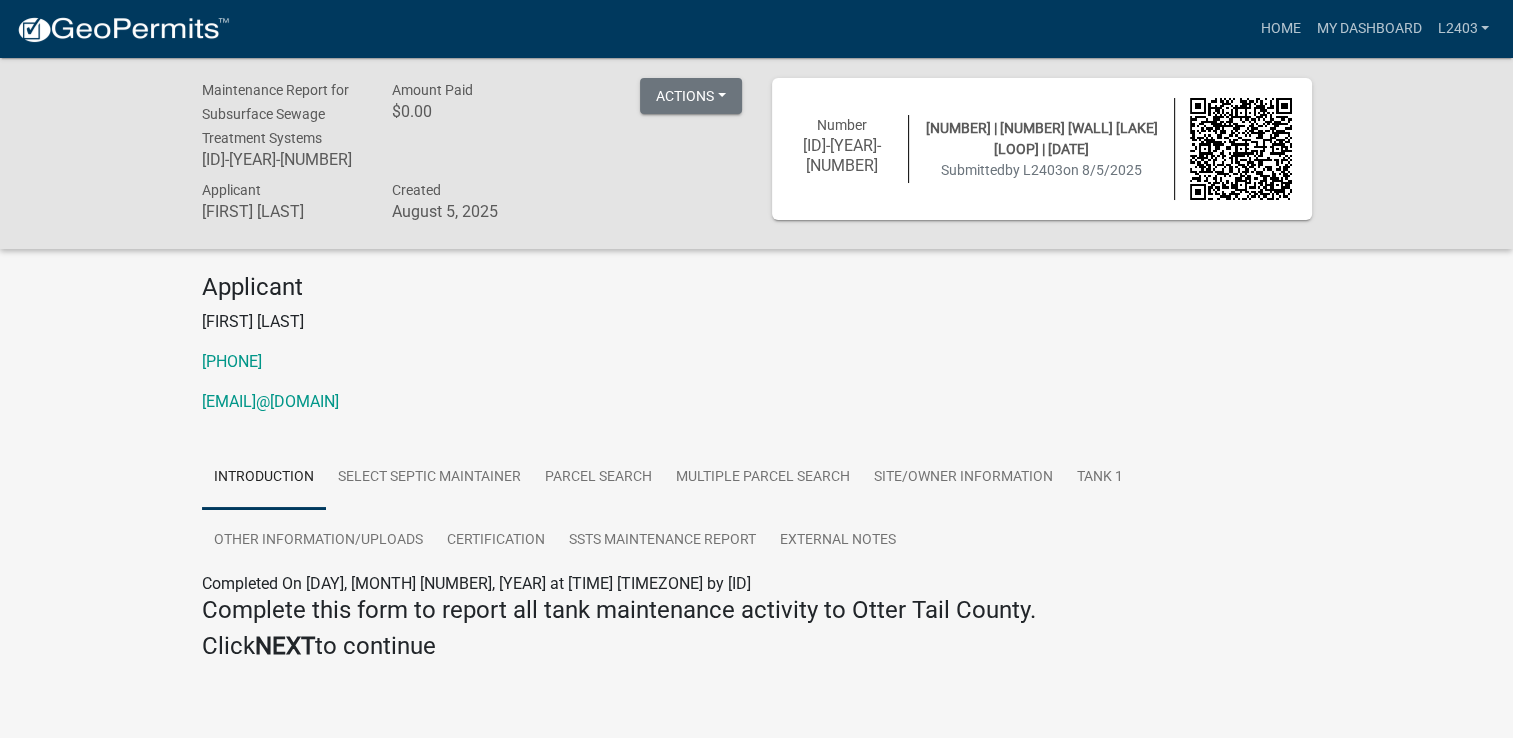 drag, startPoint x: 462, startPoint y: 326, endPoint x: 501, endPoint y: 314, distance: 40.804413 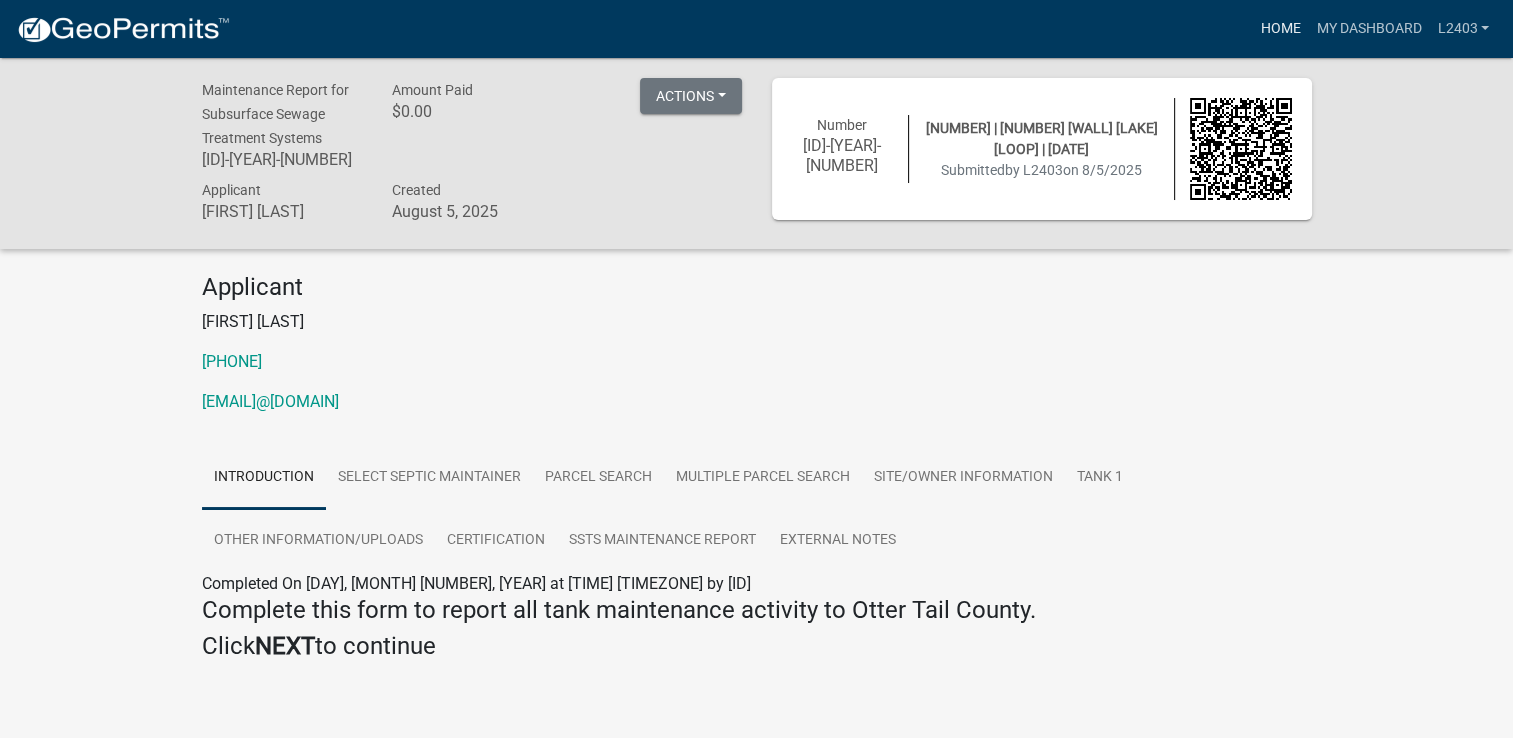 click on "Home" at bounding box center (1280, 29) 